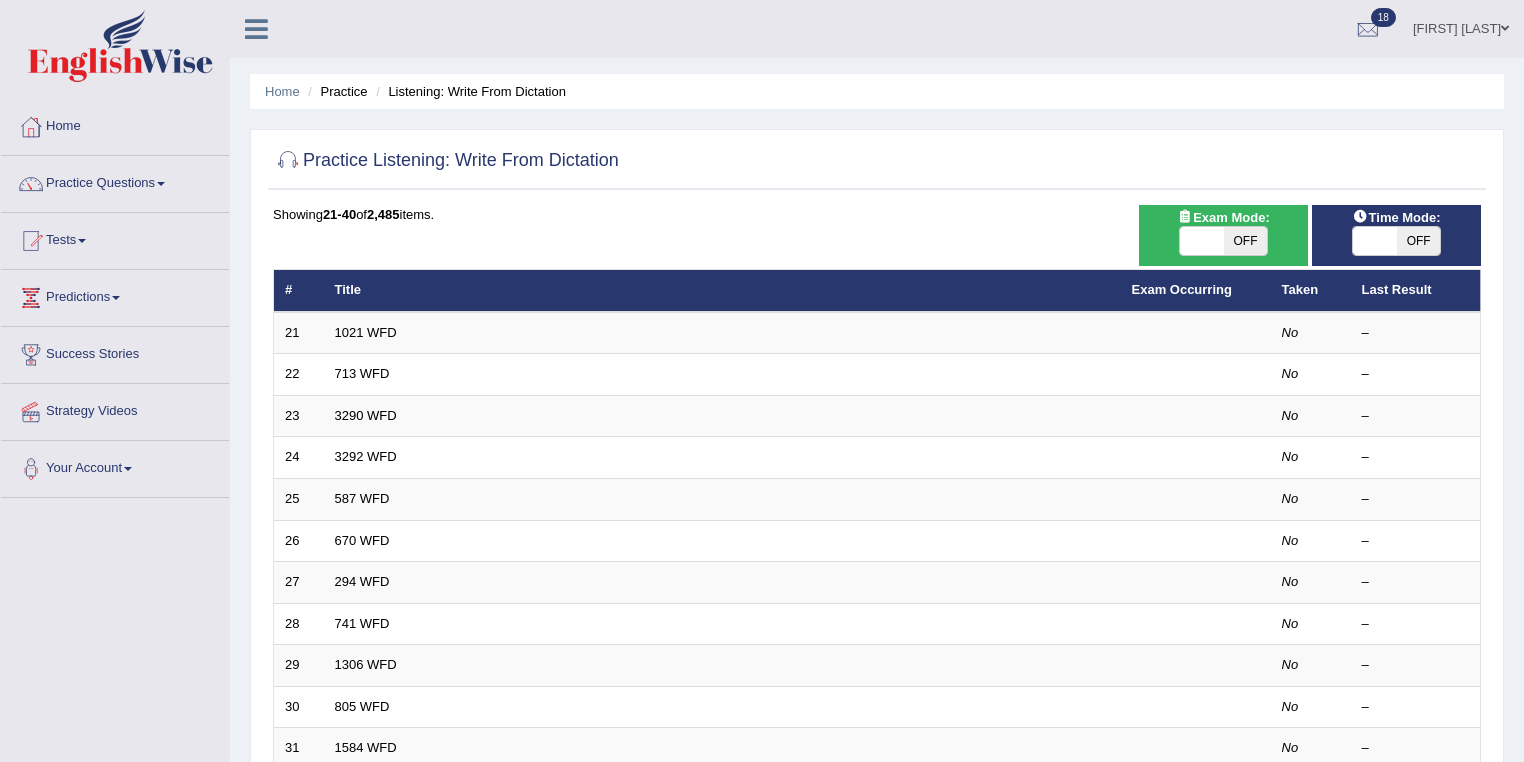 scroll, scrollTop: 0, scrollLeft: 0, axis: both 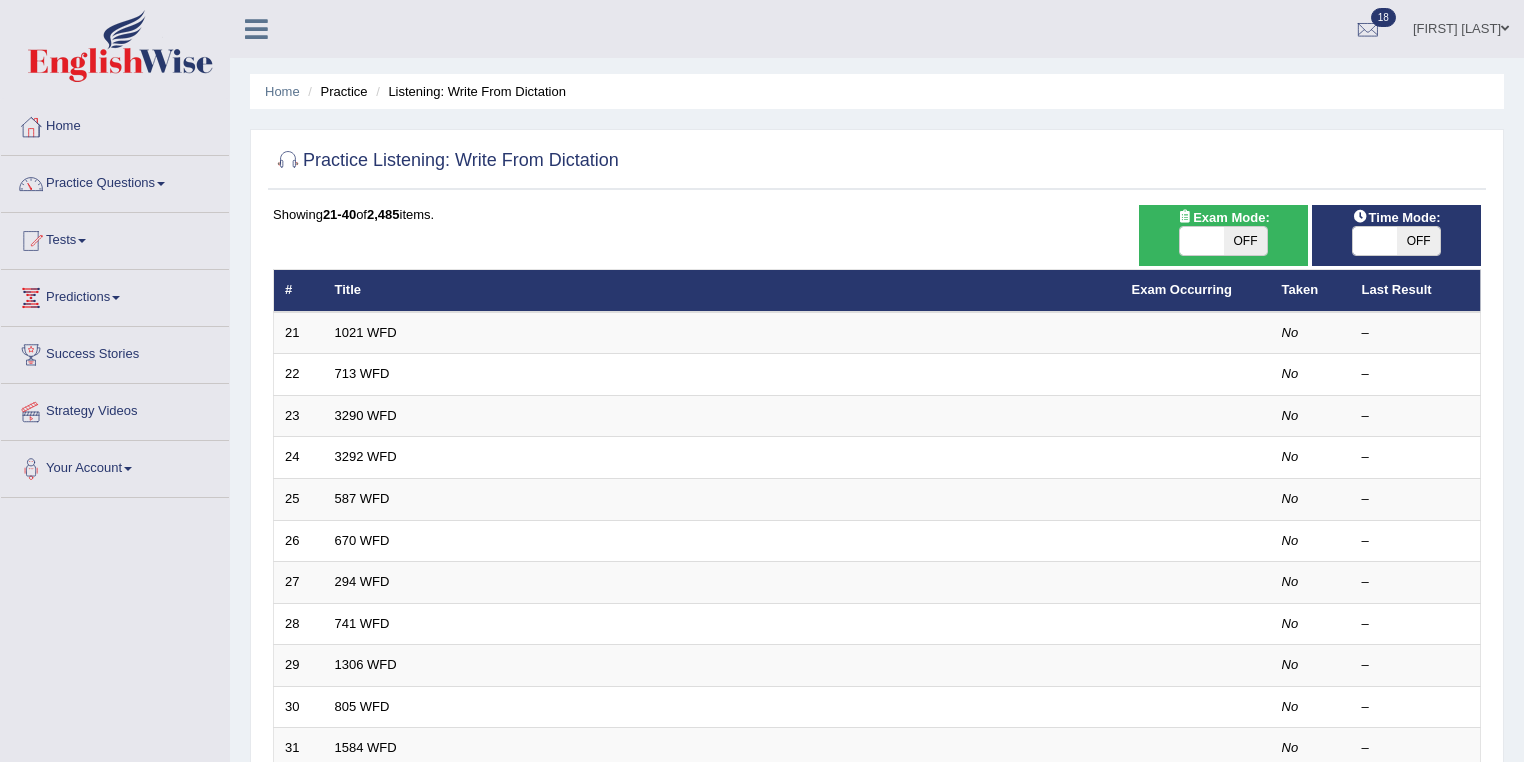 click on "1021 WFD" at bounding box center (366, 332) 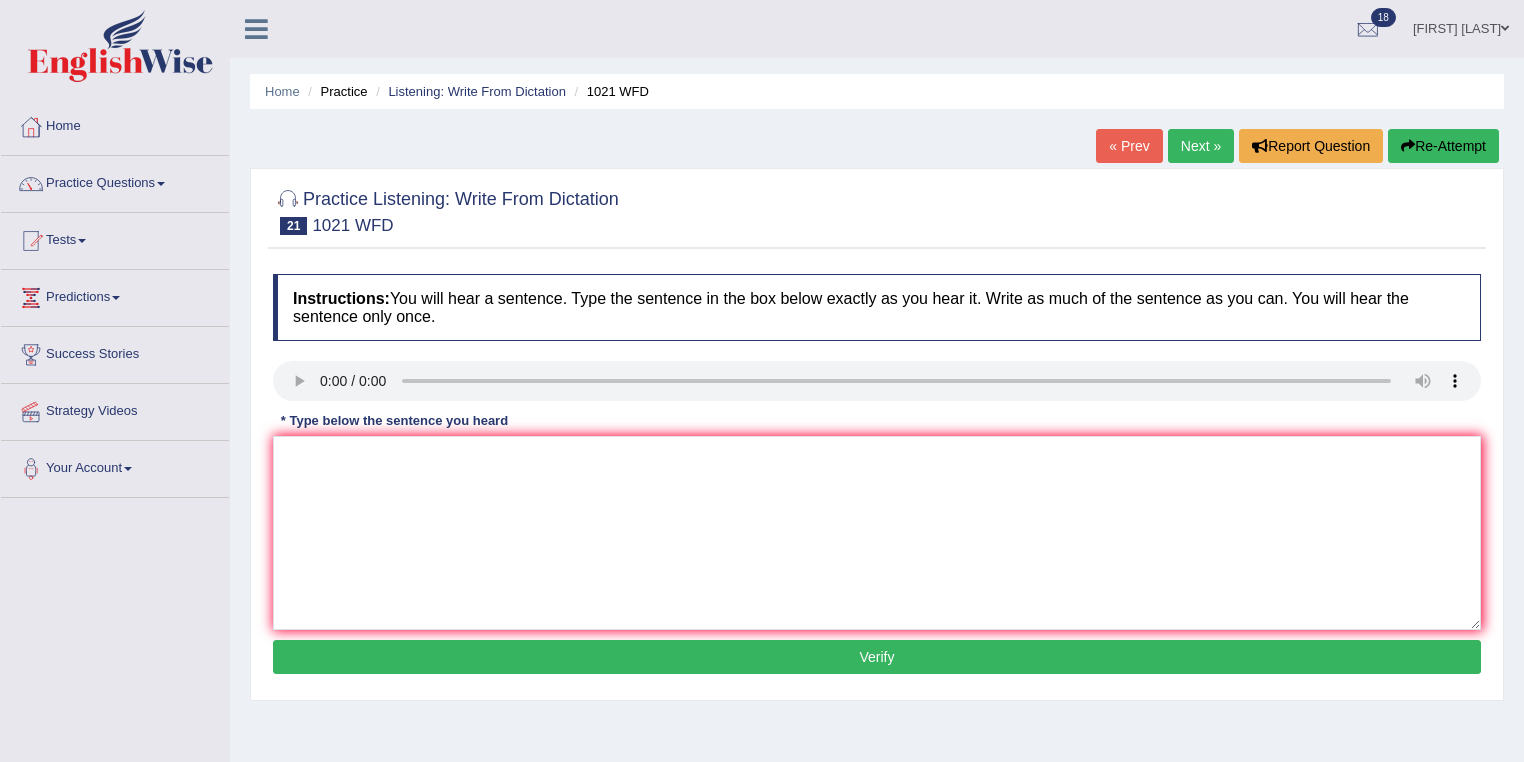 scroll, scrollTop: 0, scrollLeft: 0, axis: both 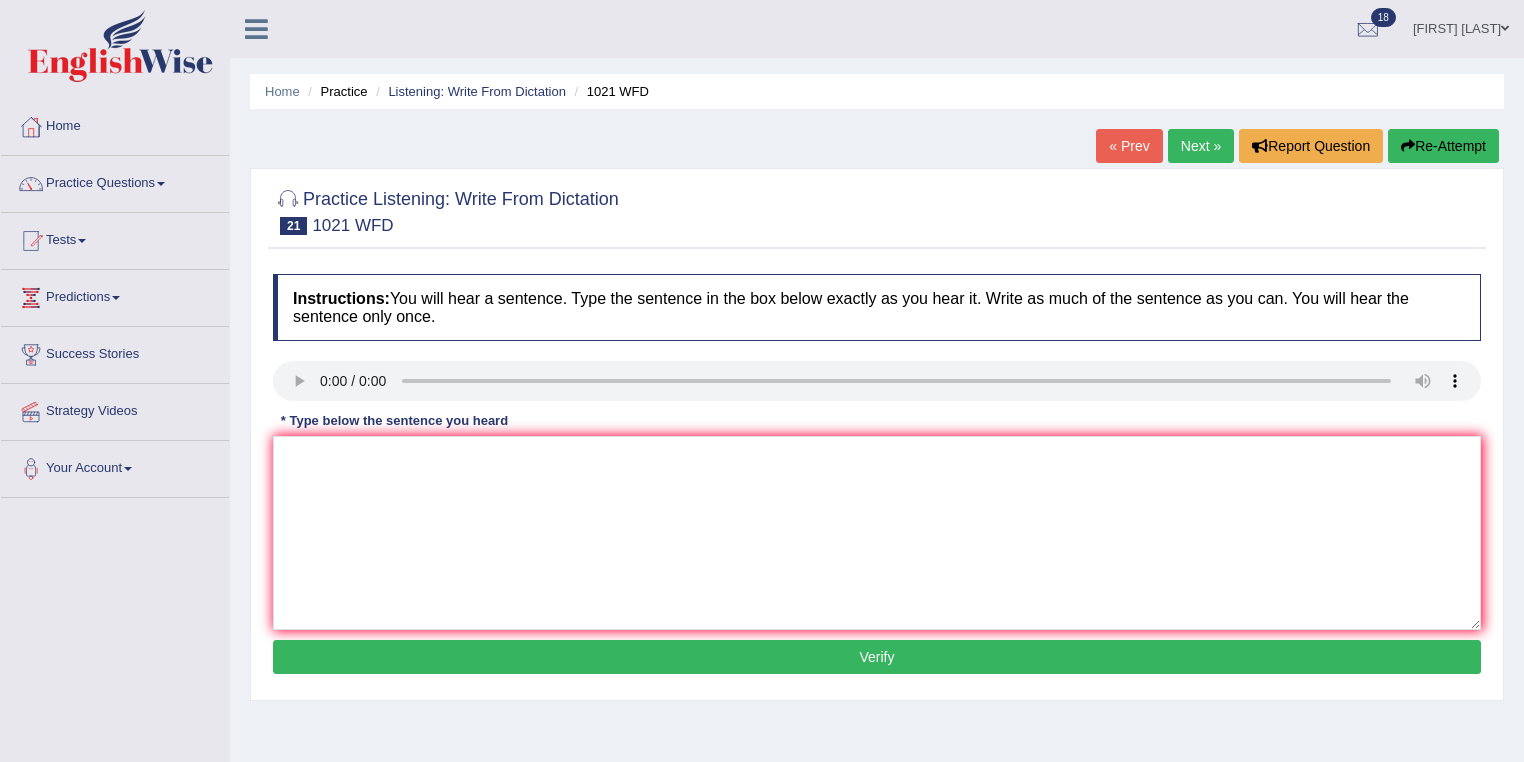 click on "* Type below the sentence you heard" at bounding box center (394, 420) 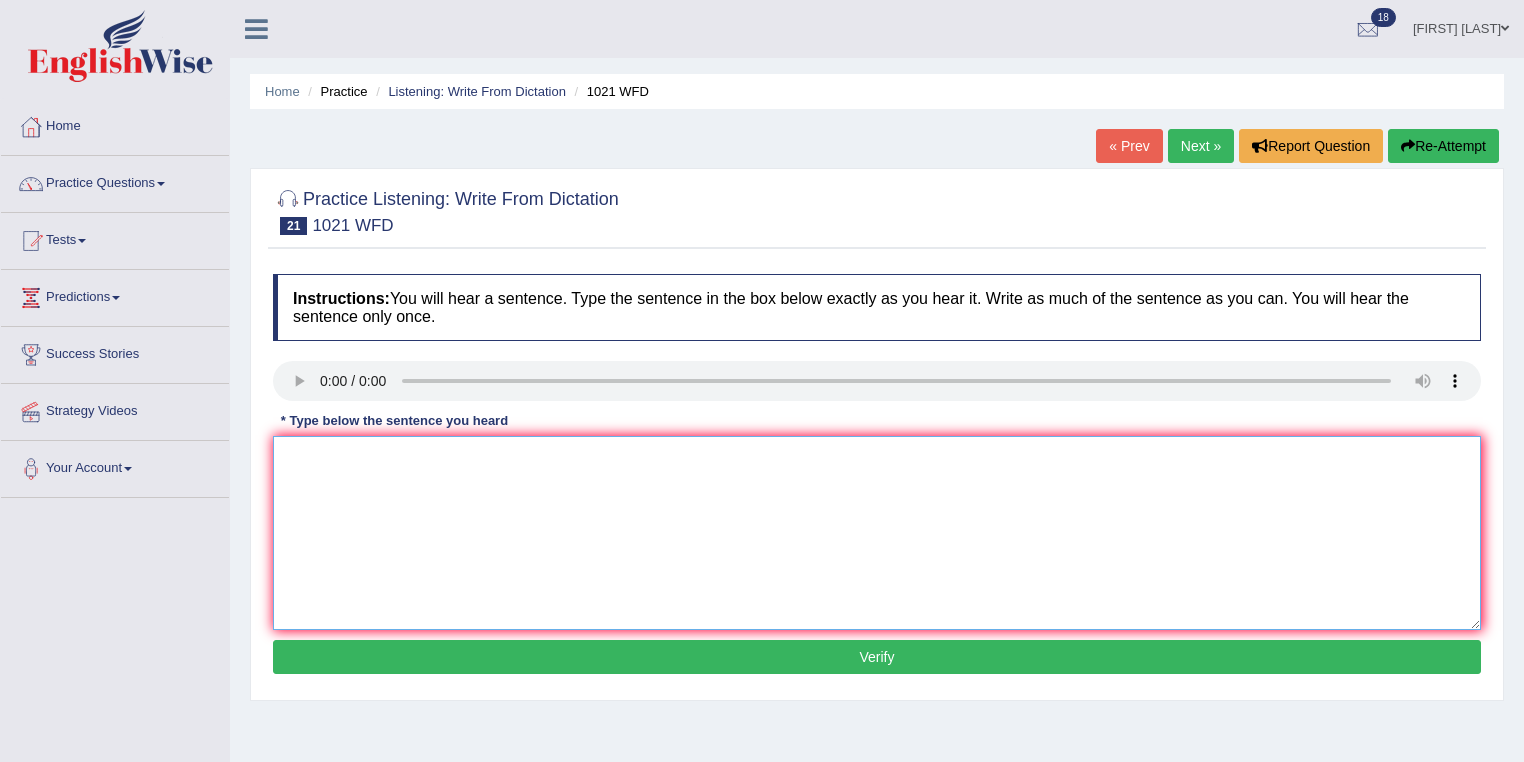 click at bounding box center (877, 533) 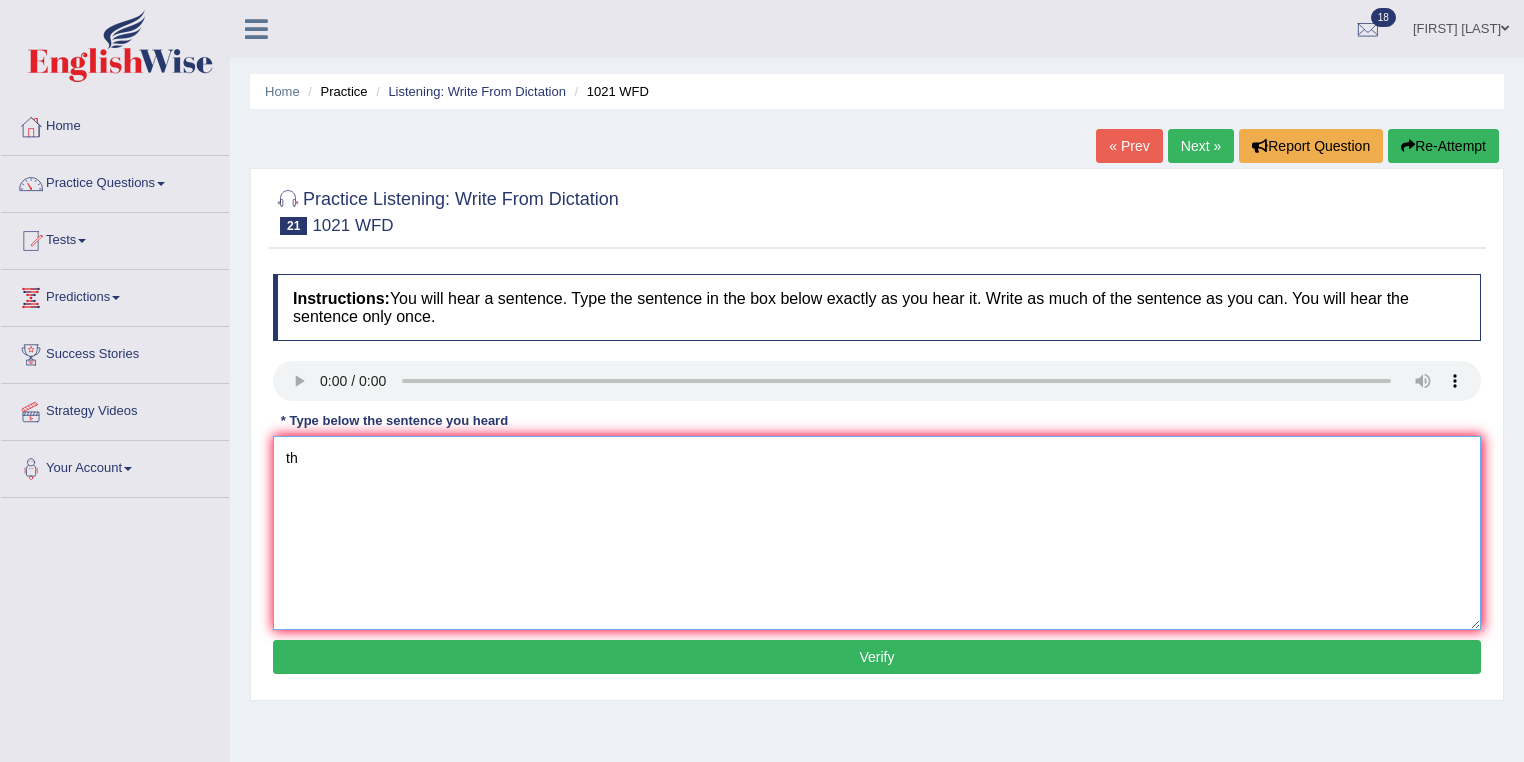 type on "t" 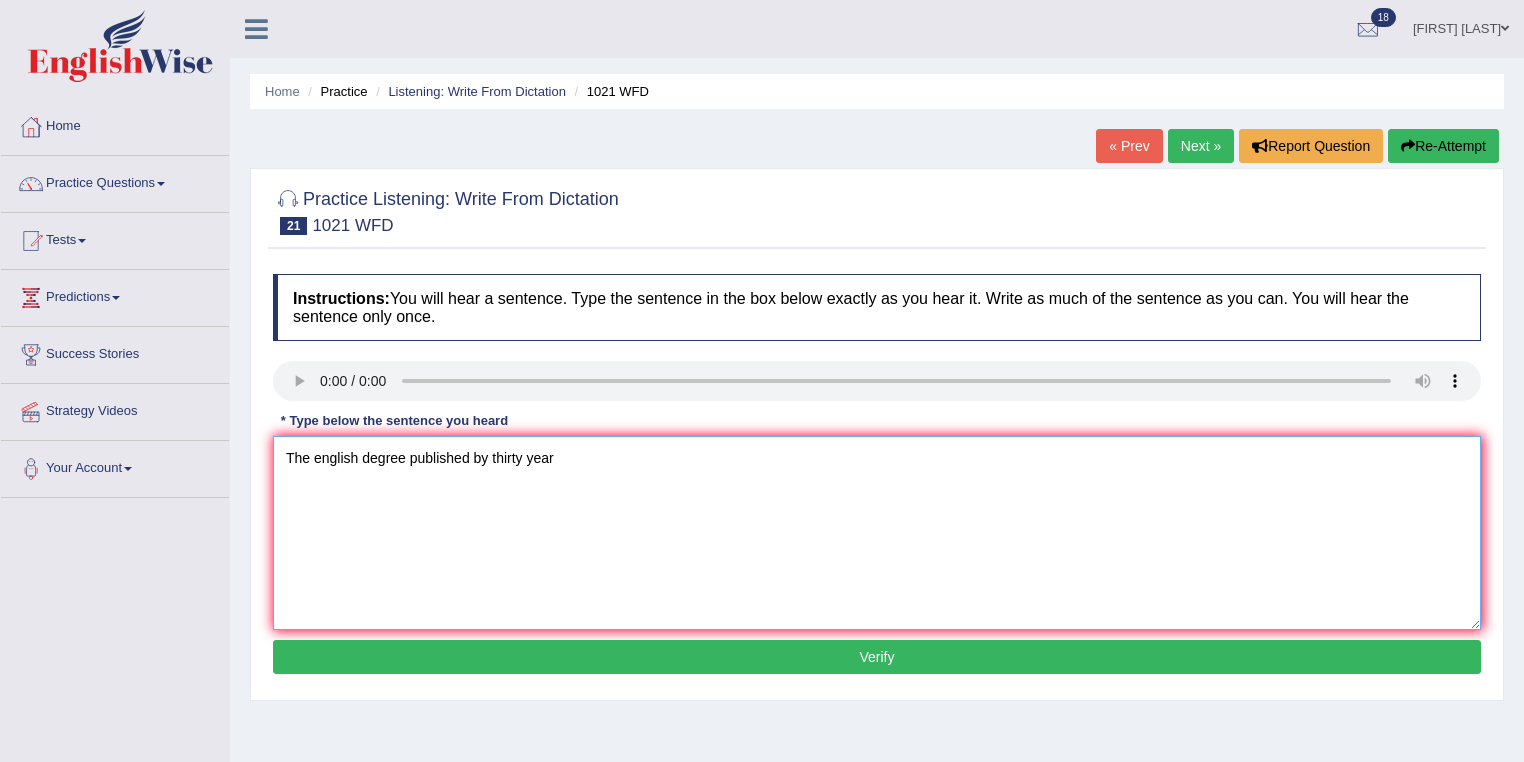 type on "The english degree published by thirty year" 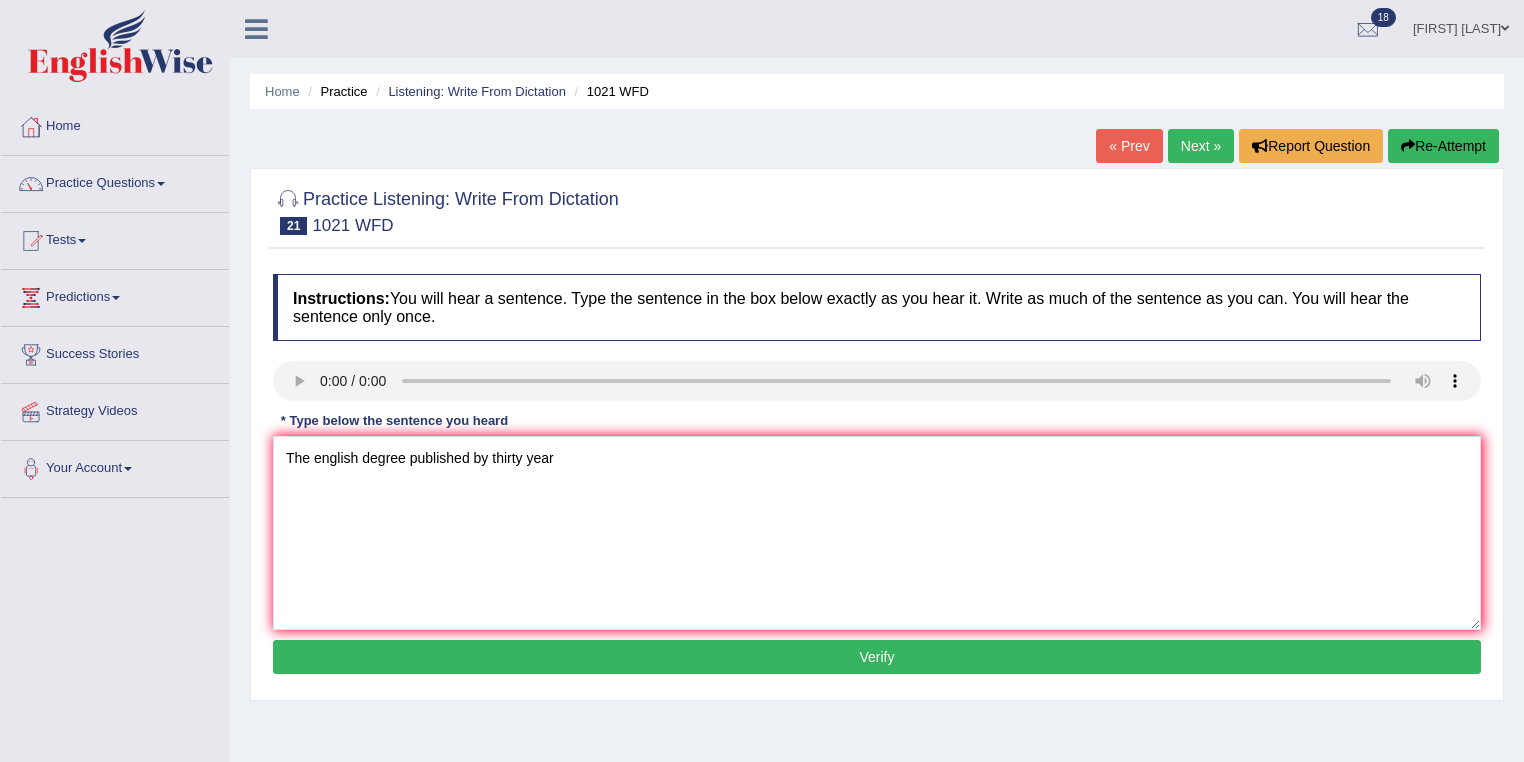 click on "Verify" at bounding box center [877, 657] 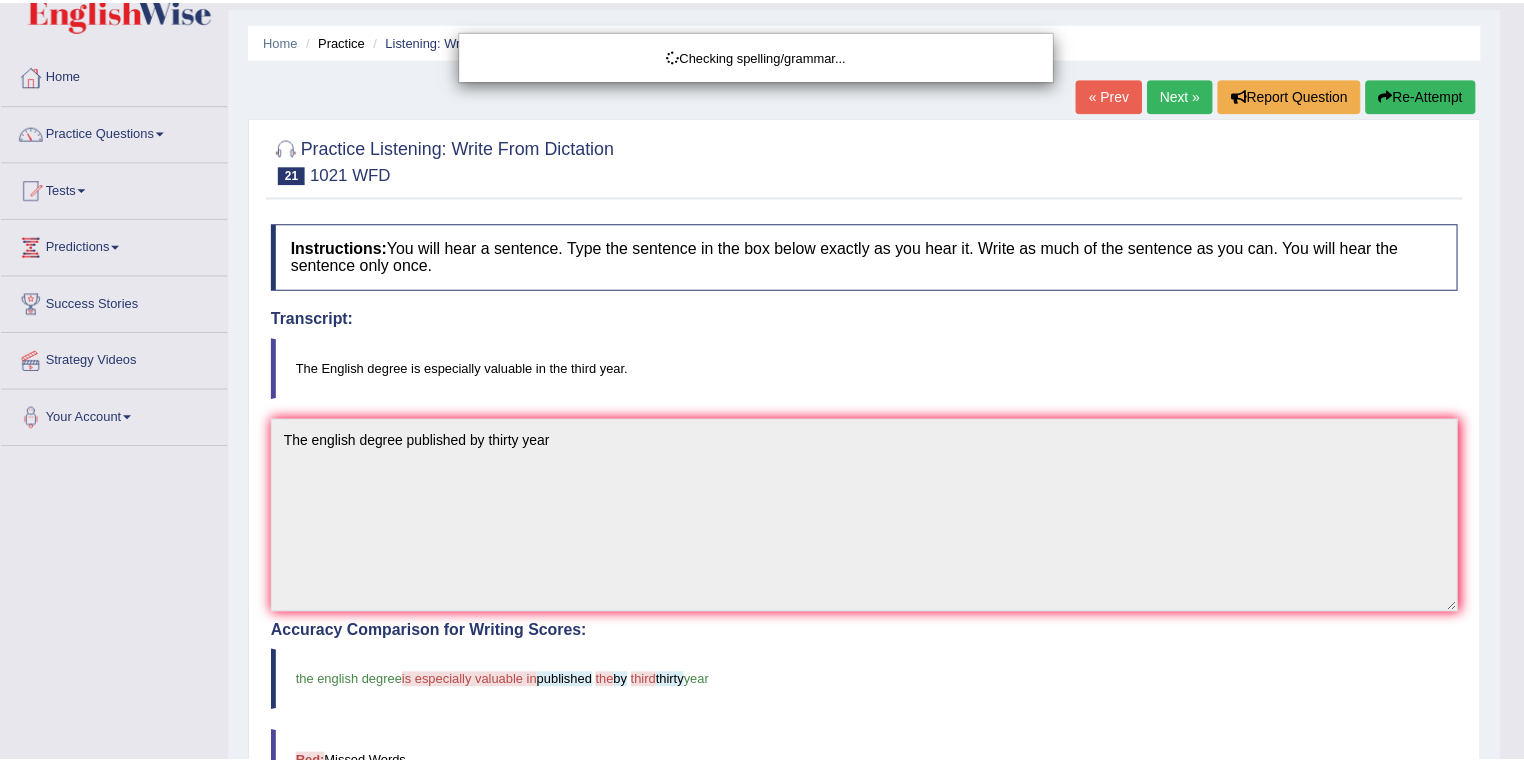 scroll, scrollTop: 80, scrollLeft: 0, axis: vertical 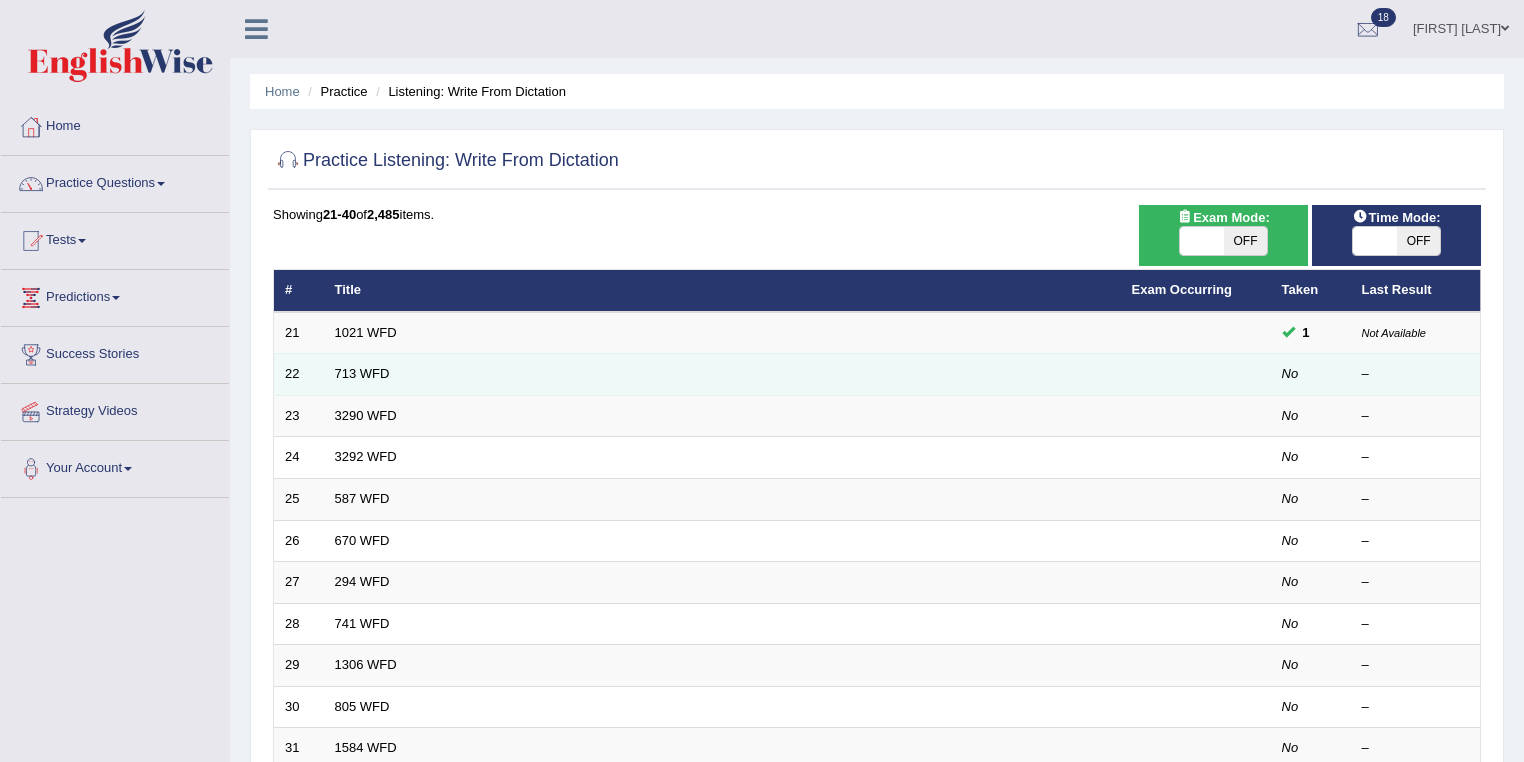 click on "713 WFD" at bounding box center [722, 375] 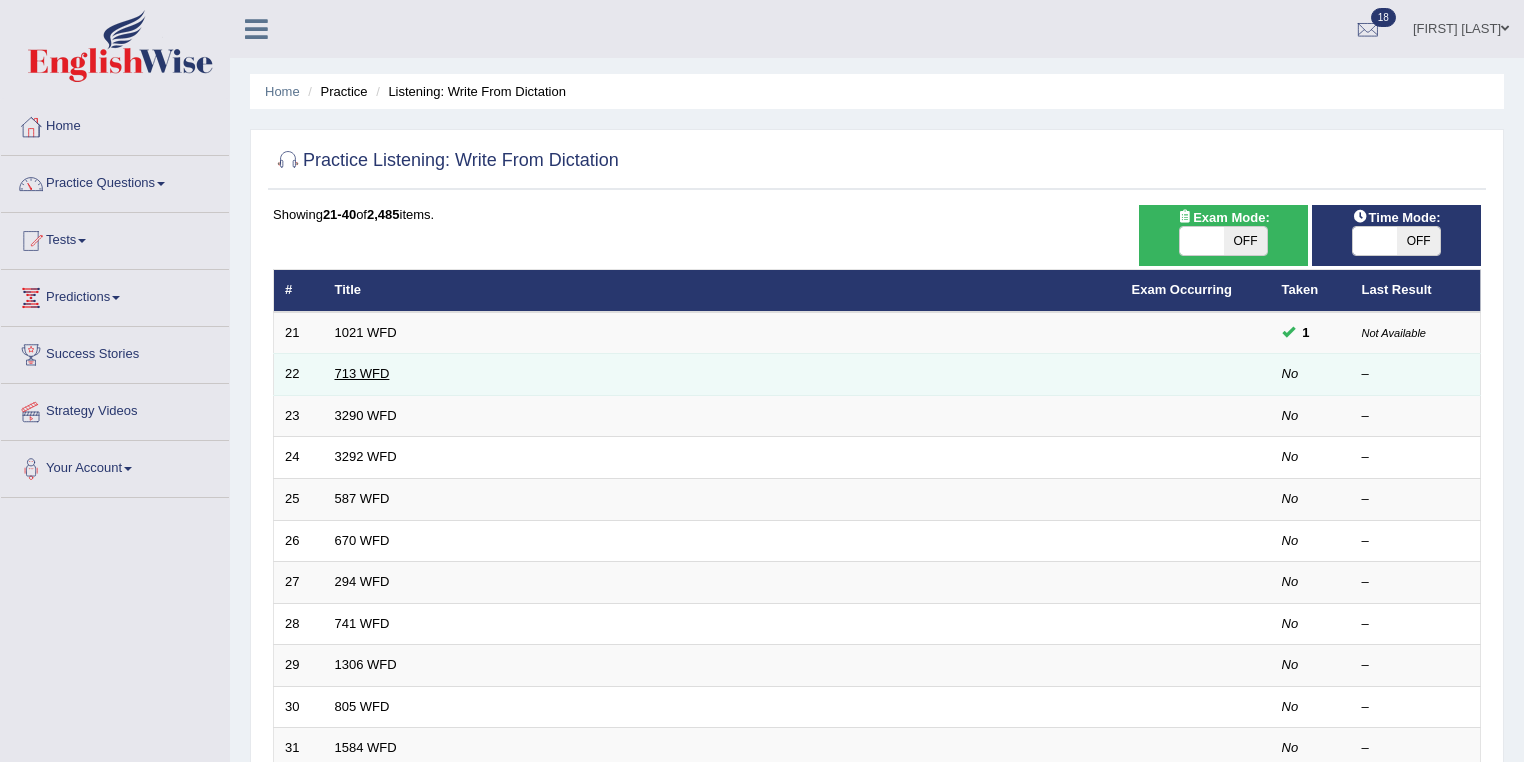 click on "713 WFD" at bounding box center (362, 373) 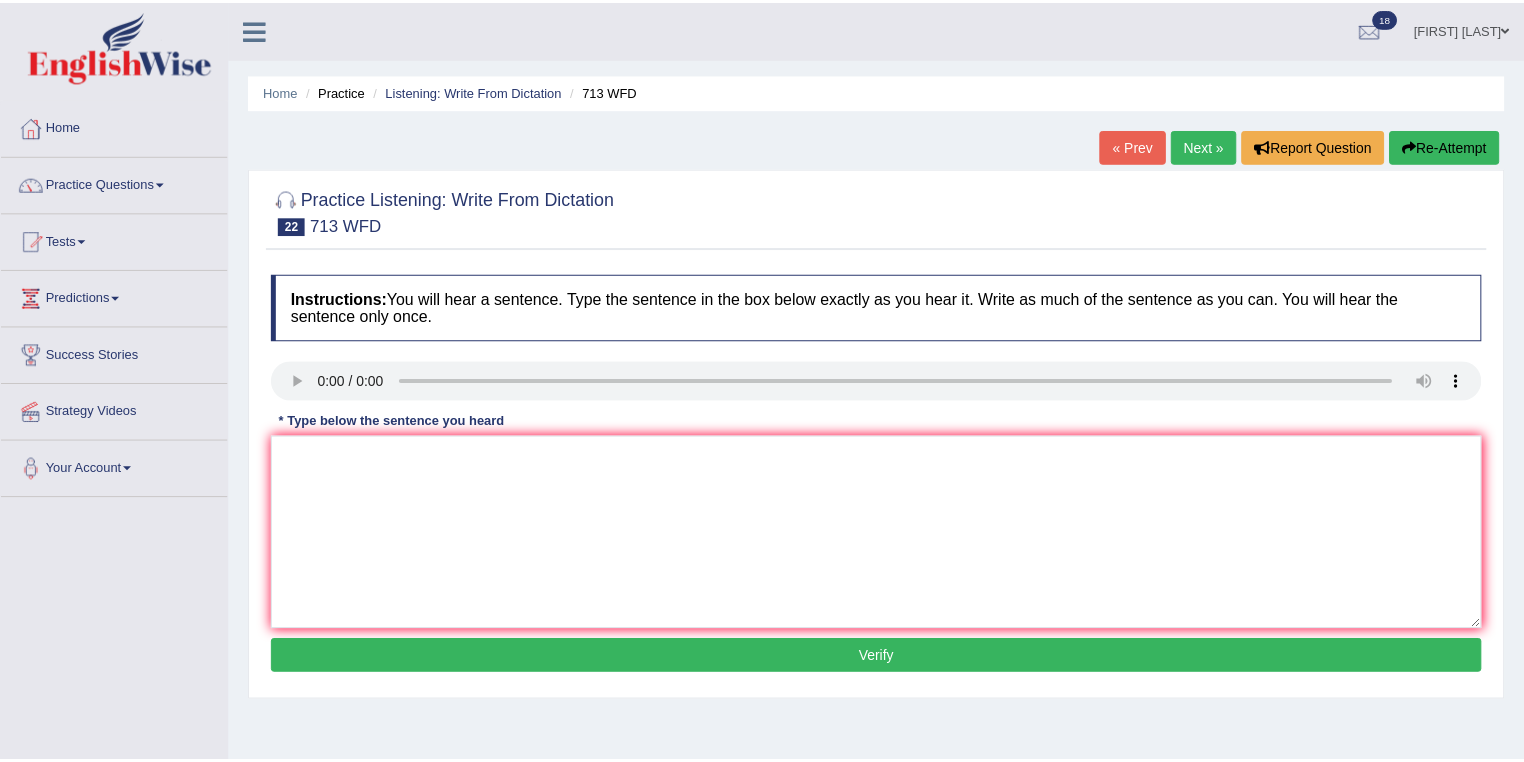 scroll, scrollTop: 0, scrollLeft: 0, axis: both 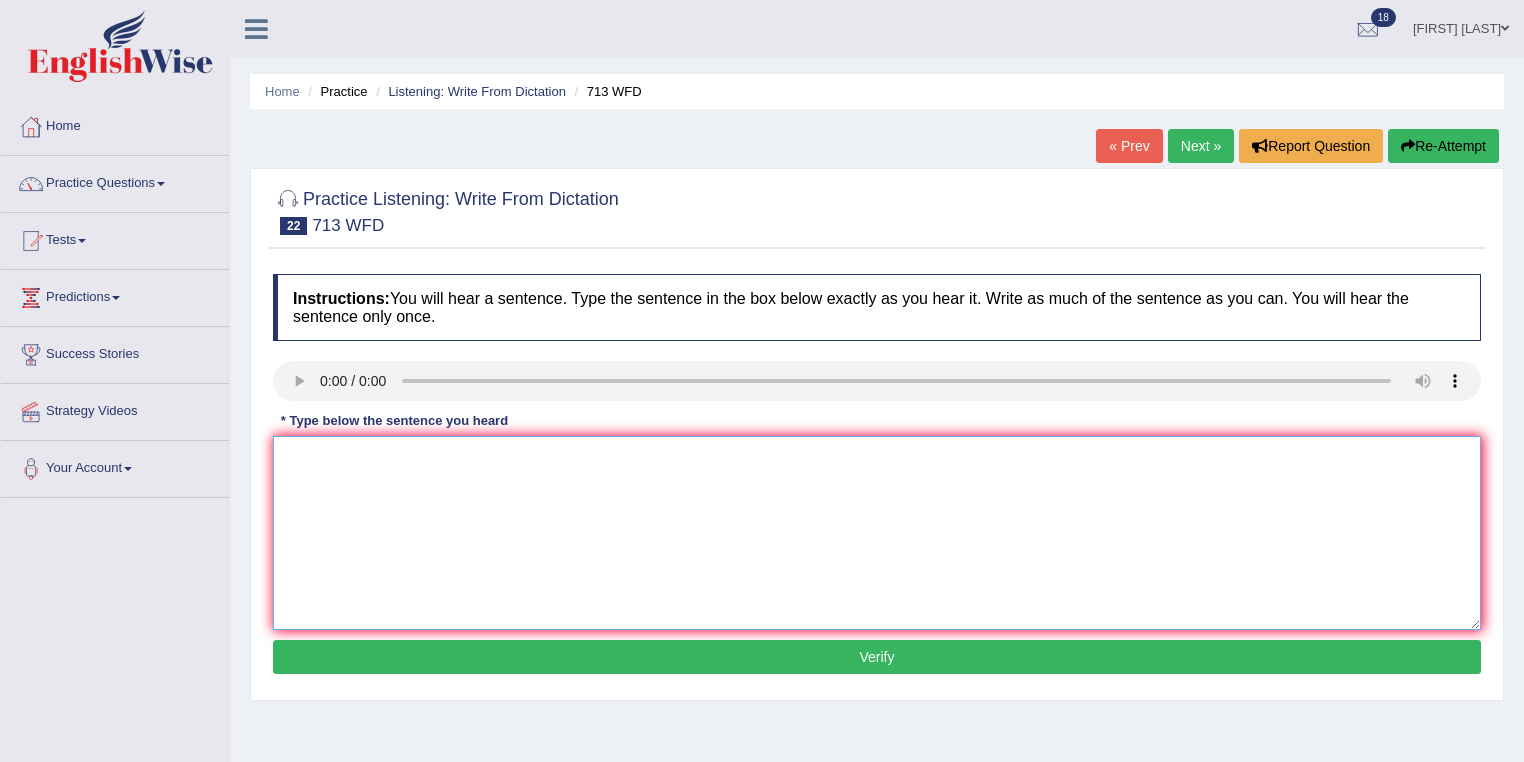 click at bounding box center [877, 533] 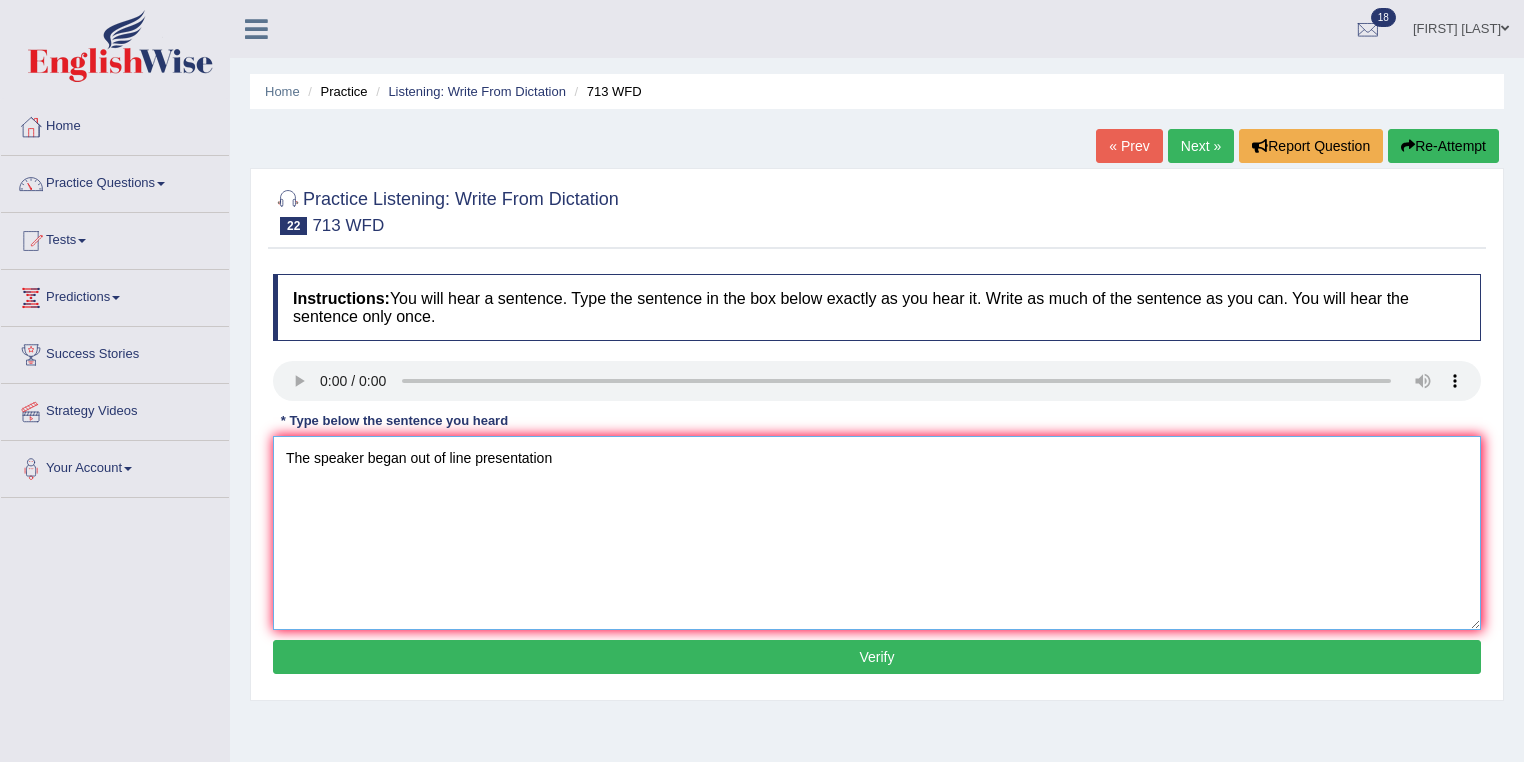 type on "The speaker began out of line presentation" 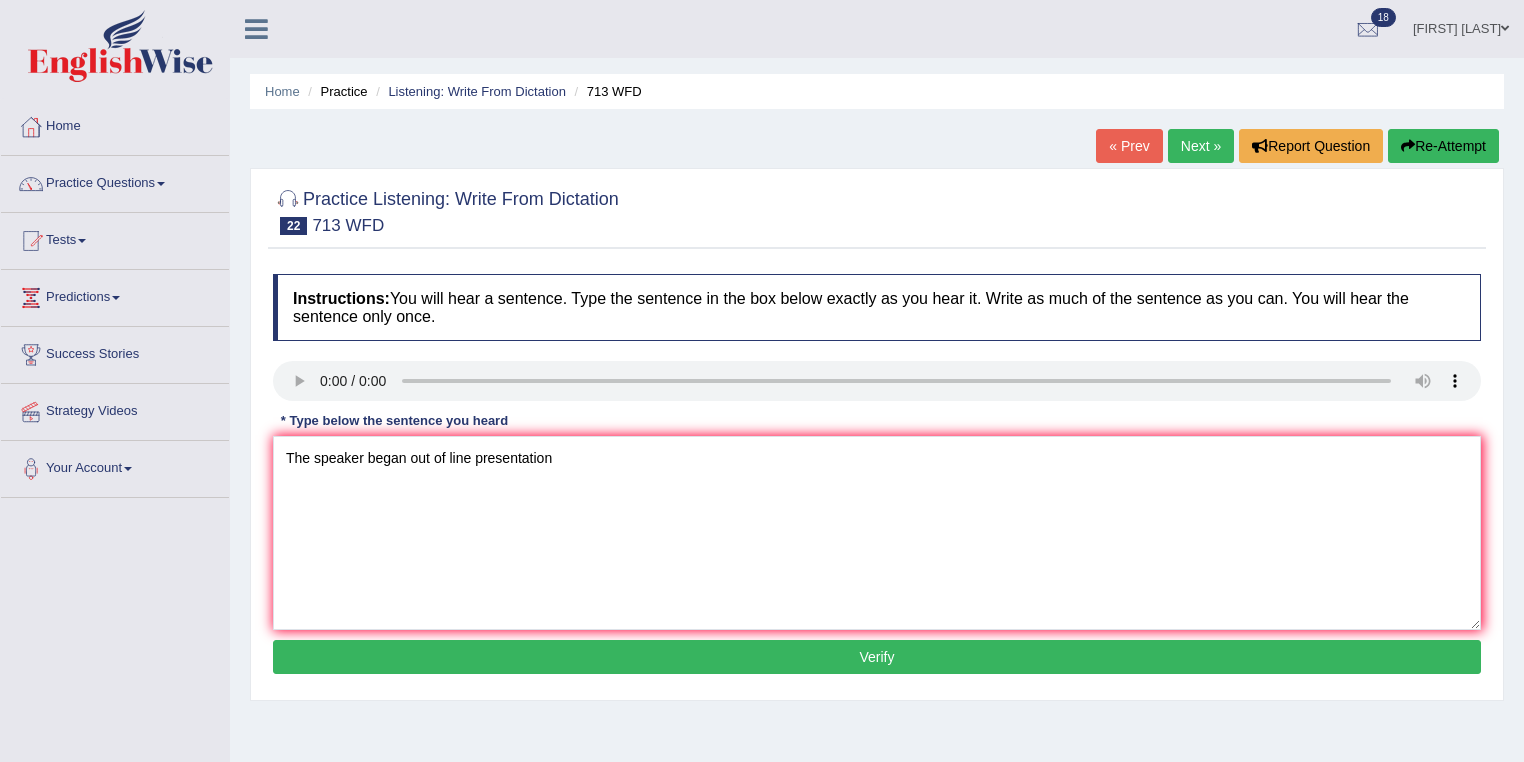 click on "Verify" at bounding box center [877, 657] 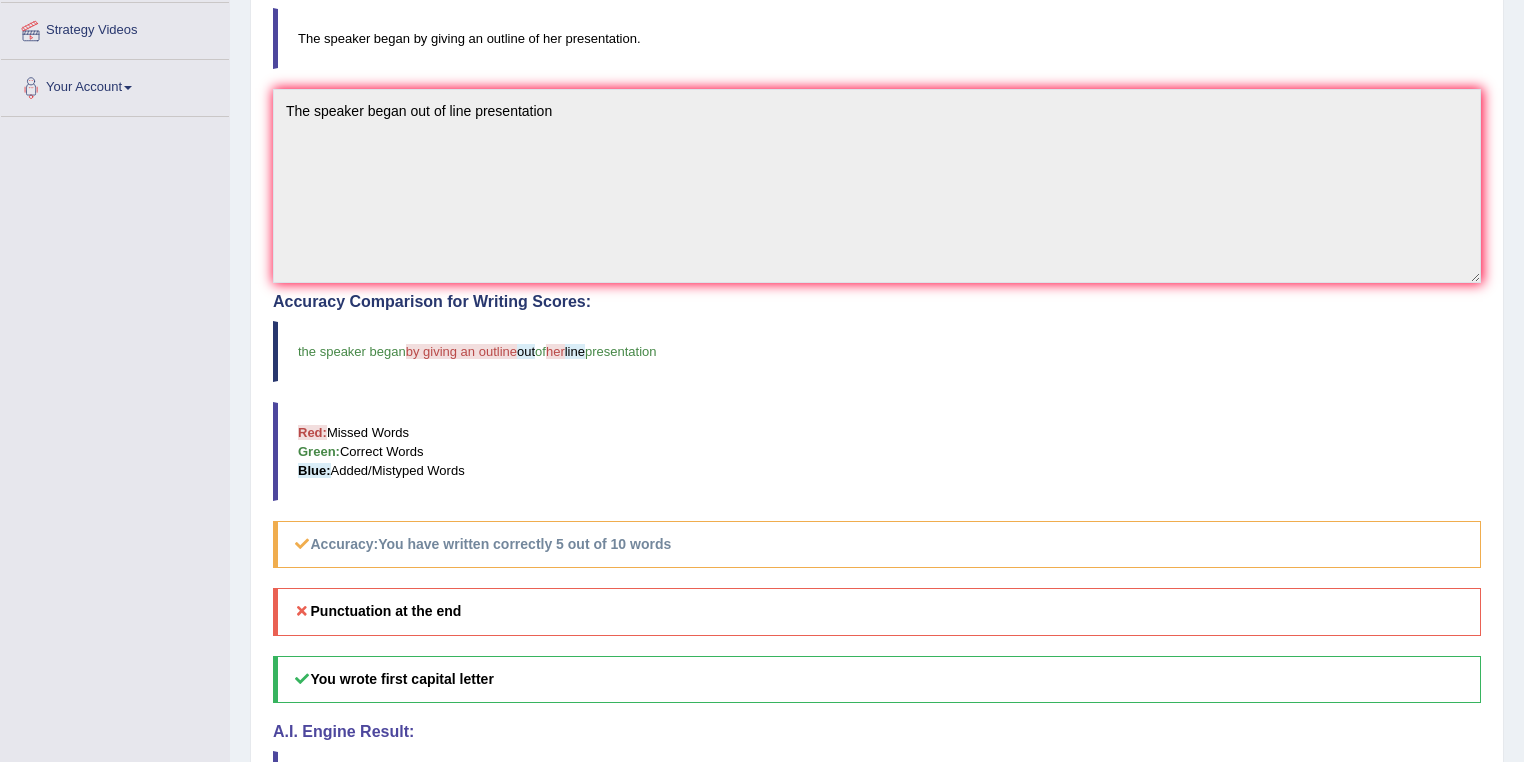 scroll, scrollTop: 368, scrollLeft: 0, axis: vertical 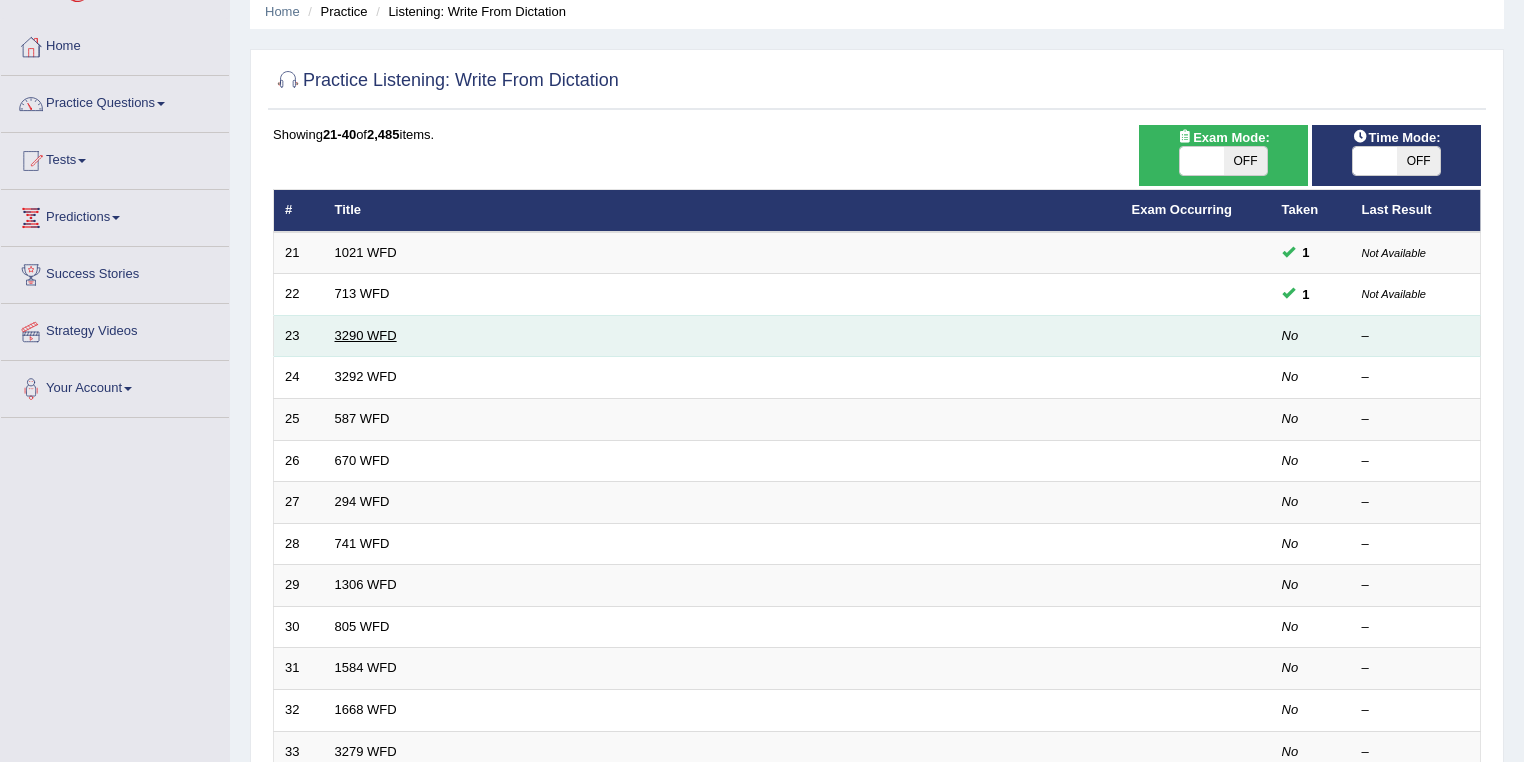 click on "3290 WFD" at bounding box center (366, 335) 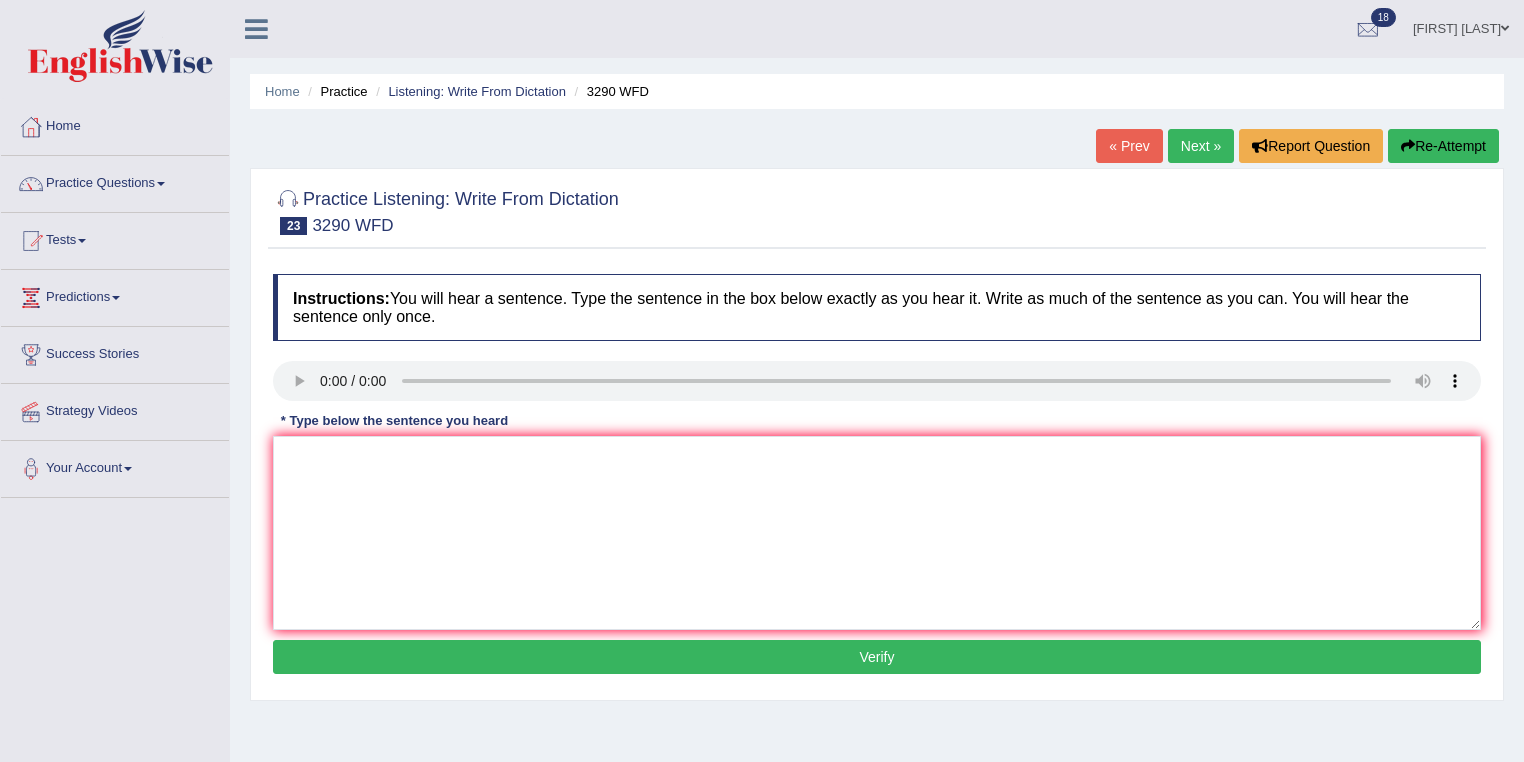 scroll, scrollTop: 0, scrollLeft: 0, axis: both 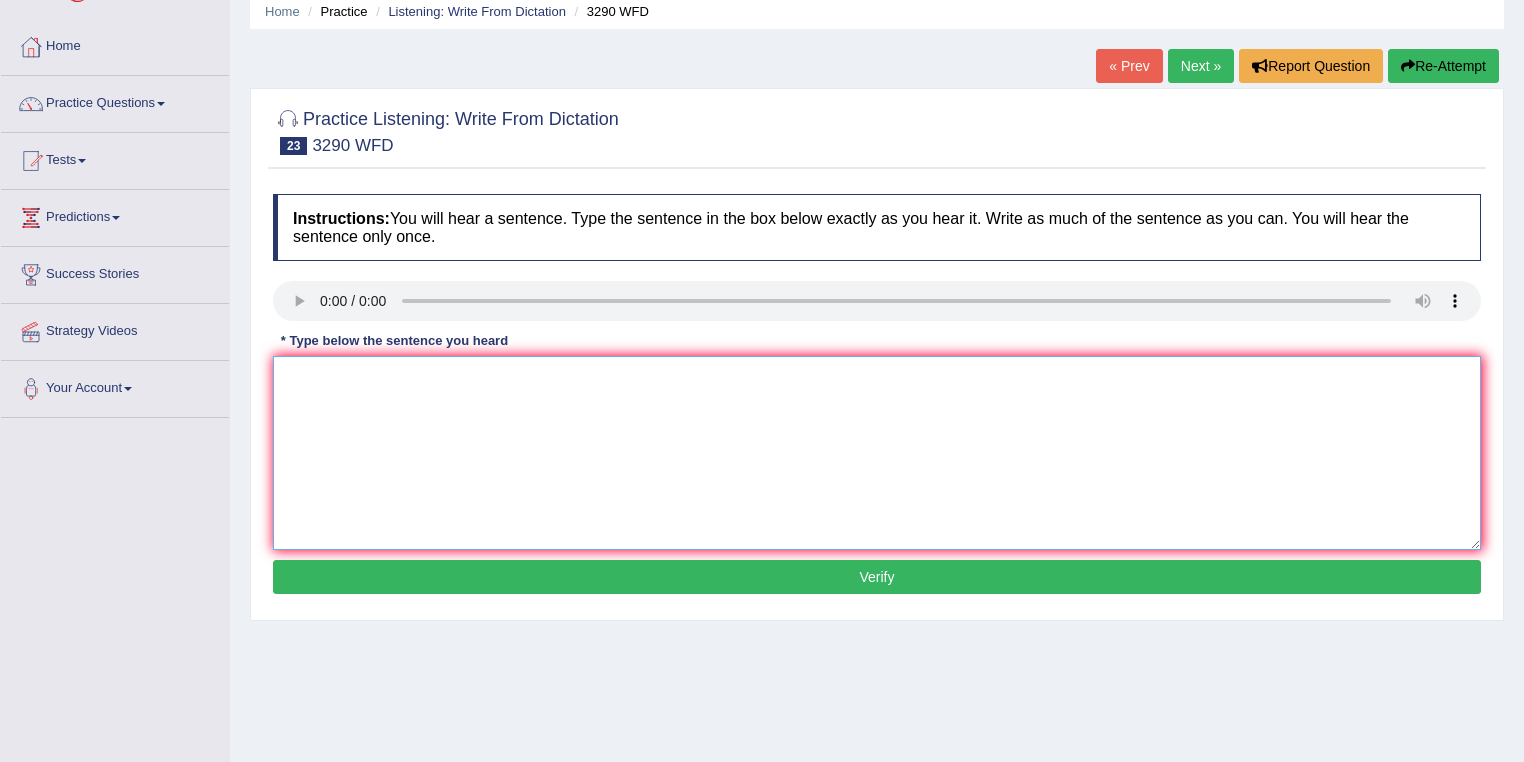 click at bounding box center (877, 453) 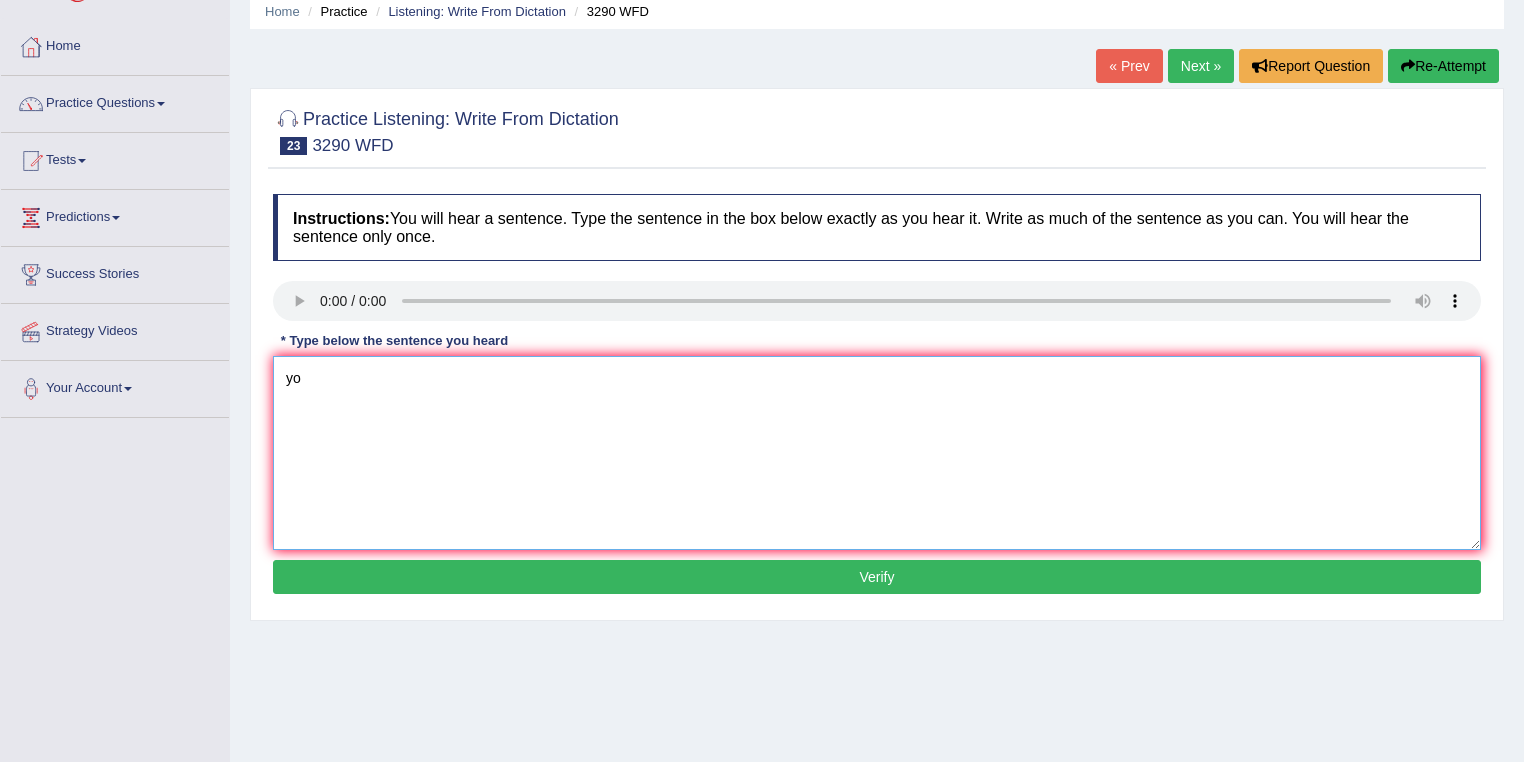 type on "y" 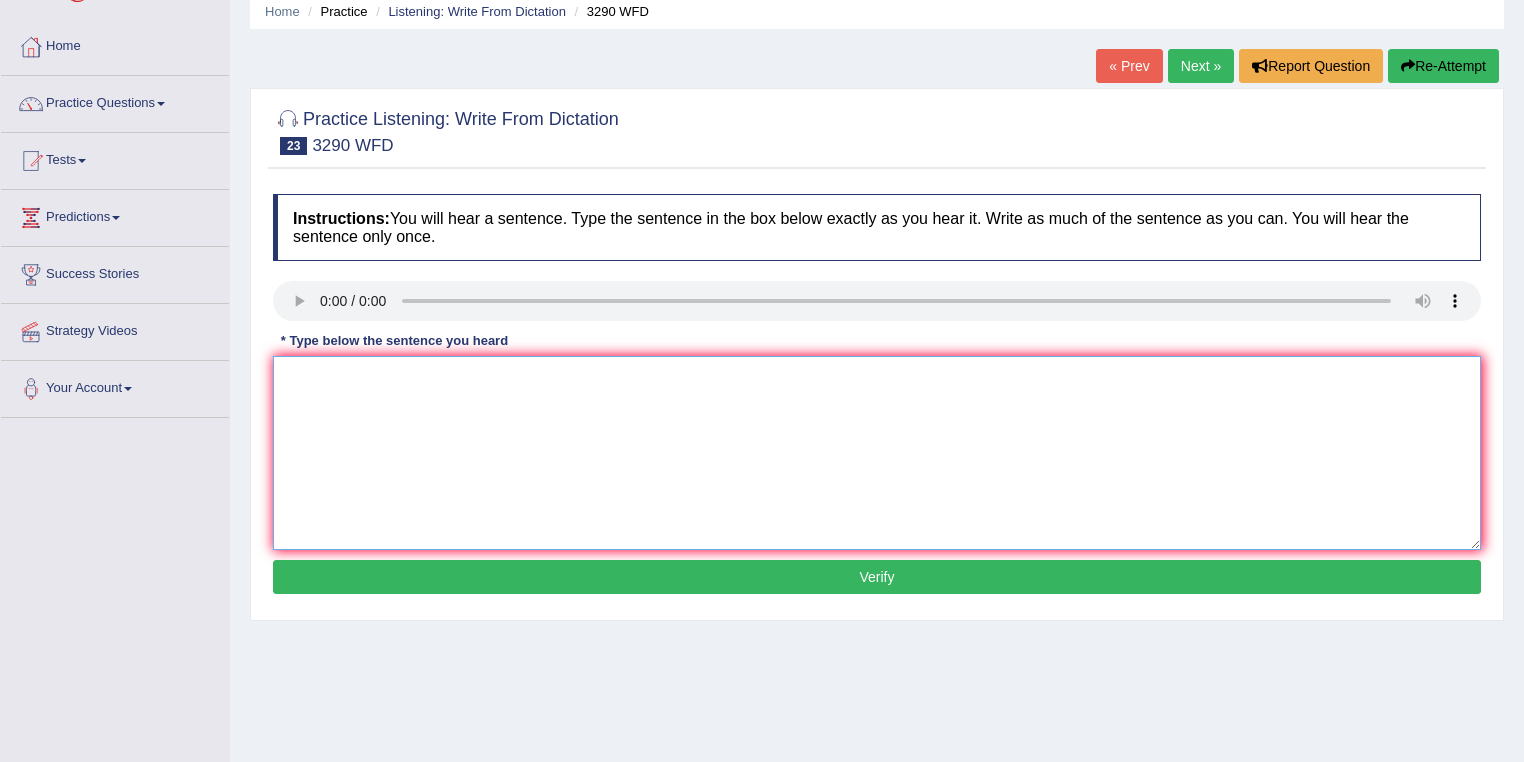 type on "T" 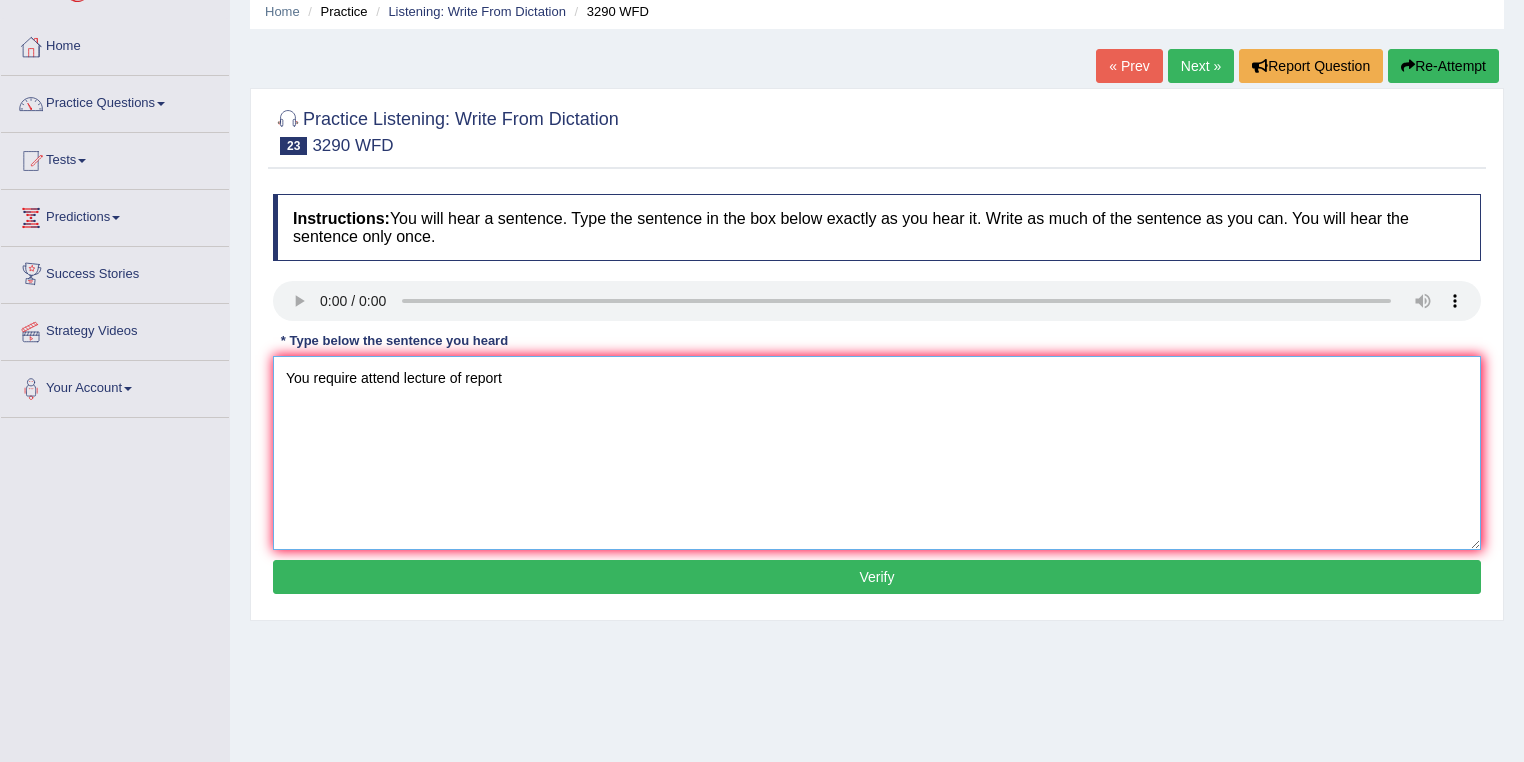 type on "You require attend lecture of report" 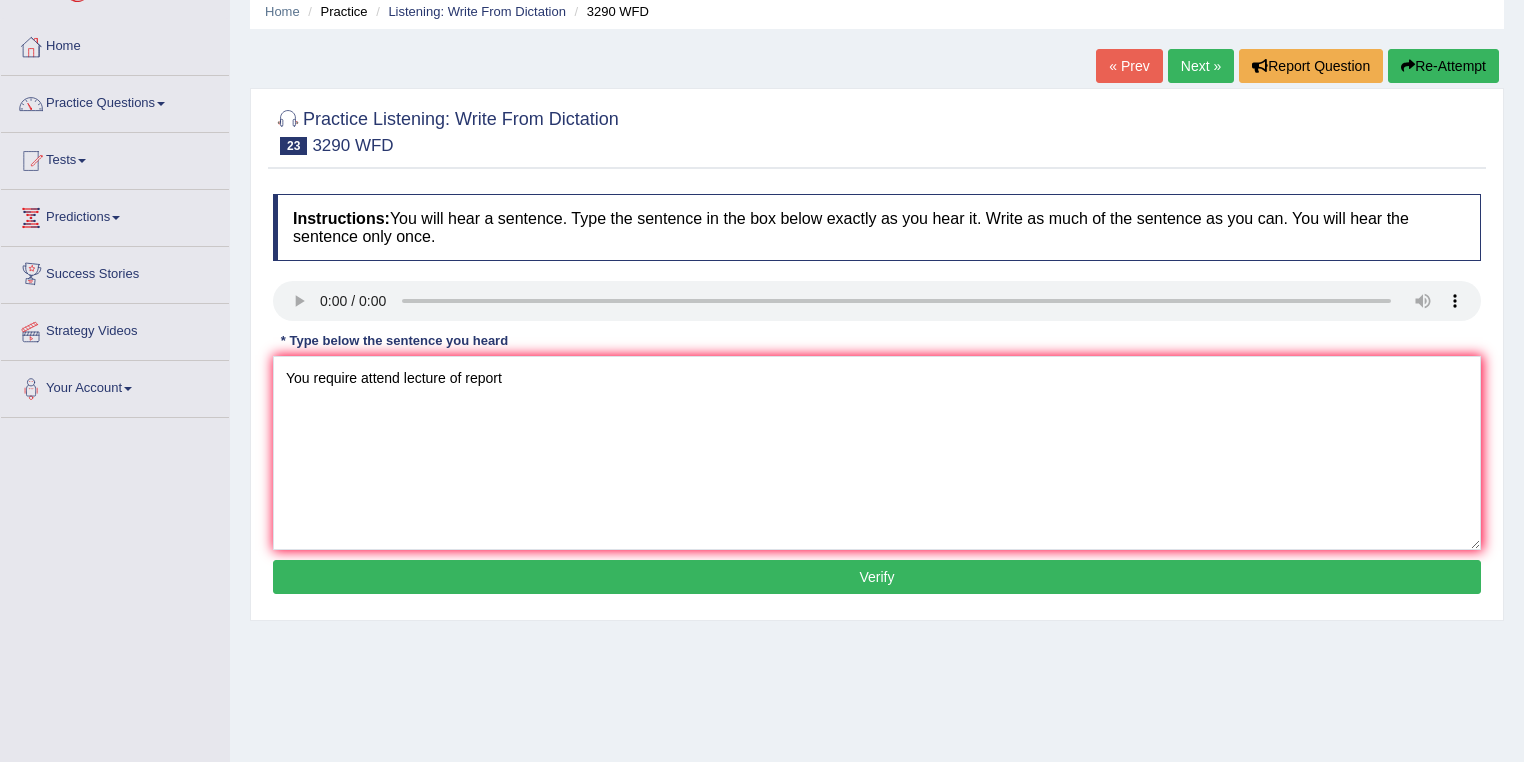 click on "Verify" at bounding box center [877, 577] 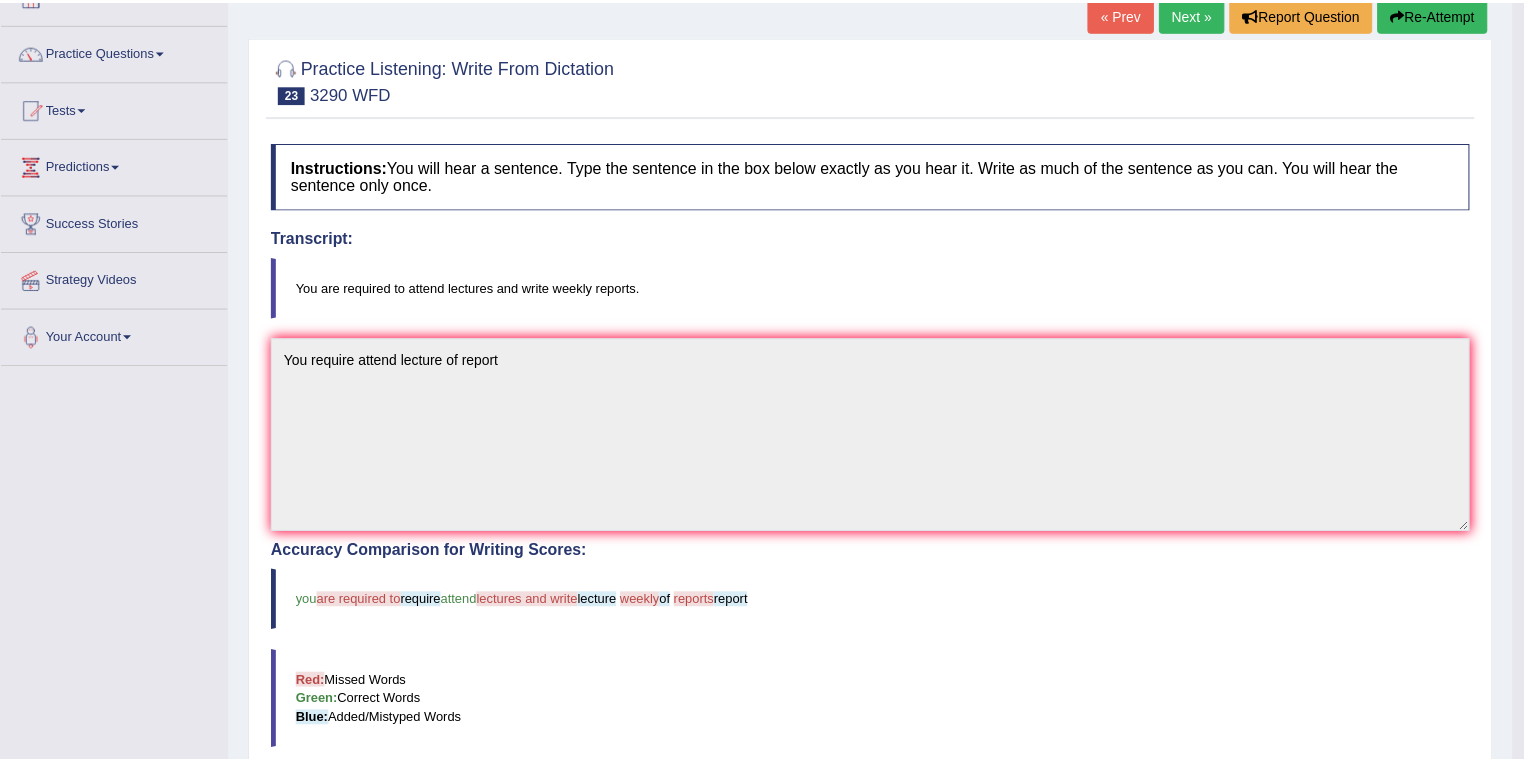 scroll, scrollTop: 160, scrollLeft: 0, axis: vertical 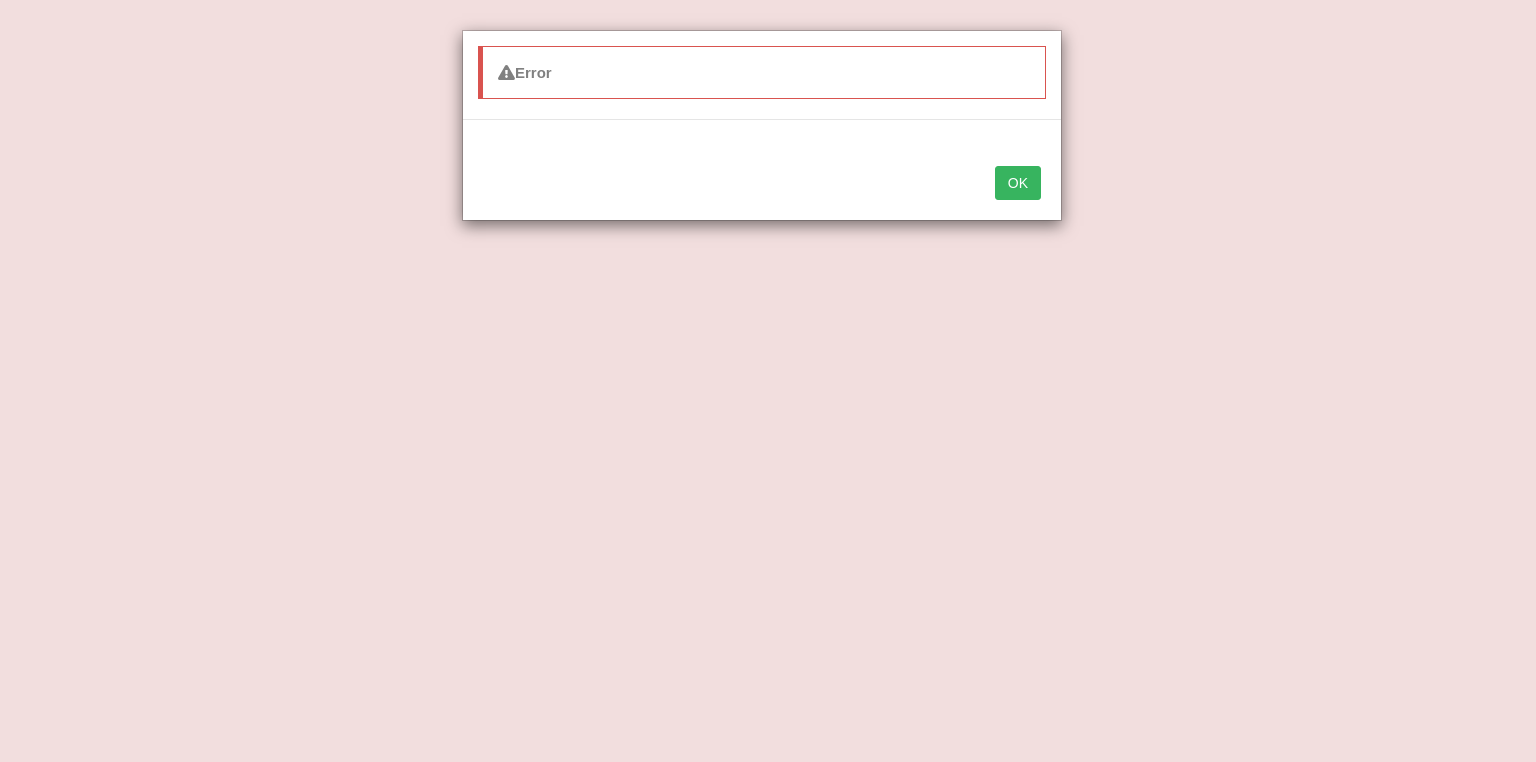 click on "OK" at bounding box center [1018, 183] 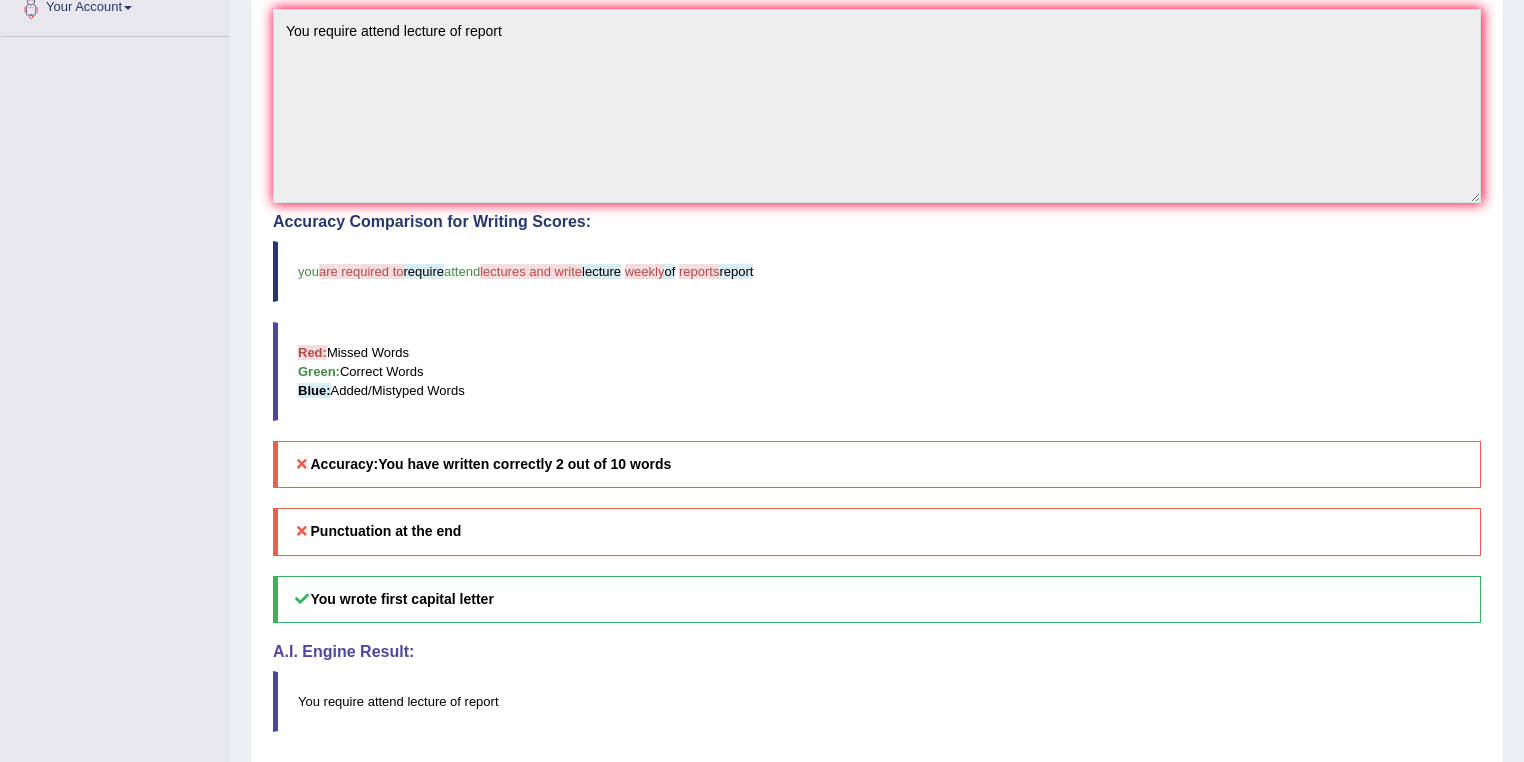 scroll, scrollTop: 480, scrollLeft: 0, axis: vertical 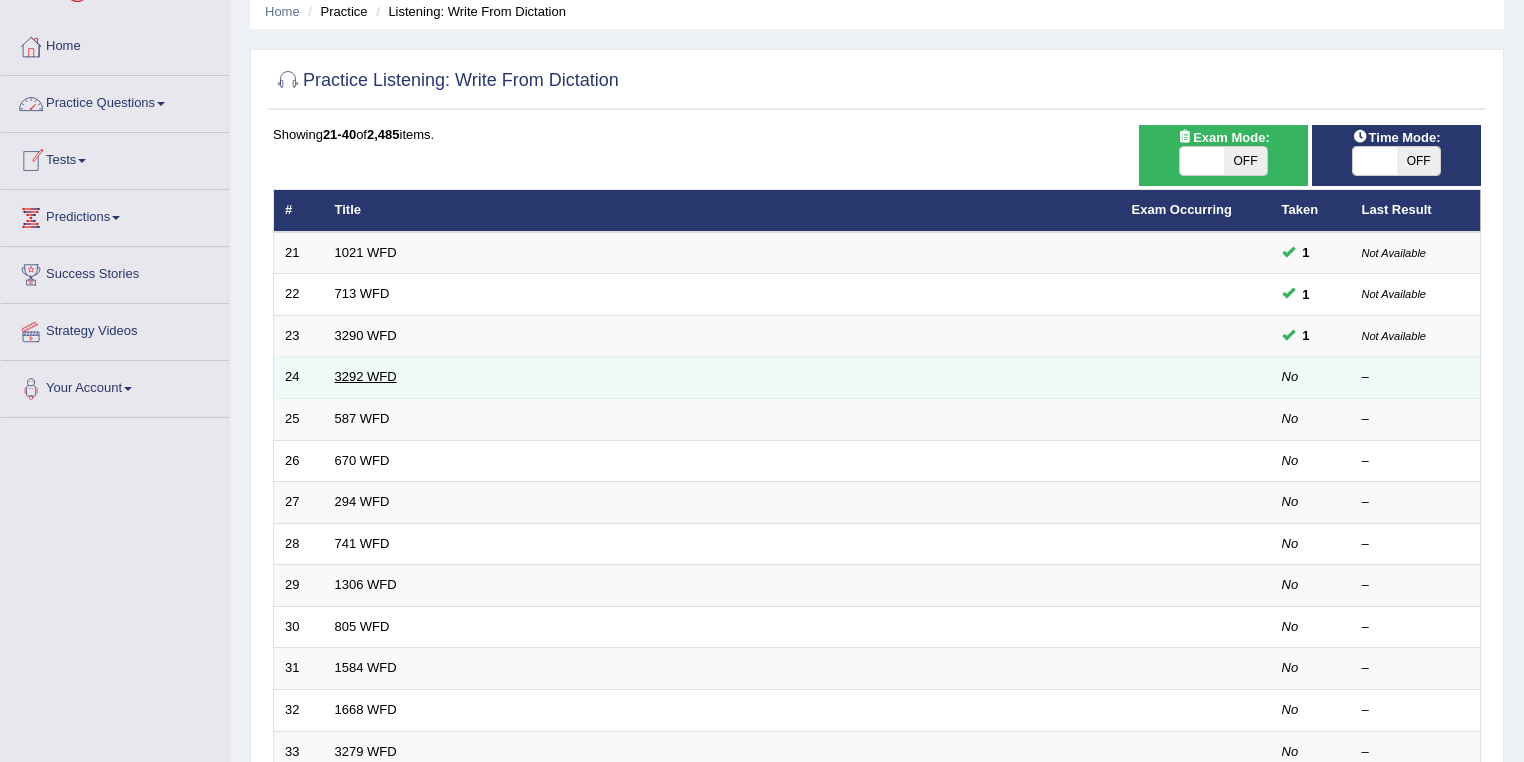click on "3292 WFD" at bounding box center [366, 376] 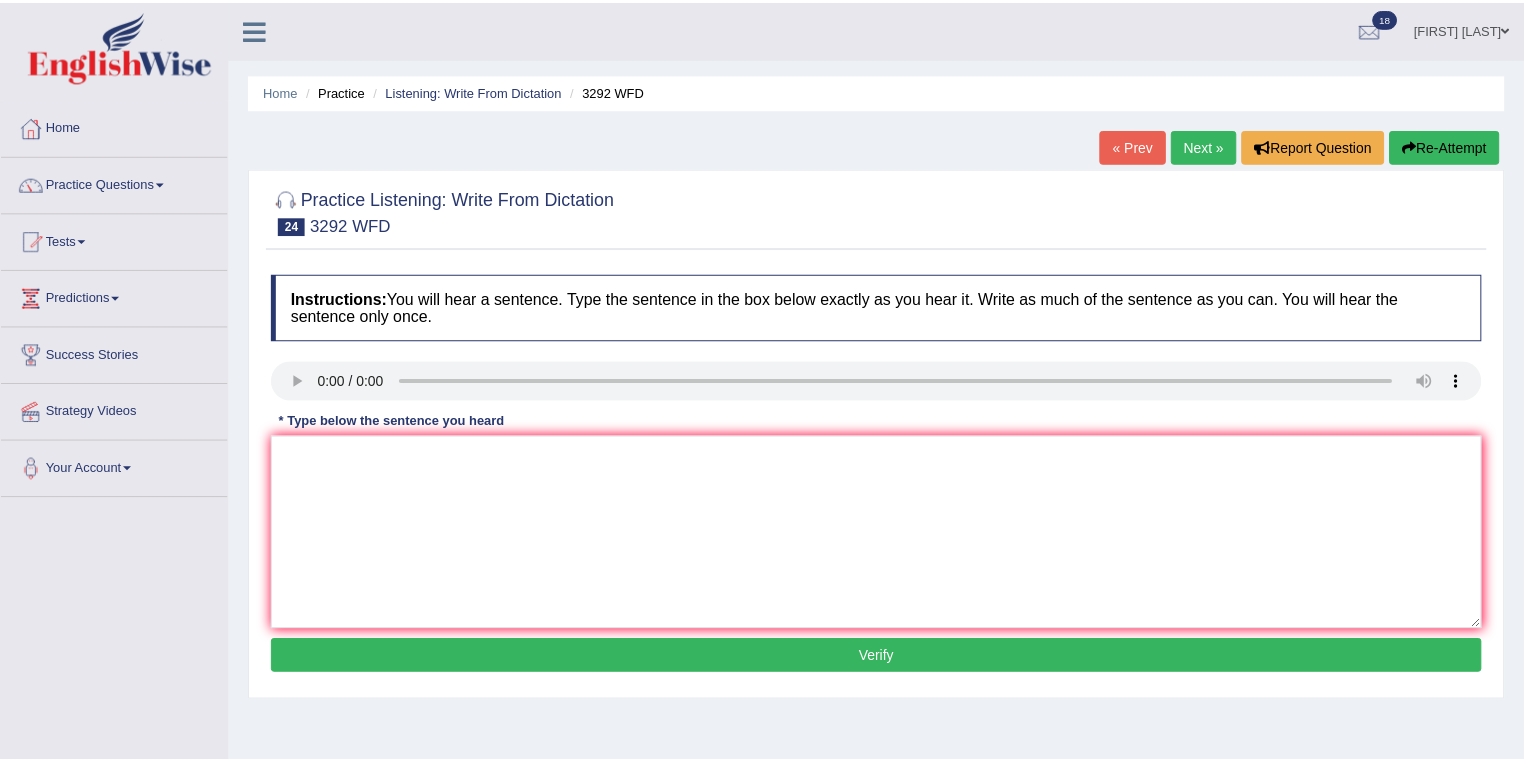 scroll, scrollTop: 0, scrollLeft: 0, axis: both 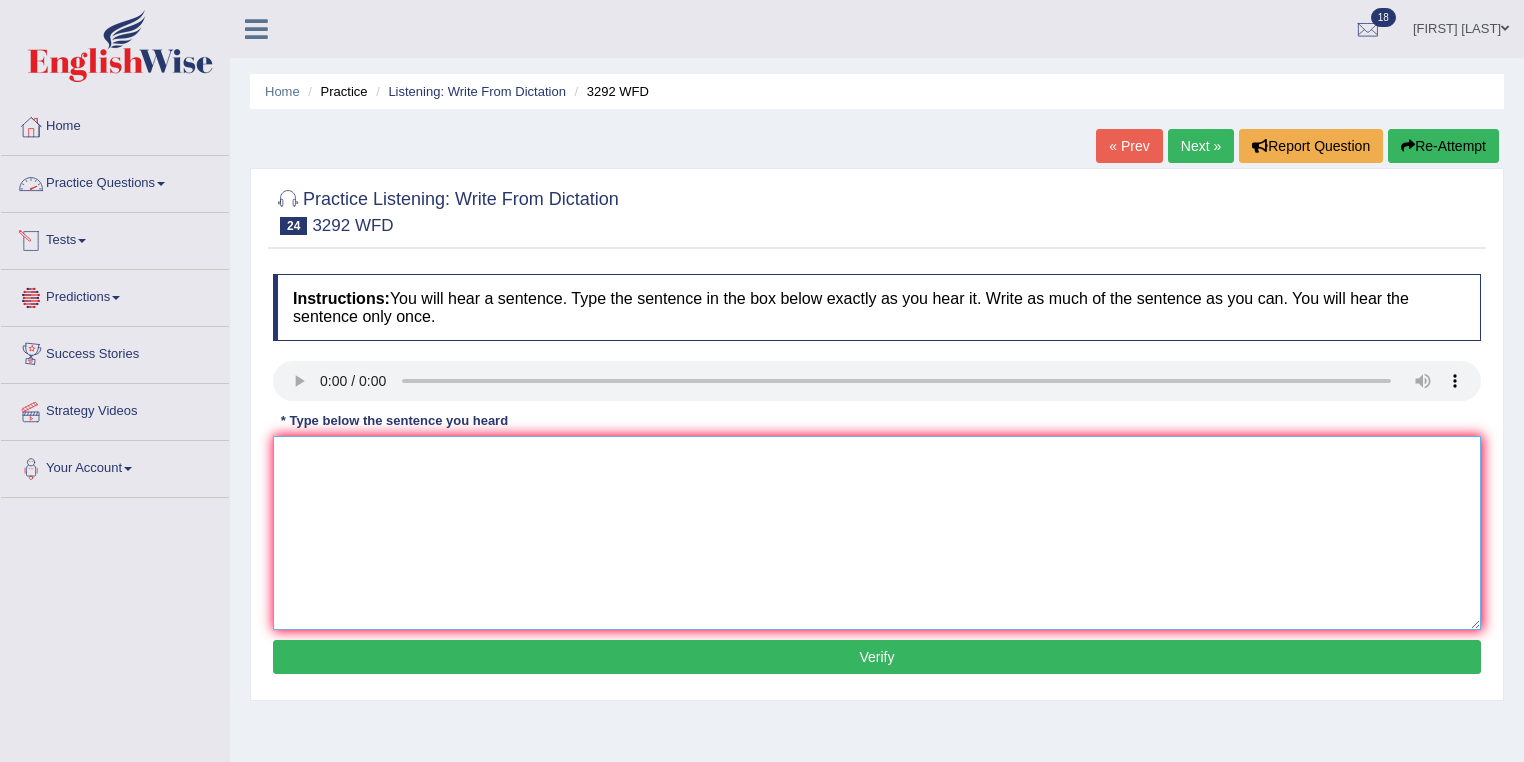 click at bounding box center [877, 533] 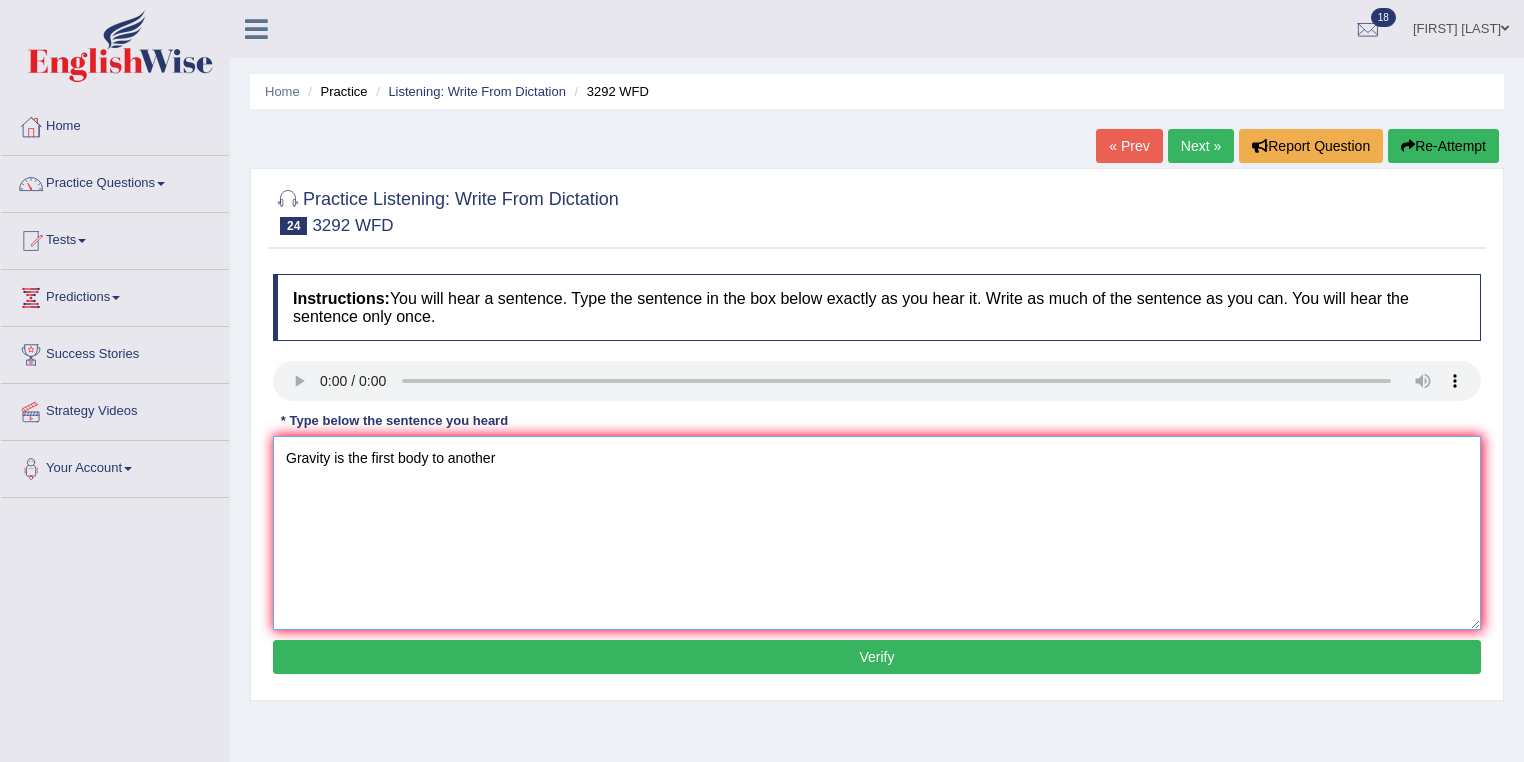 type on "Gravity is the first body to another" 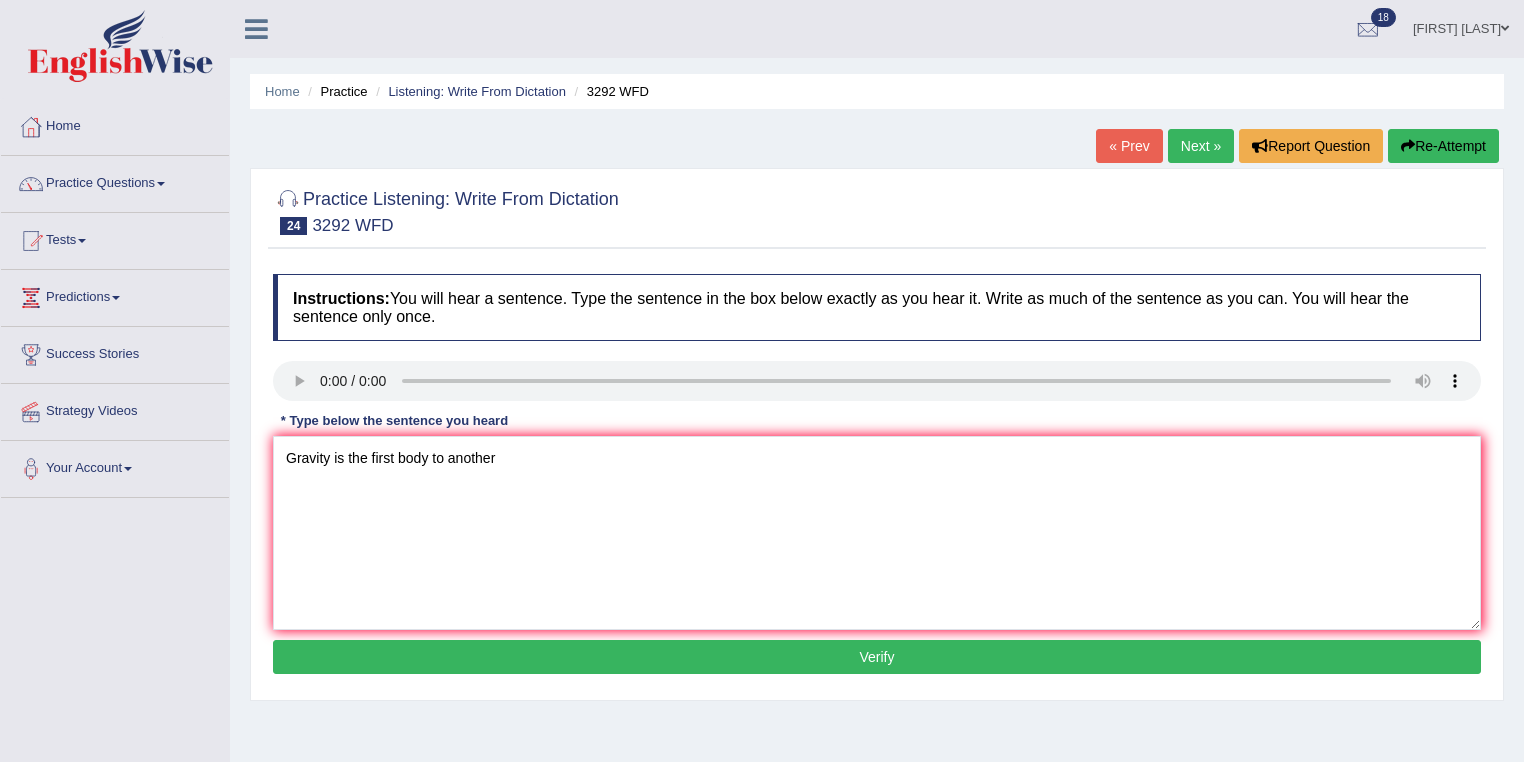 click on "Verify" at bounding box center [877, 657] 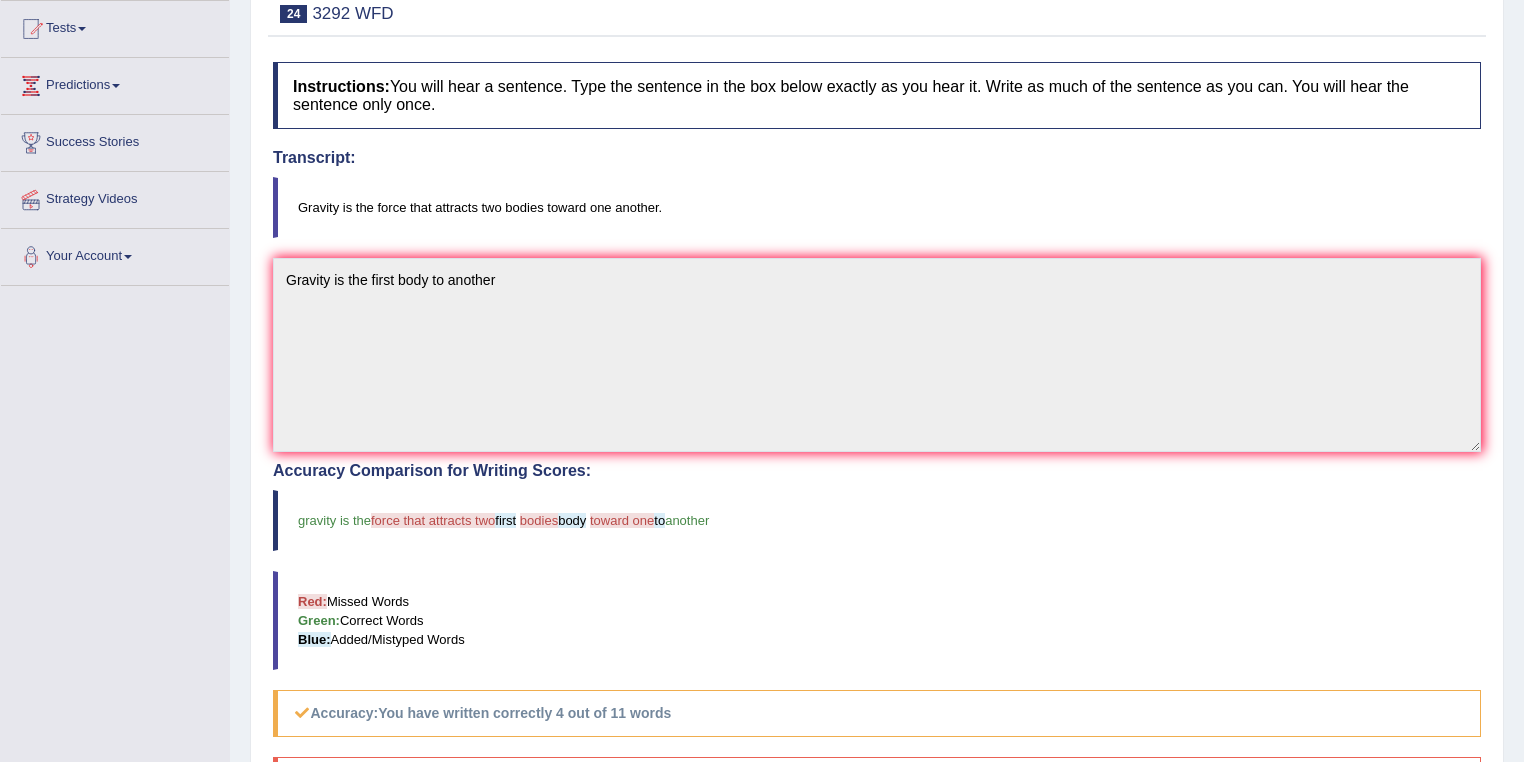 scroll, scrollTop: 240, scrollLeft: 0, axis: vertical 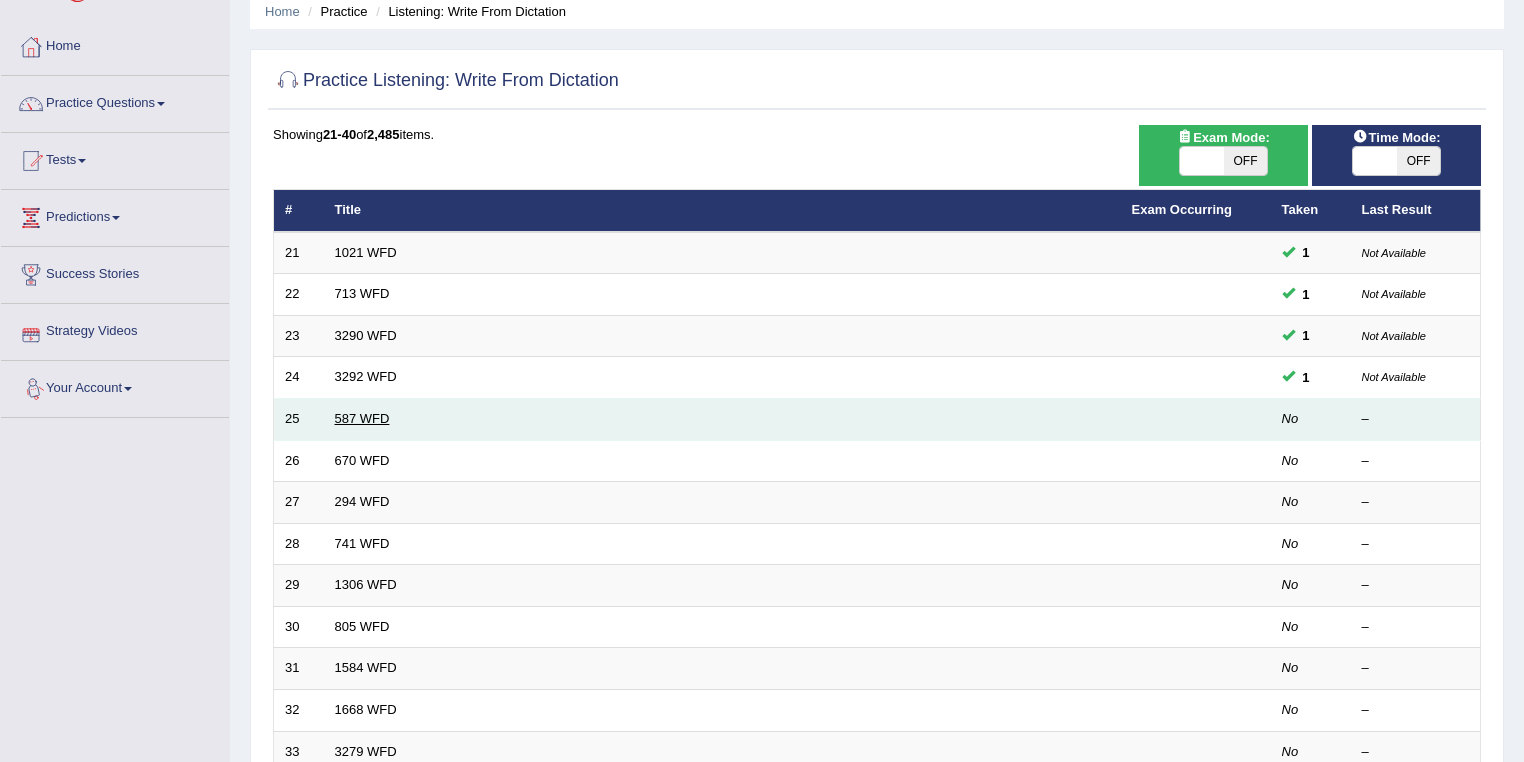 click on "587 WFD" at bounding box center (362, 418) 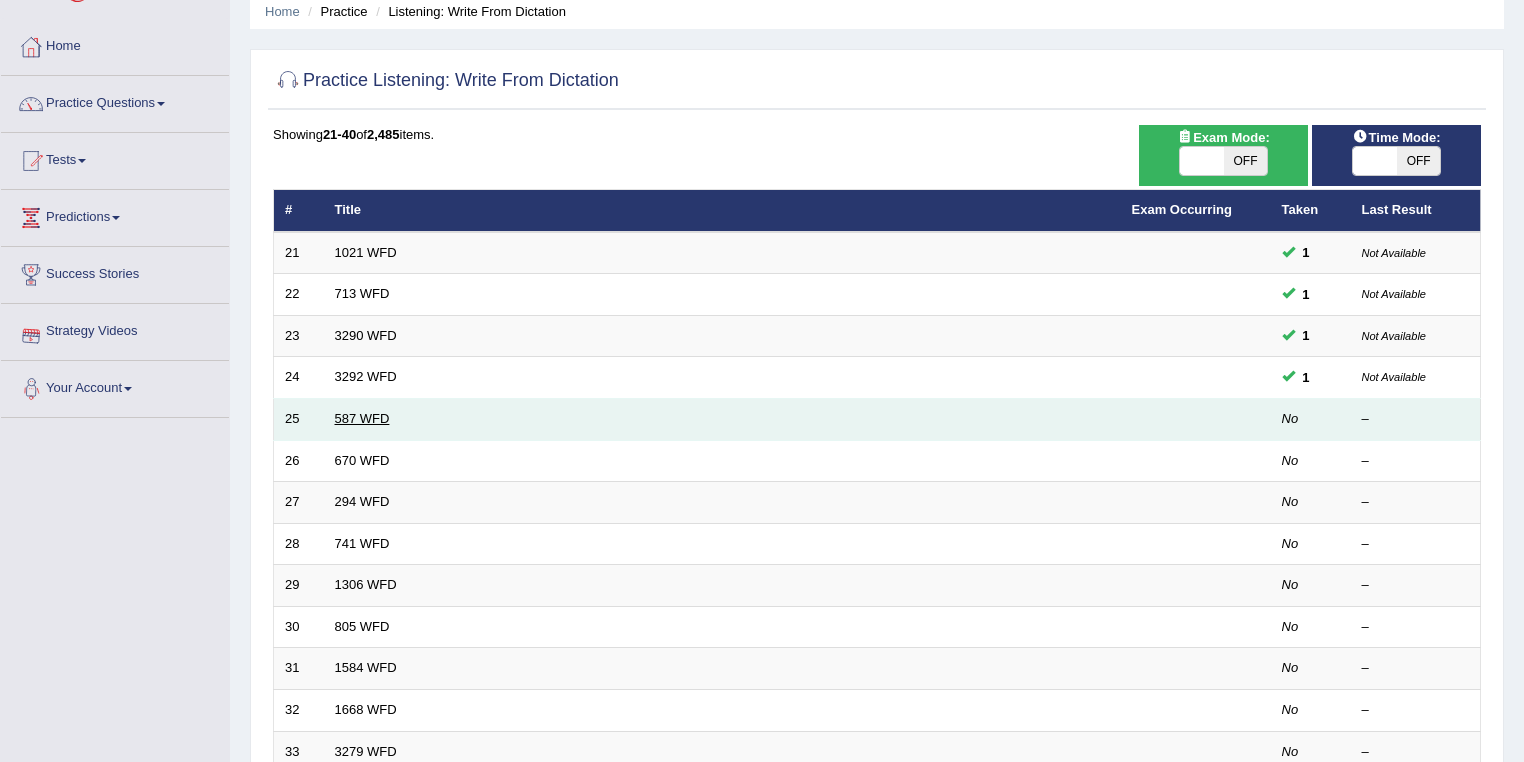 click on "587 WFD" at bounding box center (362, 418) 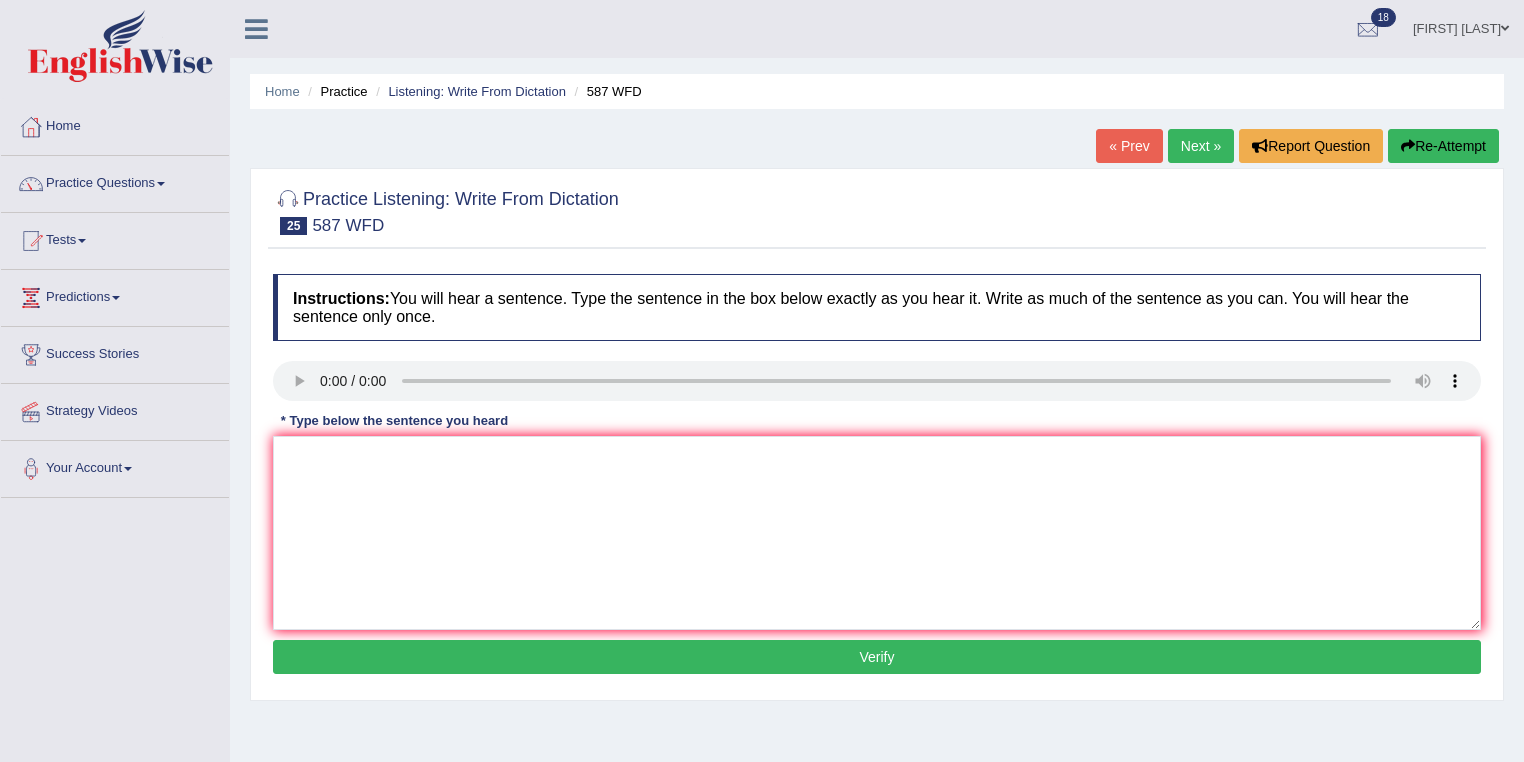 scroll, scrollTop: 0, scrollLeft: 0, axis: both 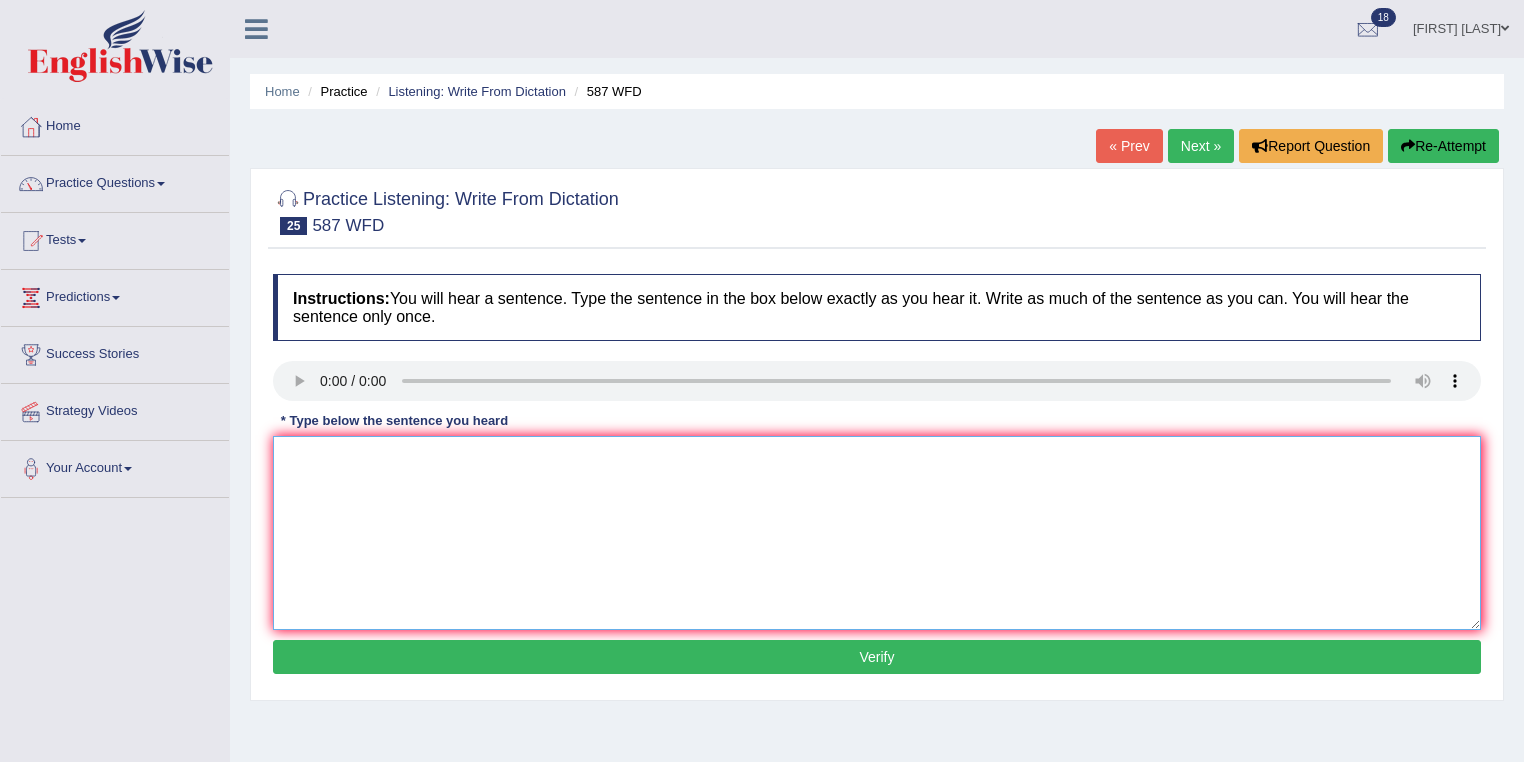 click at bounding box center (877, 533) 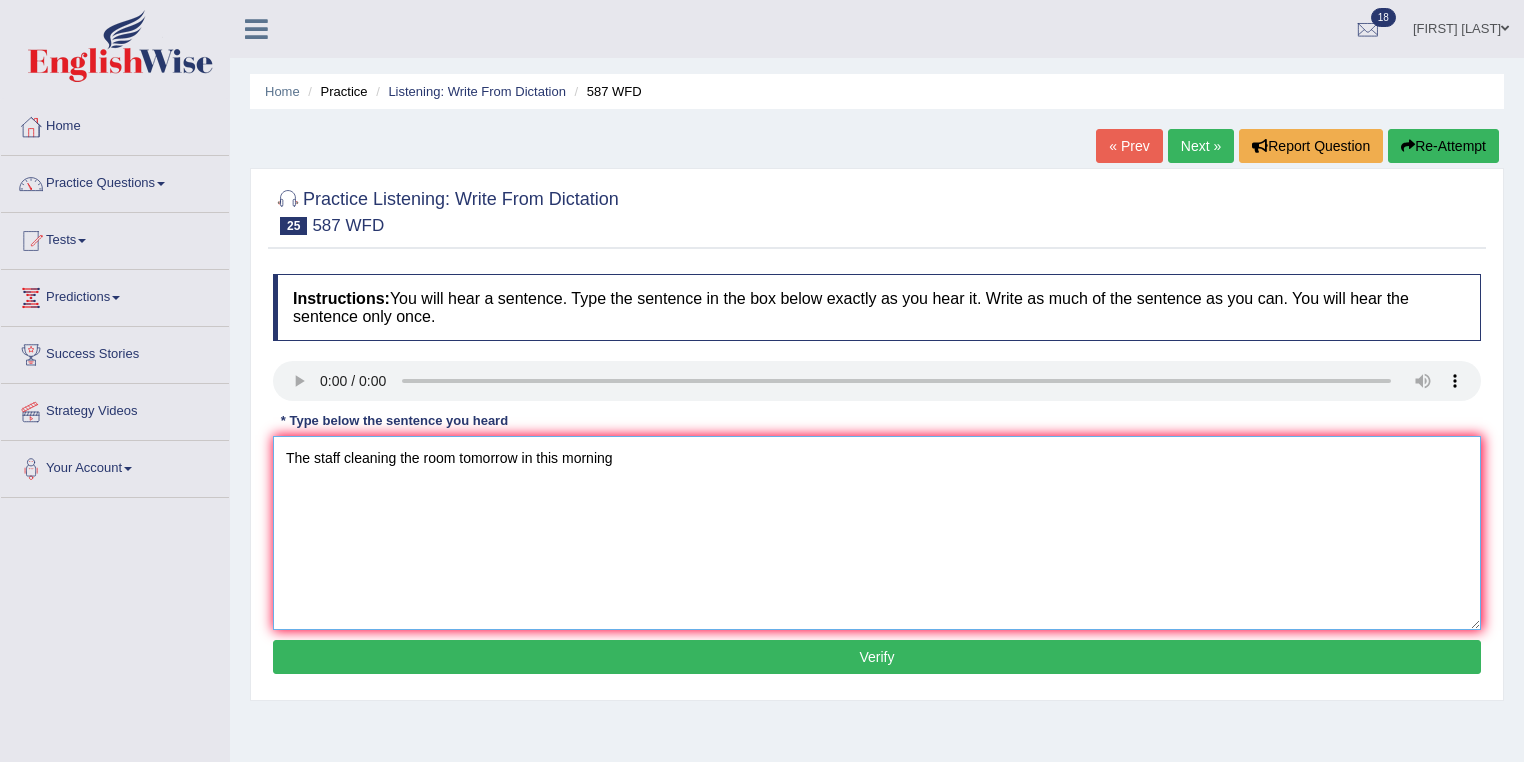 type on "The staff cleaning the room tomorrow in this morning" 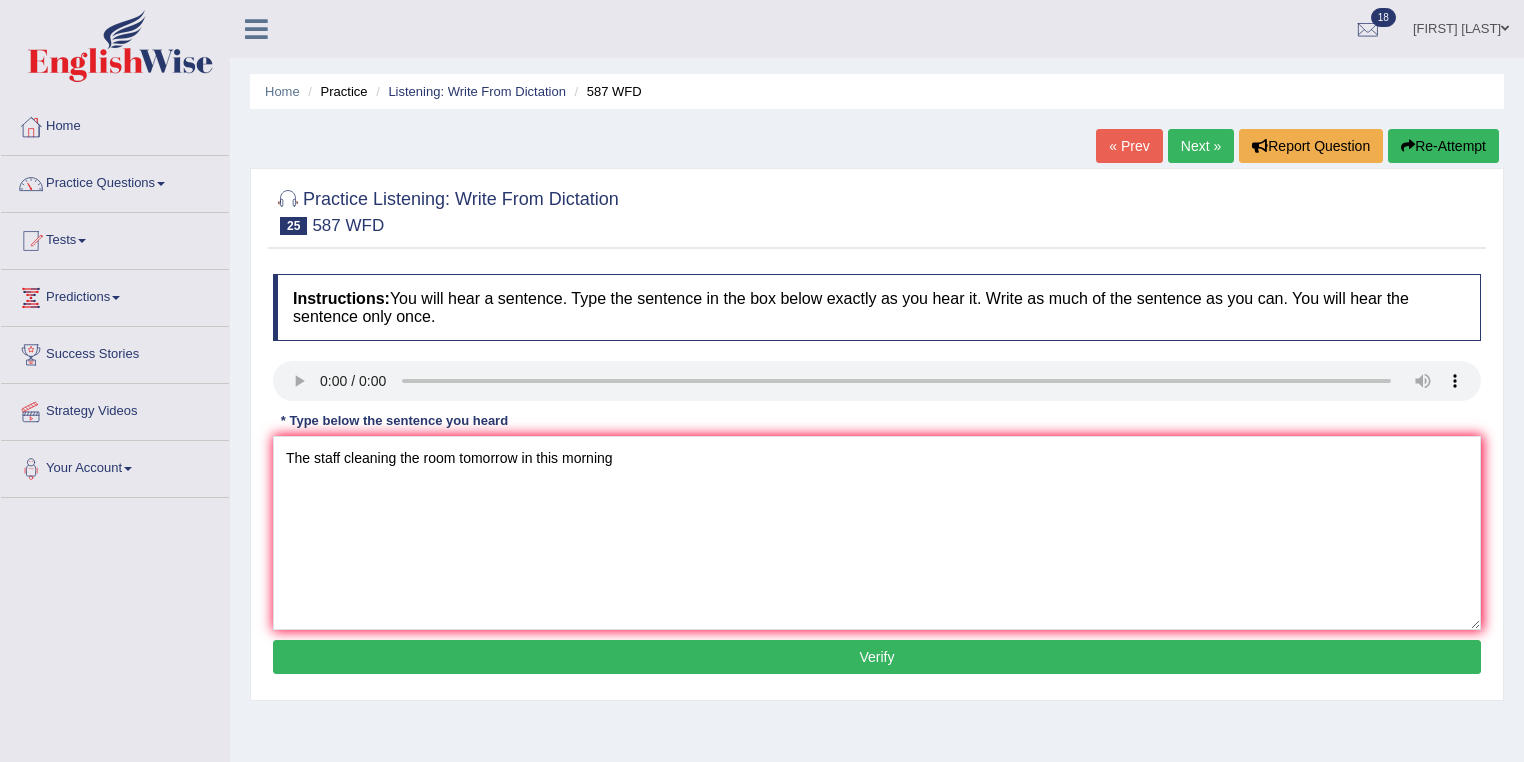 click on "Verify" at bounding box center (877, 657) 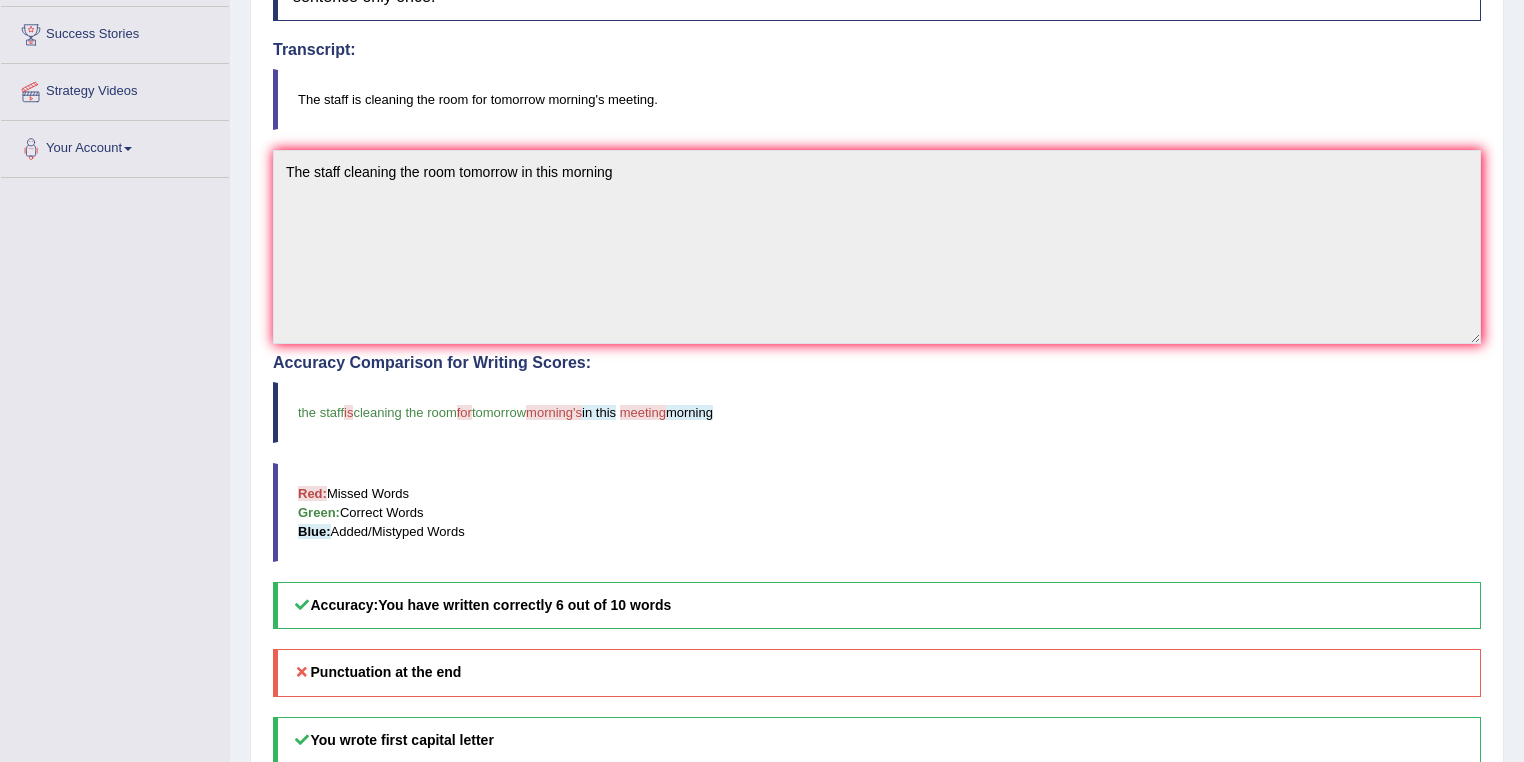 scroll, scrollTop: 400, scrollLeft: 0, axis: vertical 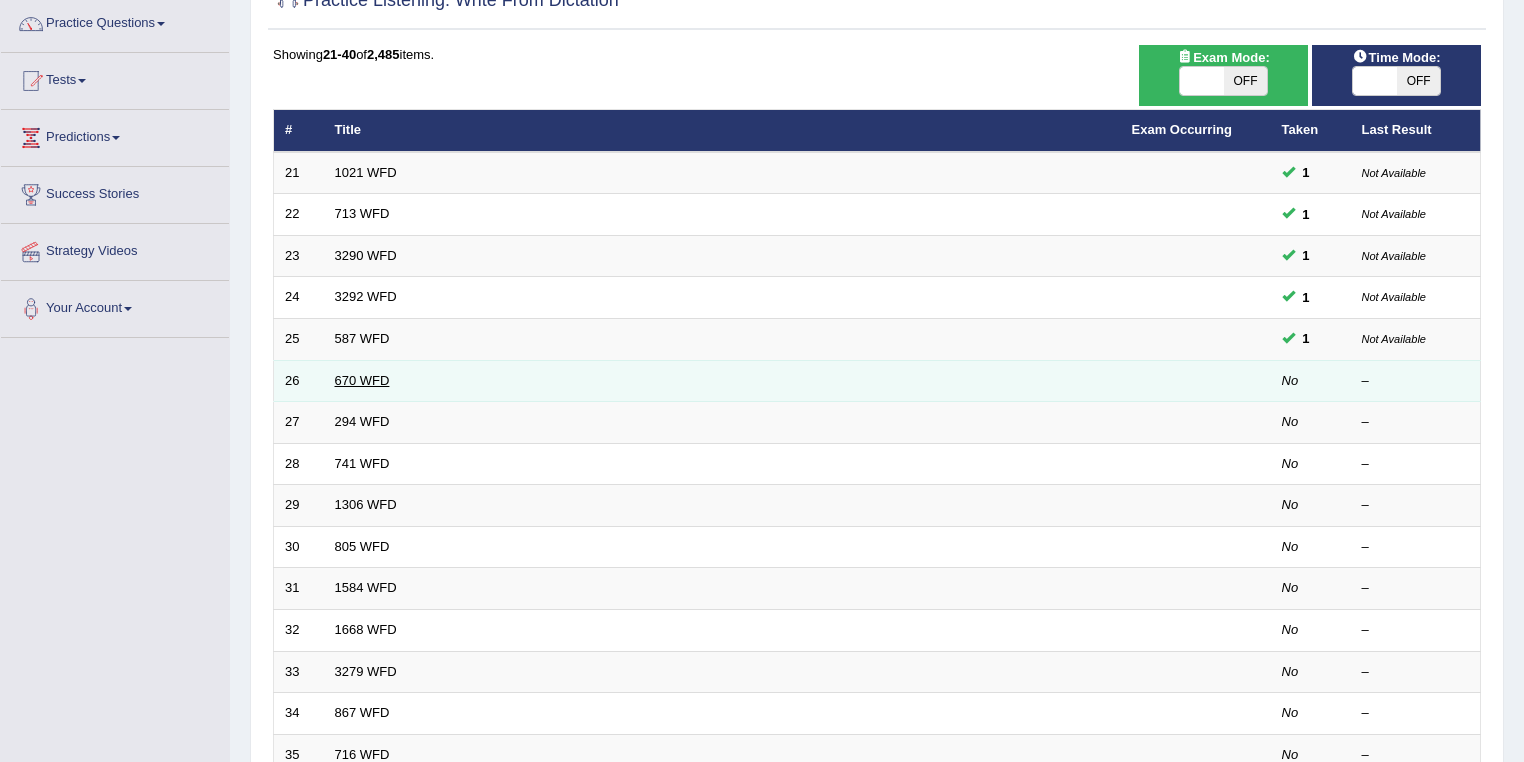 click on "670 WFD" at bounding box center (362, 380) 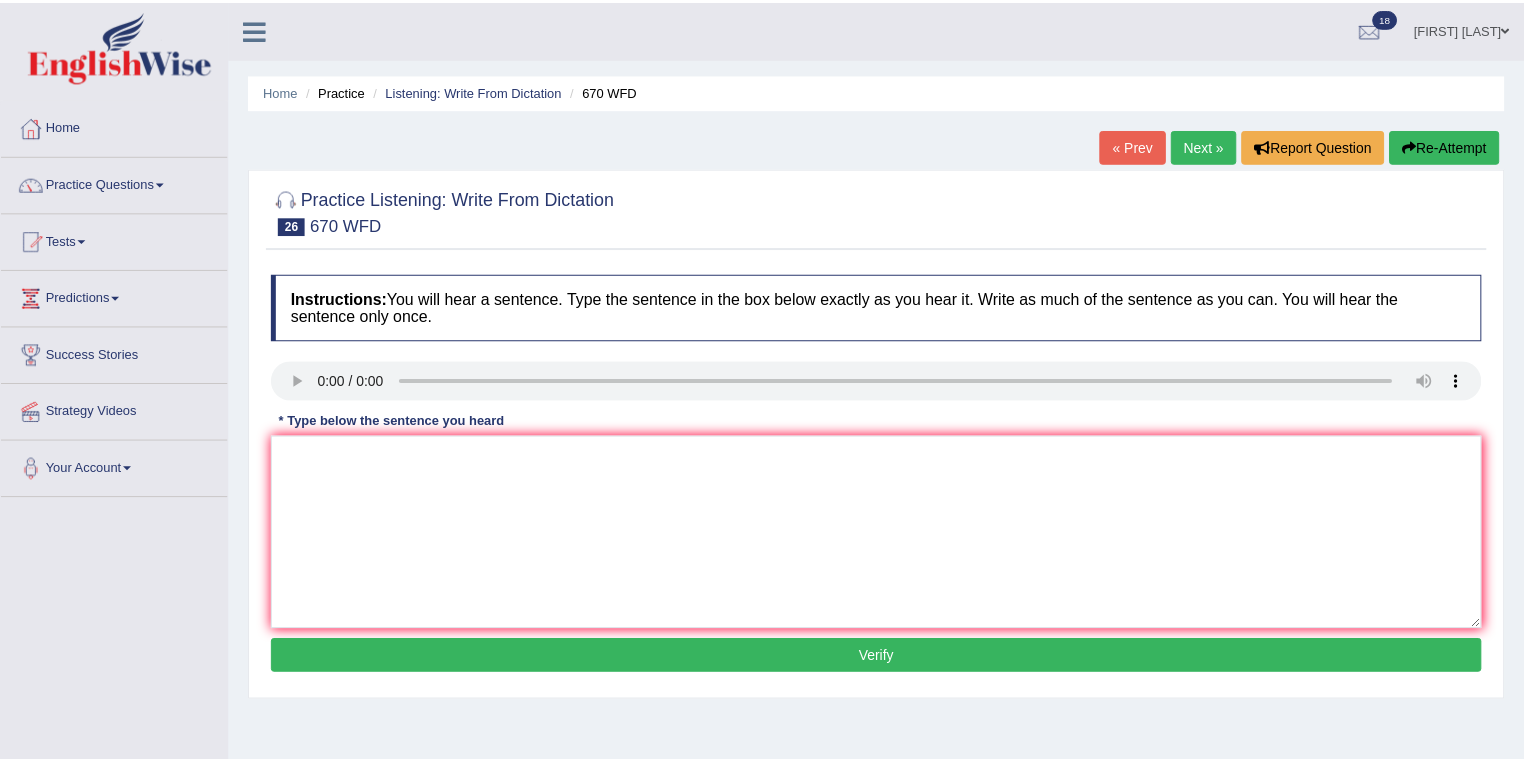scroll, scrollTop: 0, scrollLeft: 0, axis: both 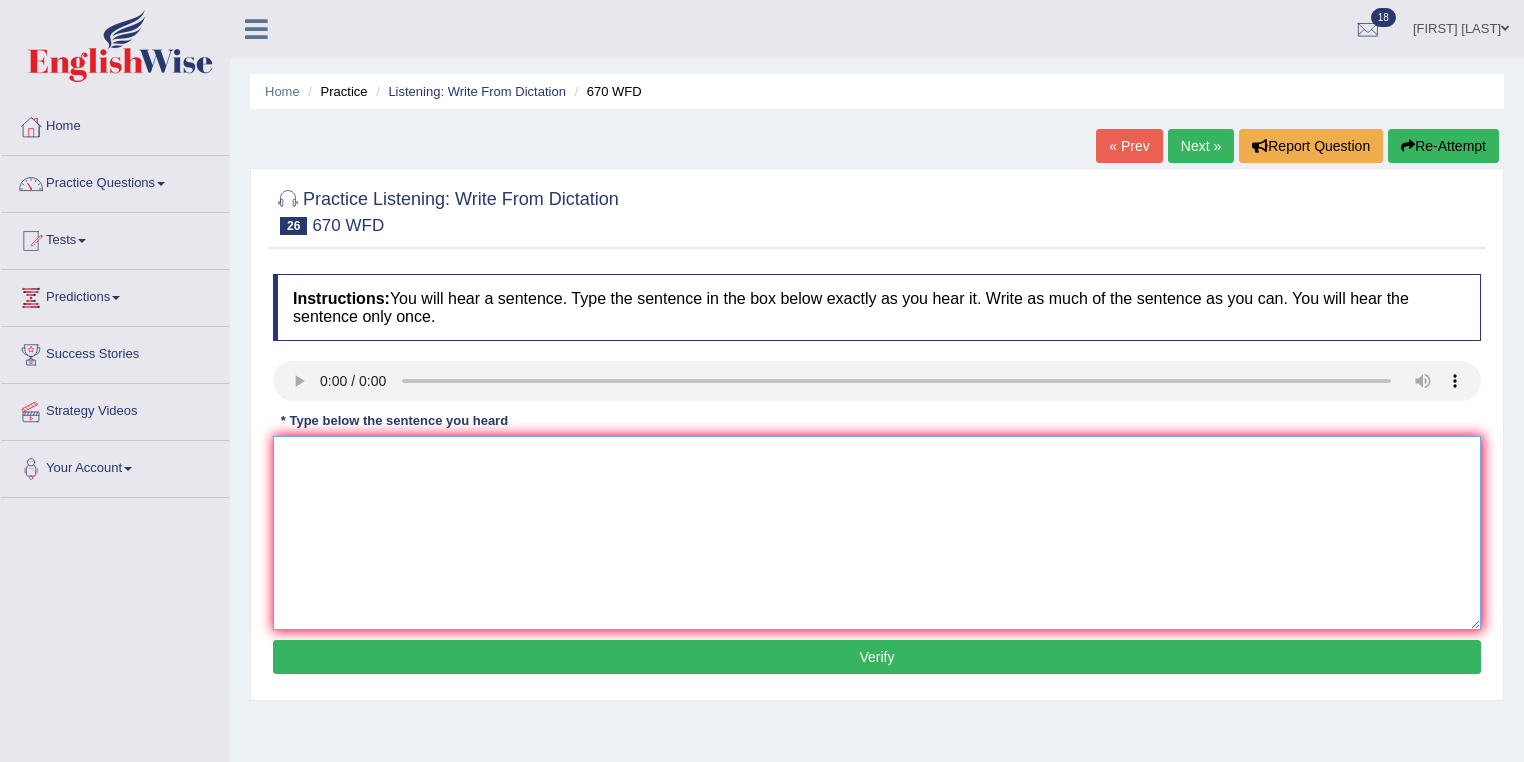 click at bounding box center (877, 533) 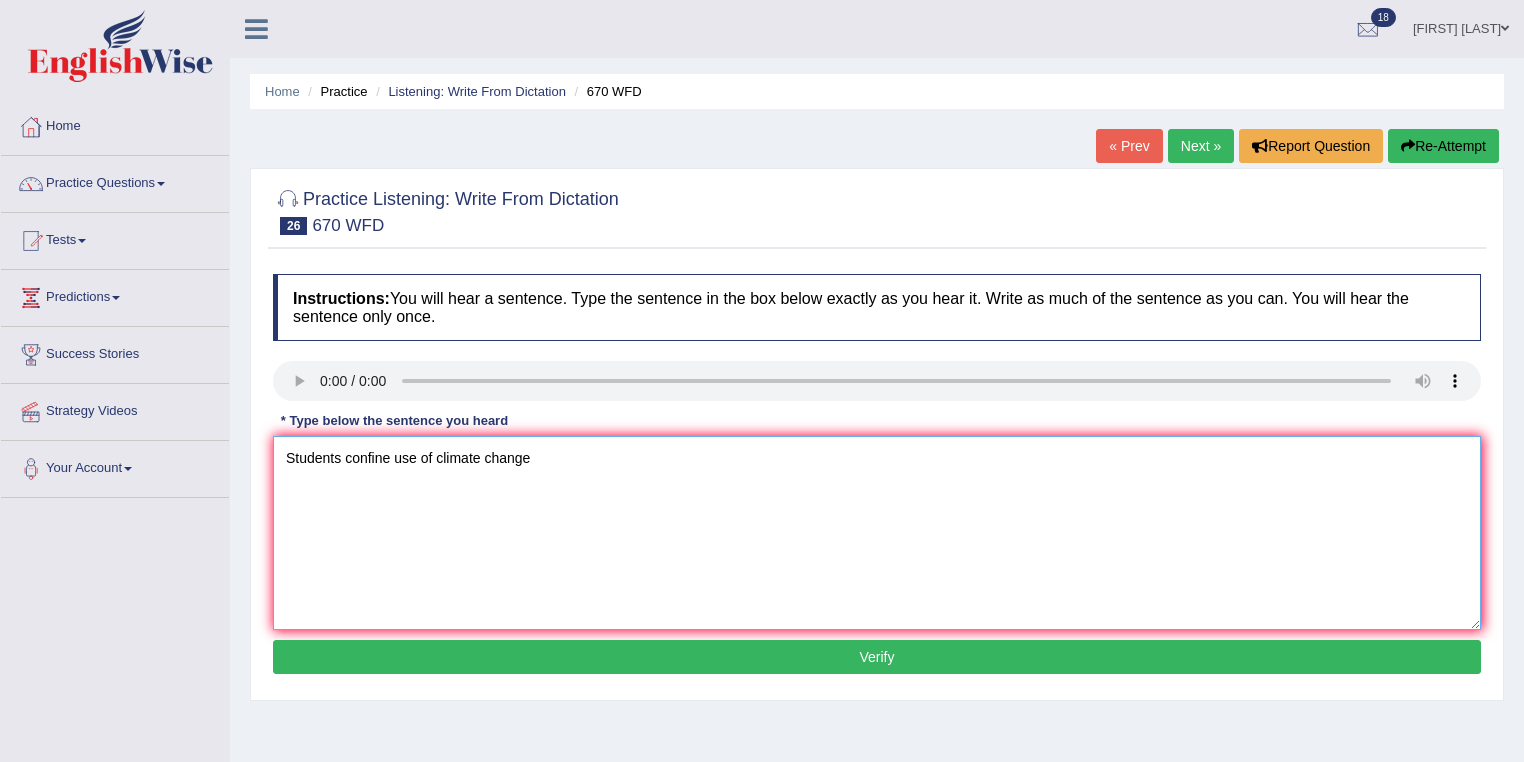 type on "Students confine use of climate change" 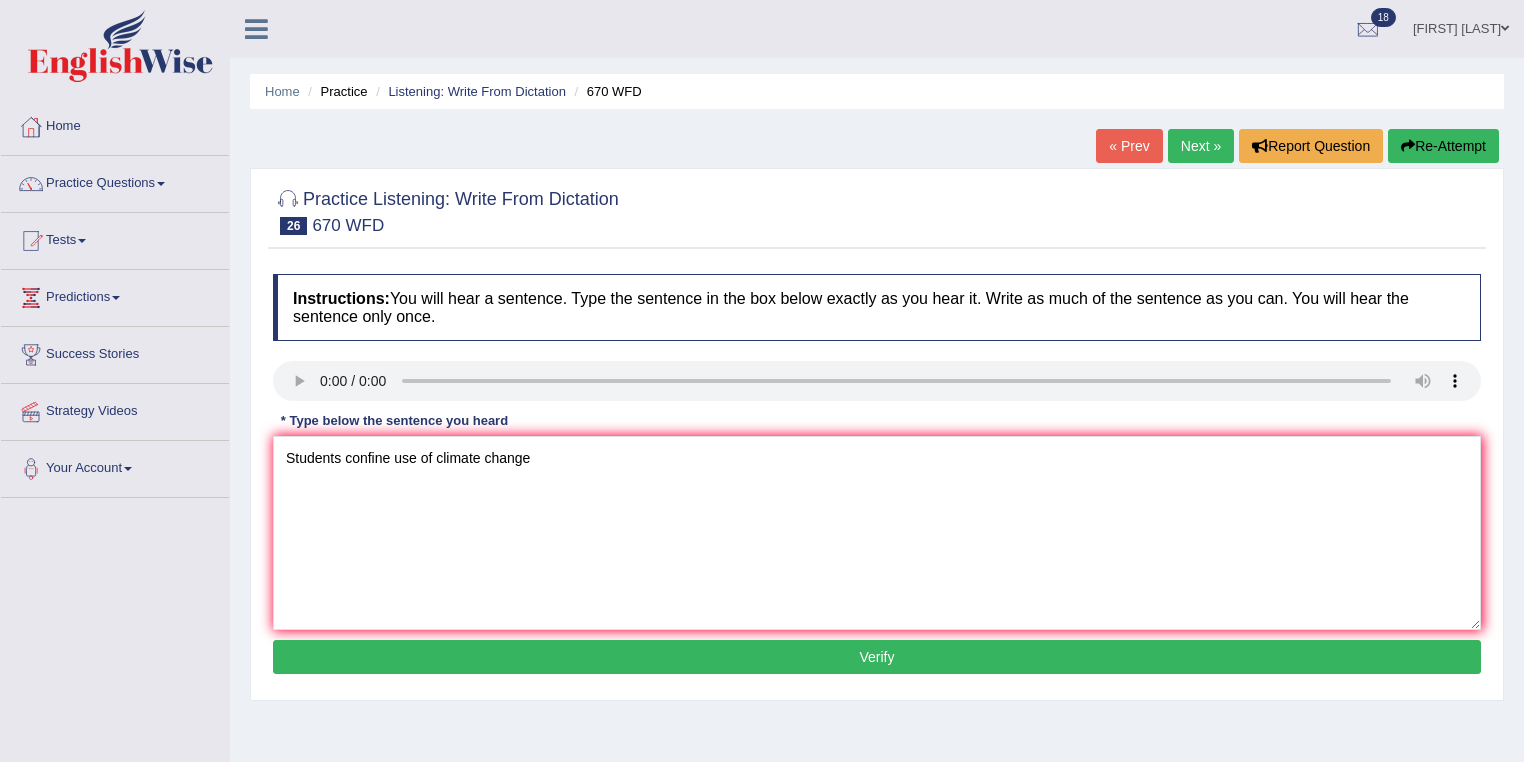 click on "Verify" at bounding box center [877, 657] 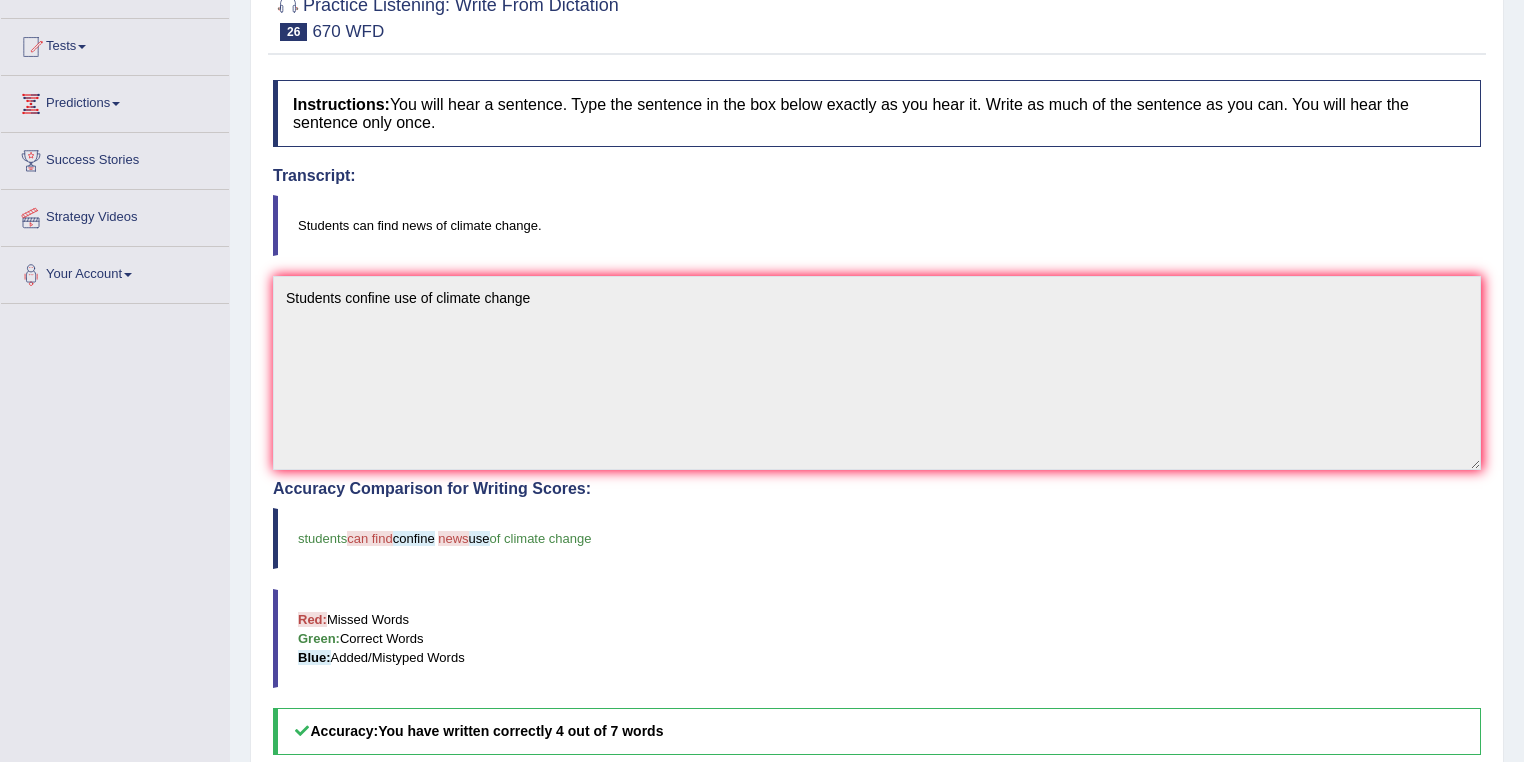 scroll, scrollTop: 128, scrollLeft: 0, axis: vertical 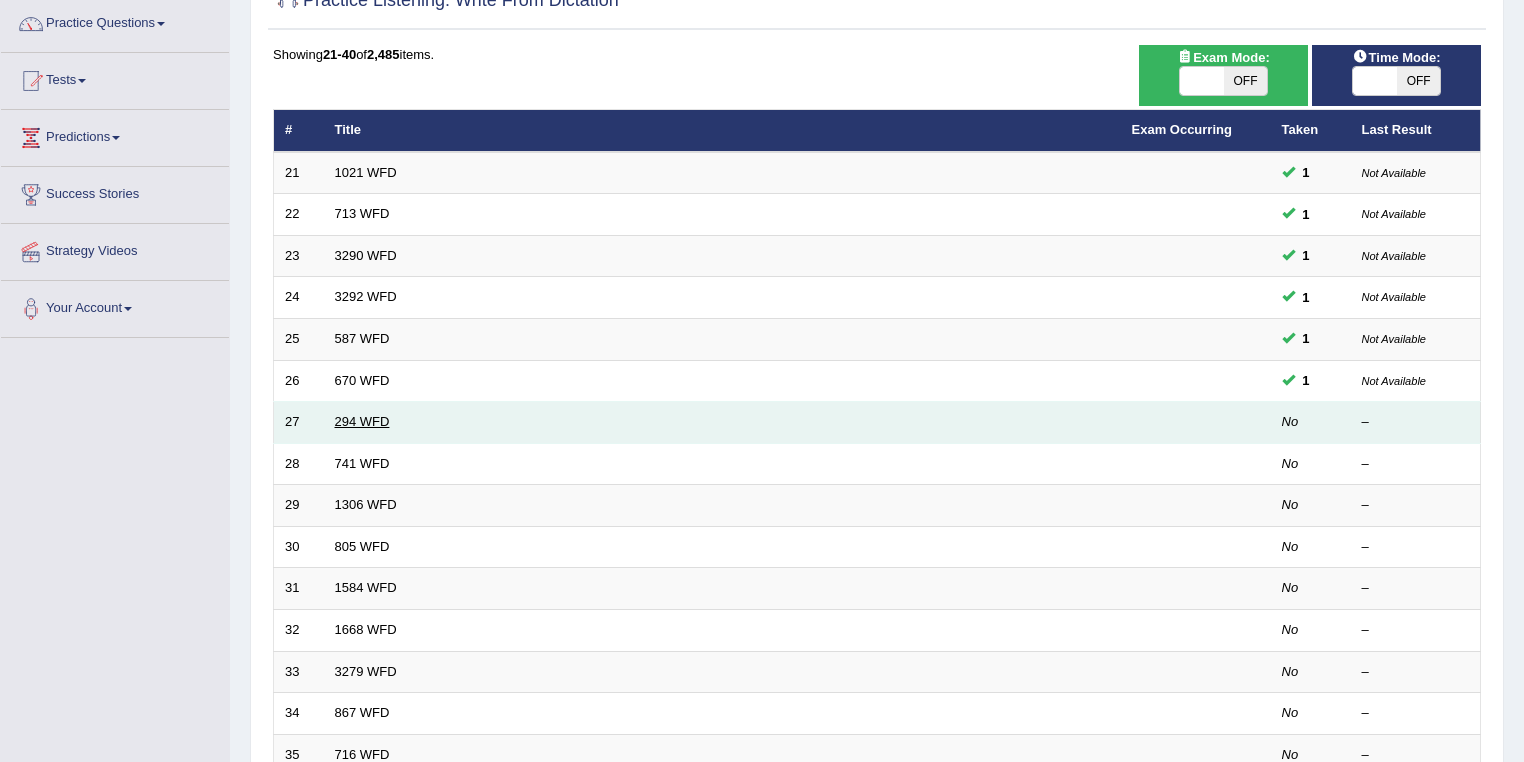 click on "294 WFD" at bounding box center (362, 421) 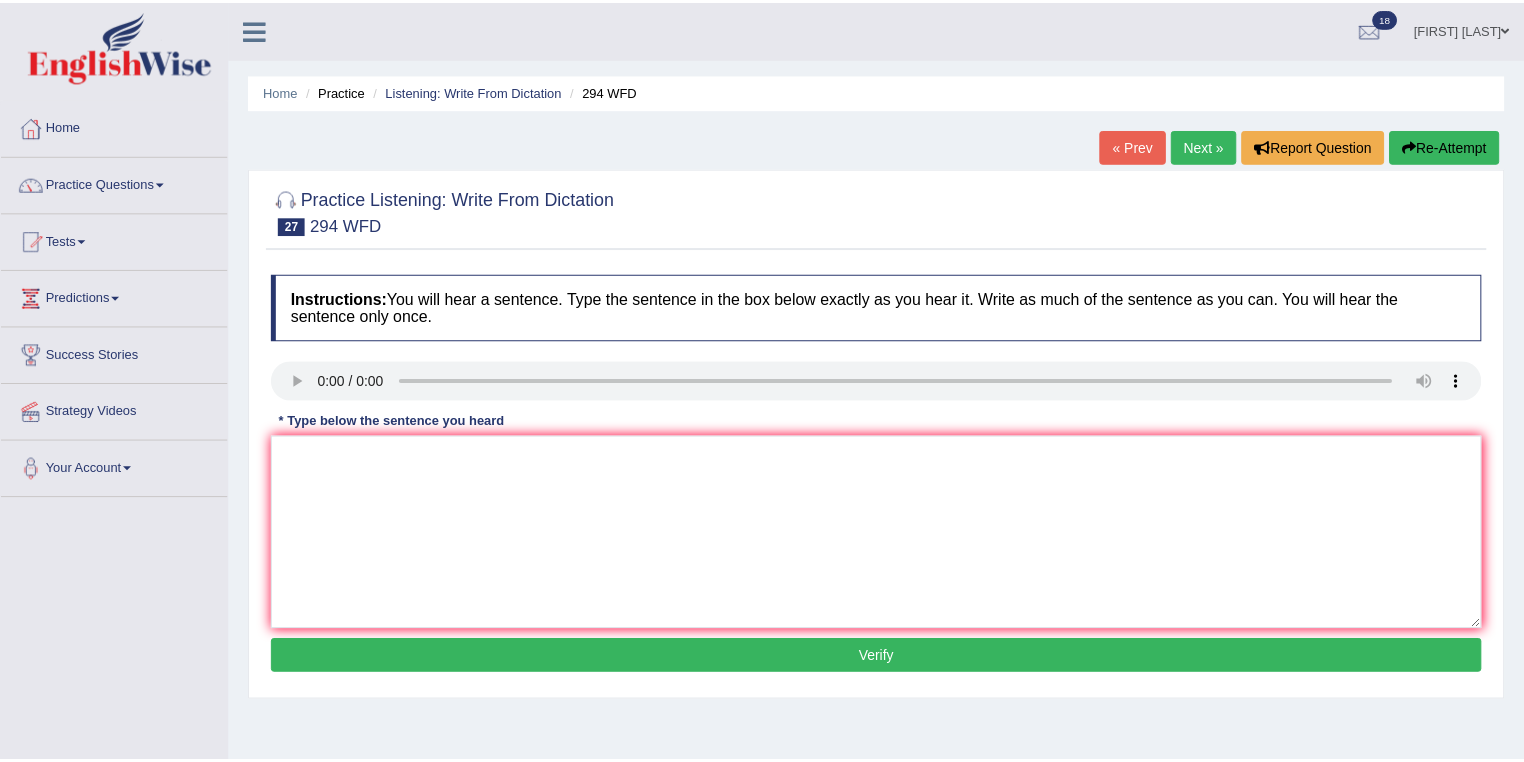 scroll, scrollTop: 0, scrollLeft: 0, axis: both 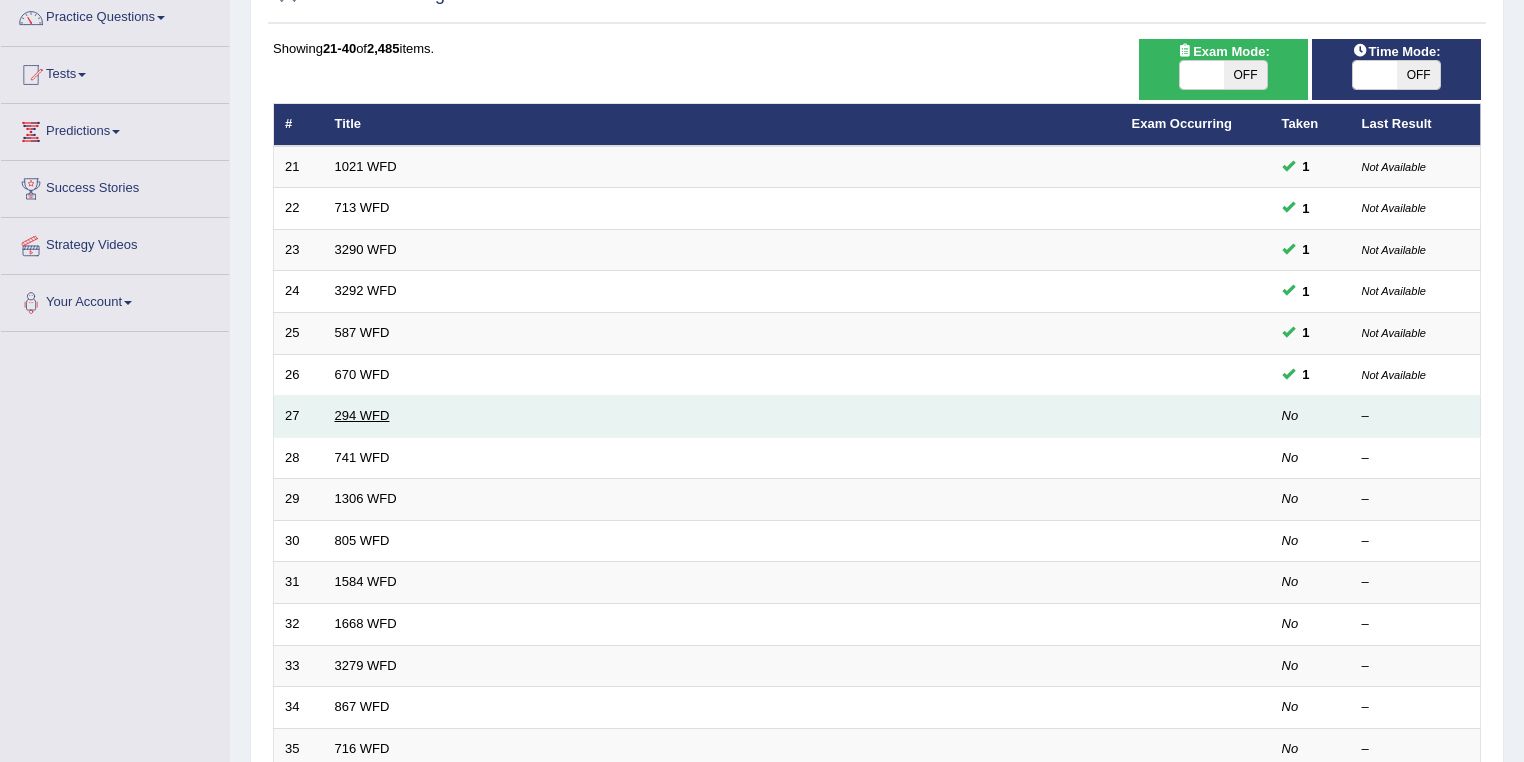 click on "294 WFD" at bounding box center (362, 415) 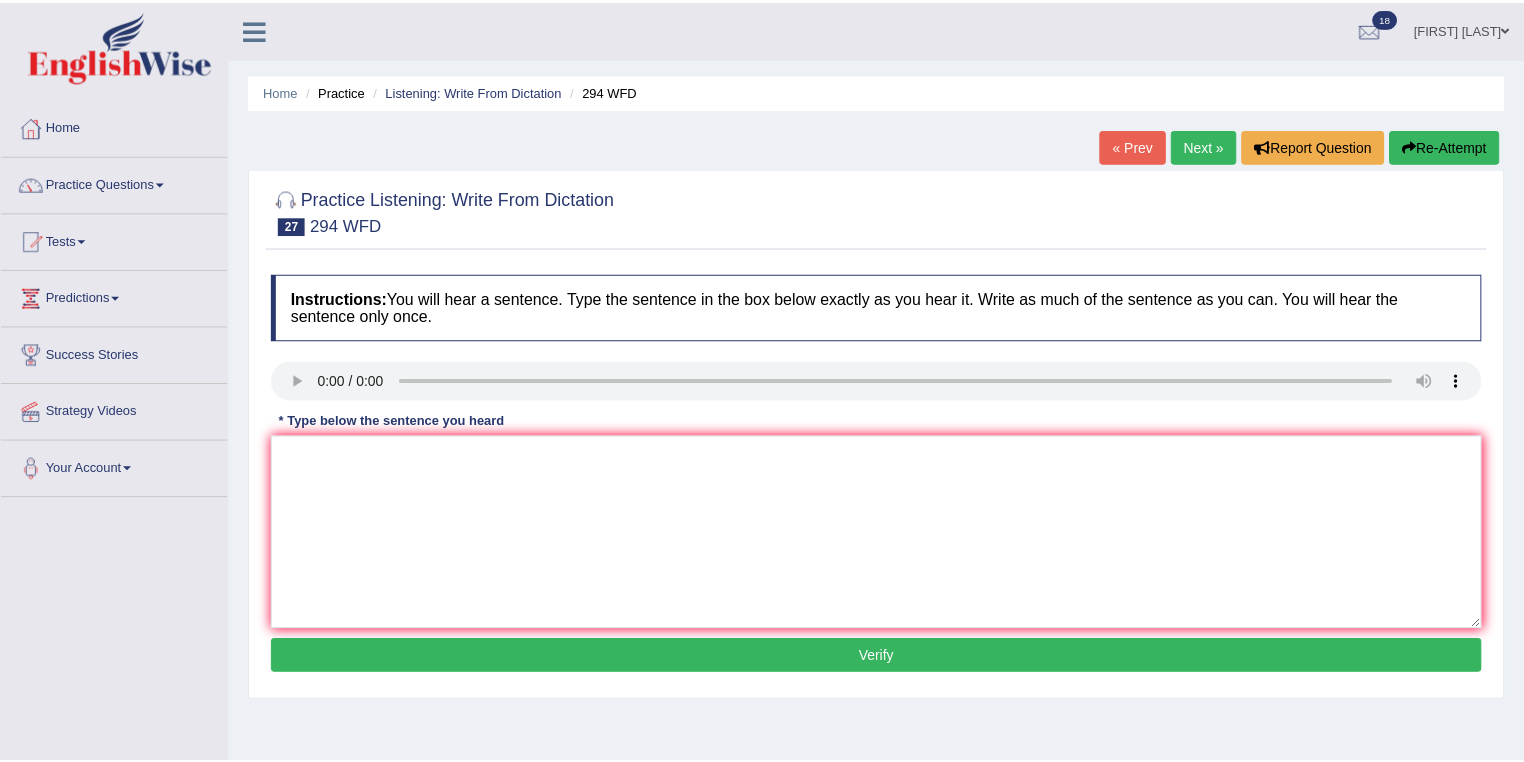 scroll, scrollTop: 0, scrollLeft: 0, axis: both 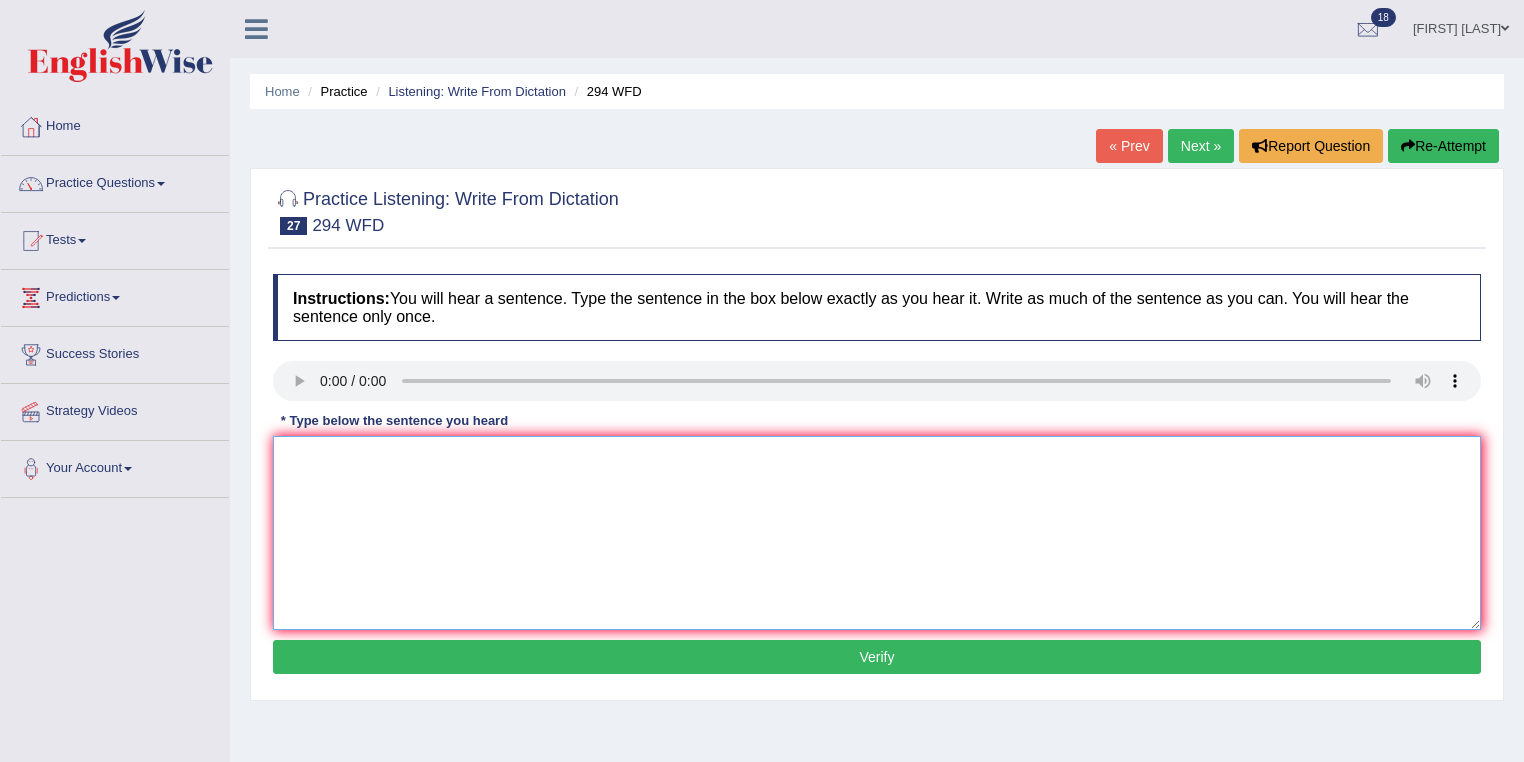 click at bounding box center (877, 533) 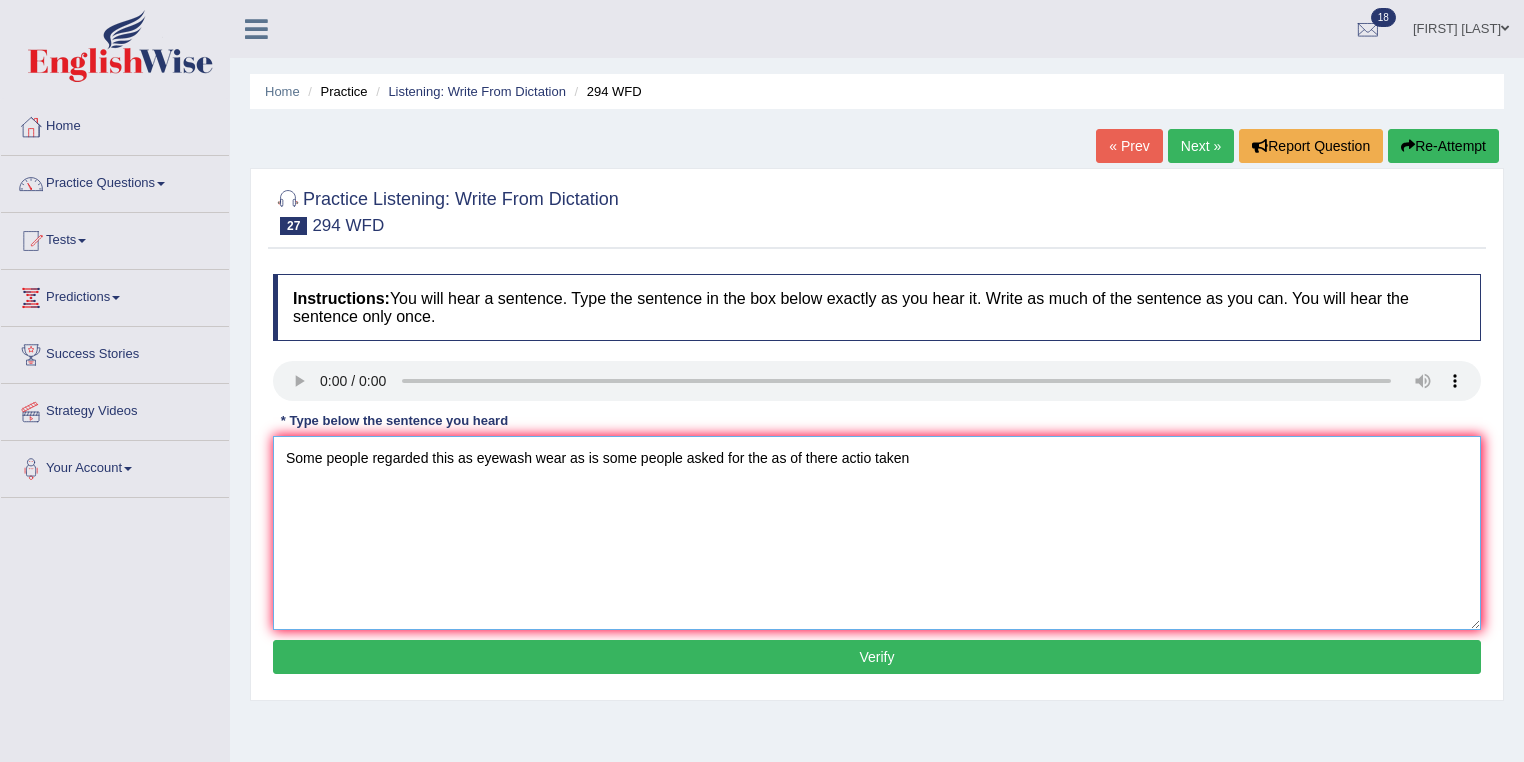 type on "Some people regarded this as eyewash wear as is some people asked for the as of there actio taken" 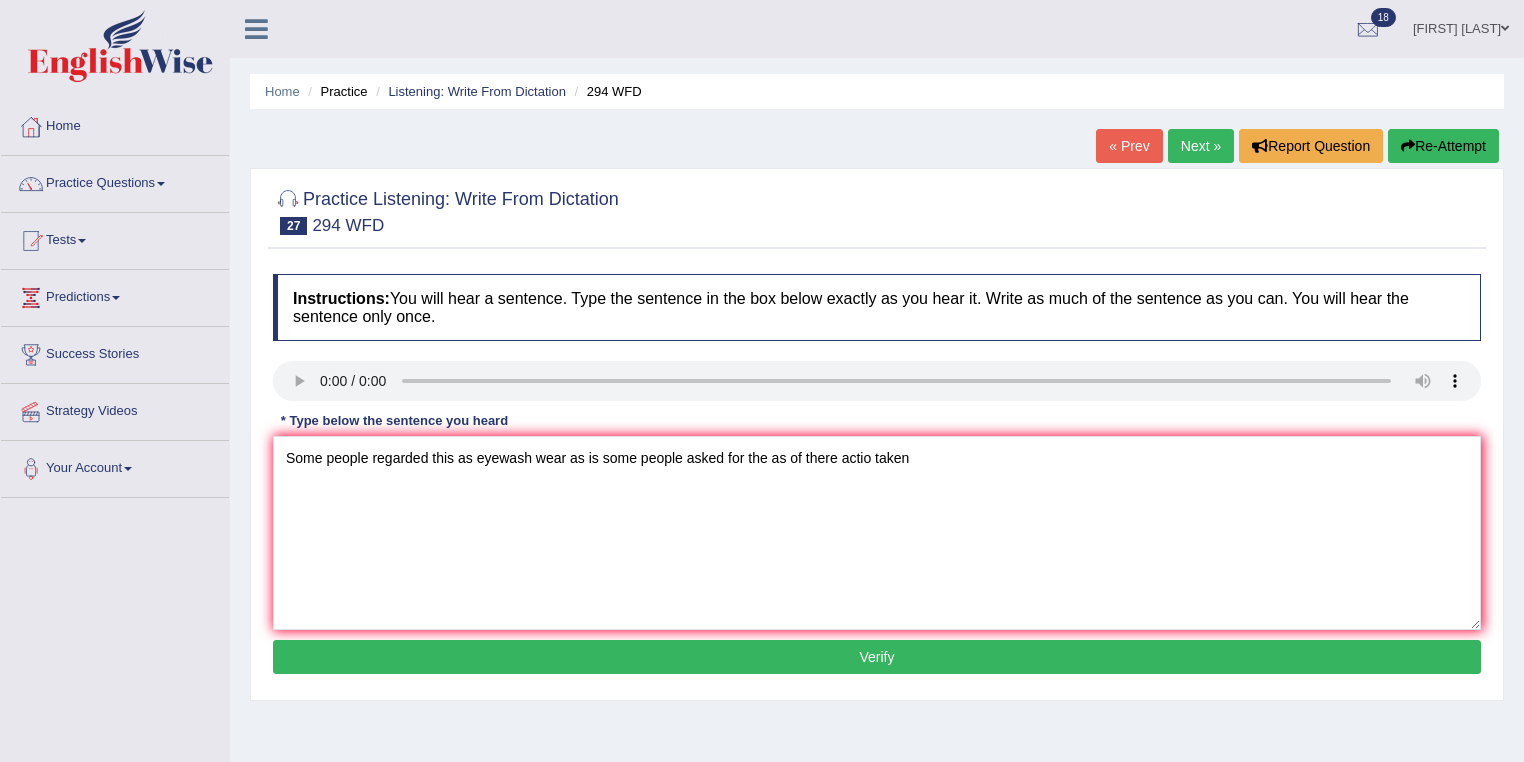 click on "Verify" at bounding box center [877, 657] 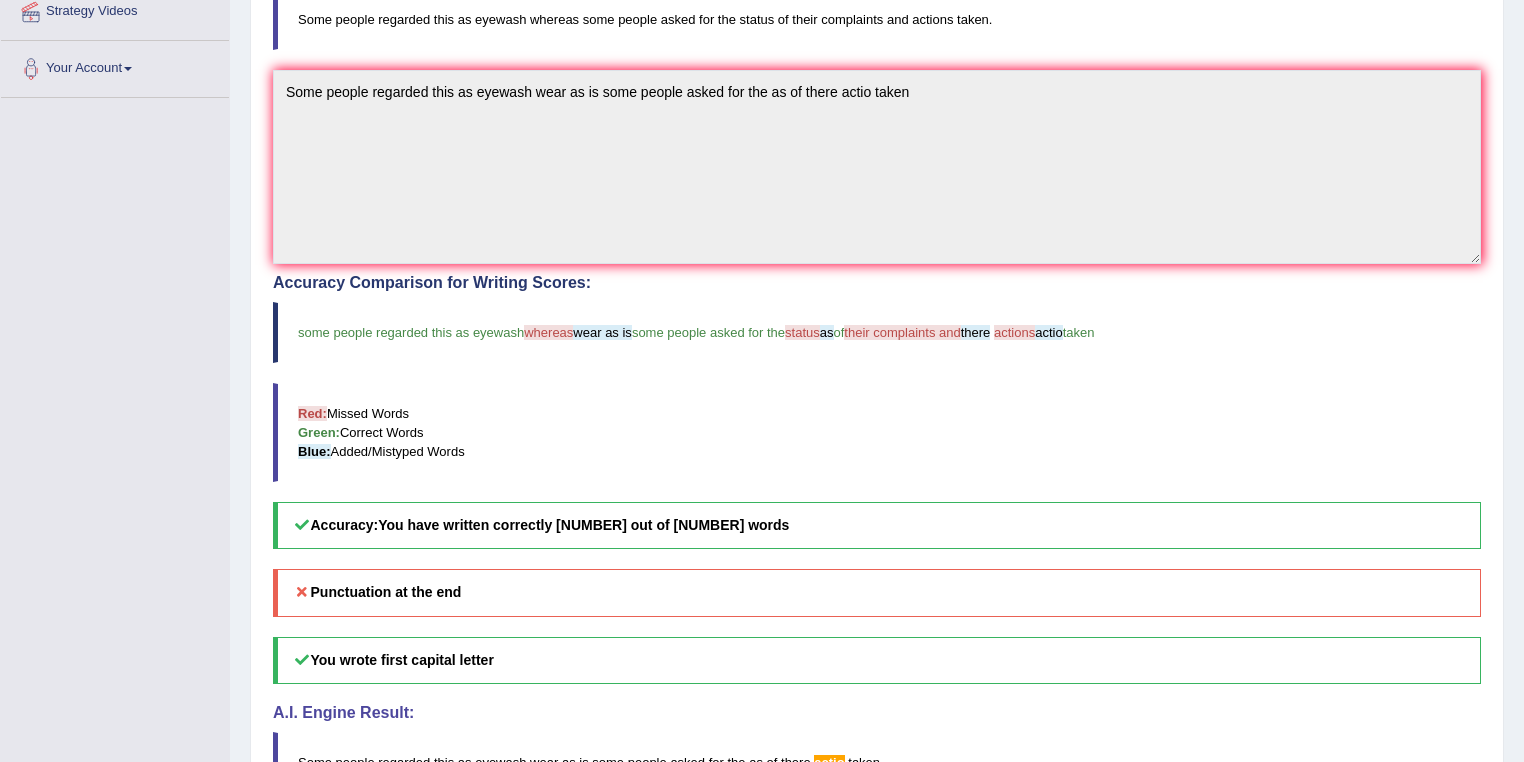 scroll, scrollTop: 528, scrollLeft: 0, axis: vertical 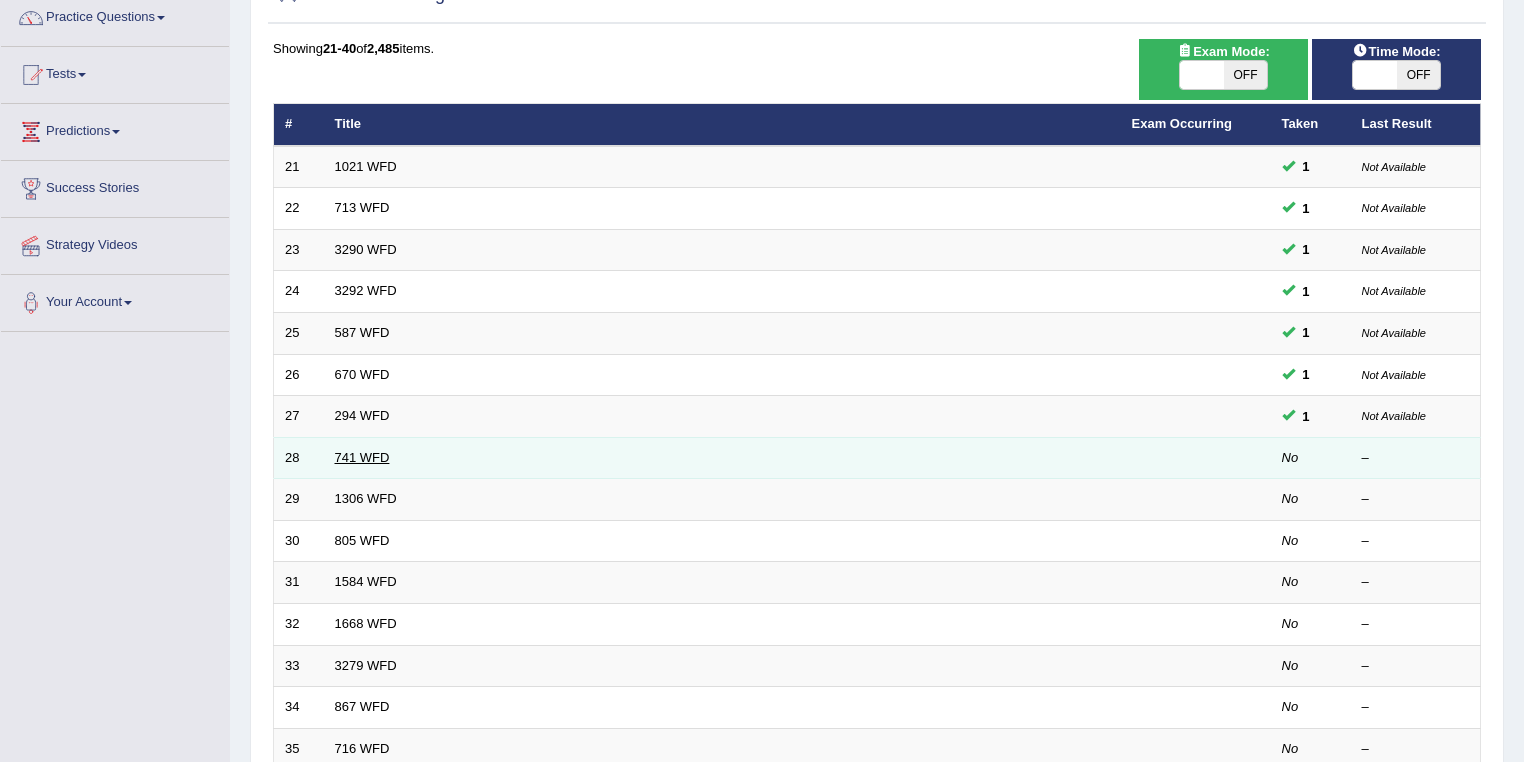 click on "741 WFD" at bounding box center [362, 457] 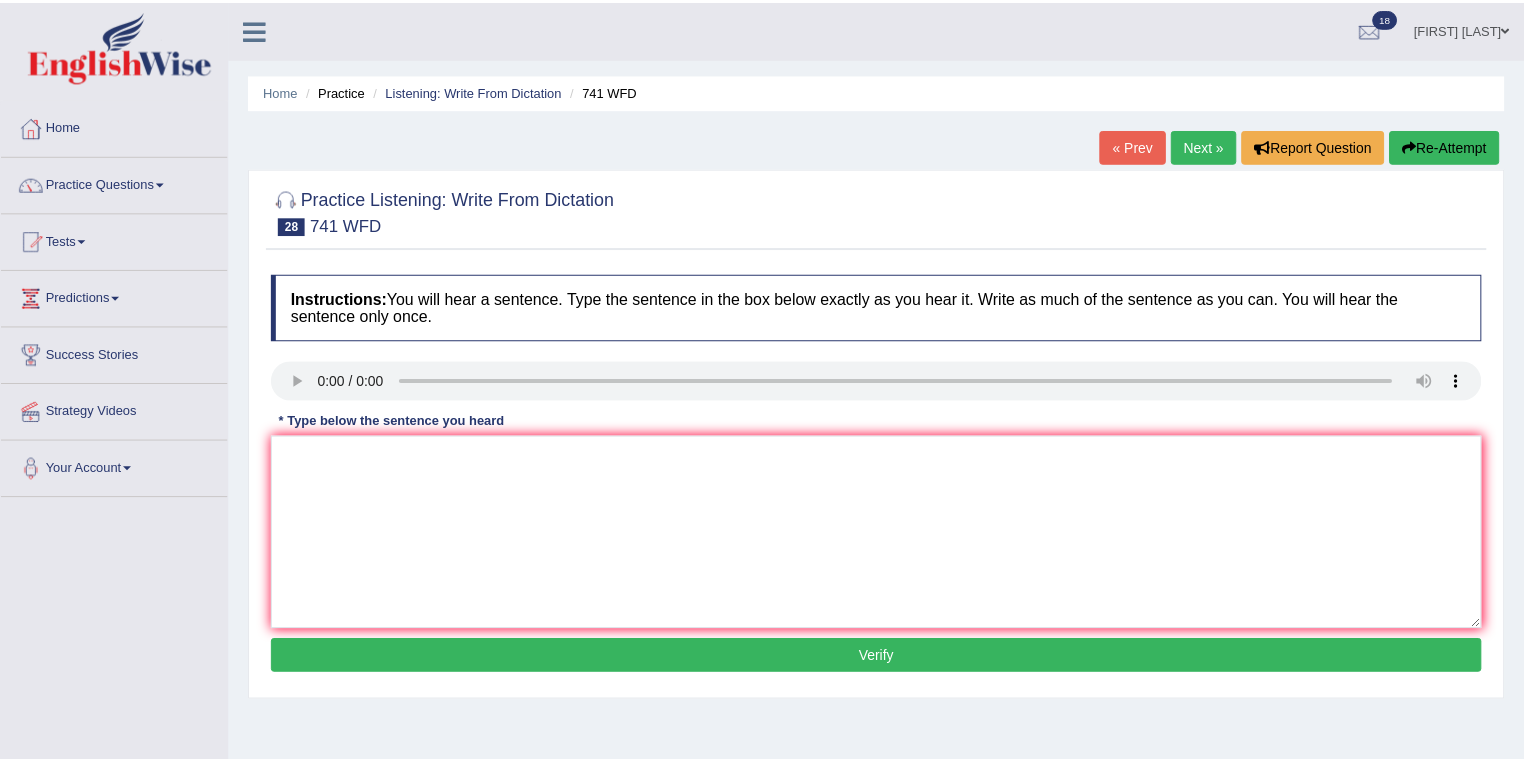 scroll, scrollTop: 0, scrollLeft: 0, axis: both 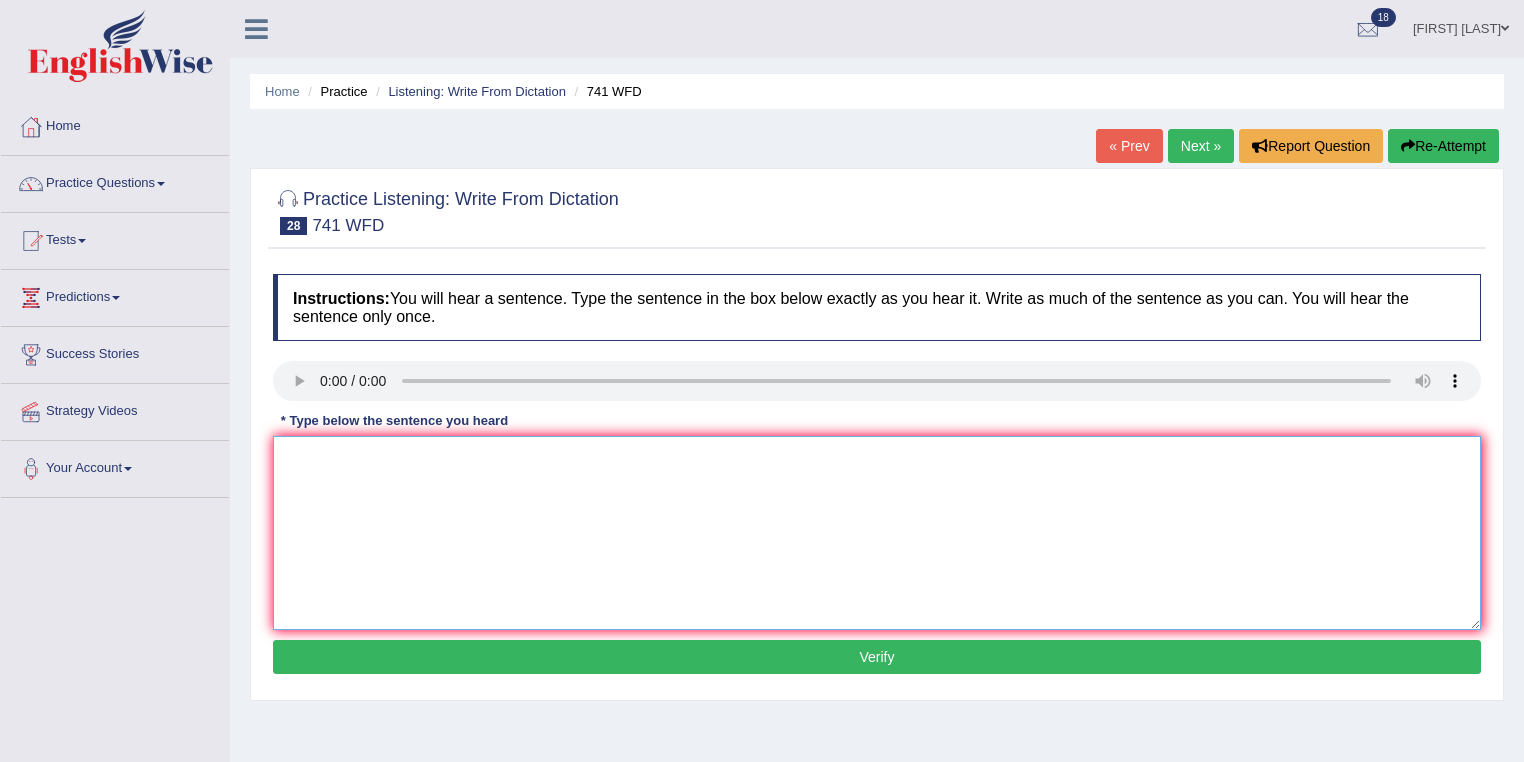 click at bounding box center [877, 533] 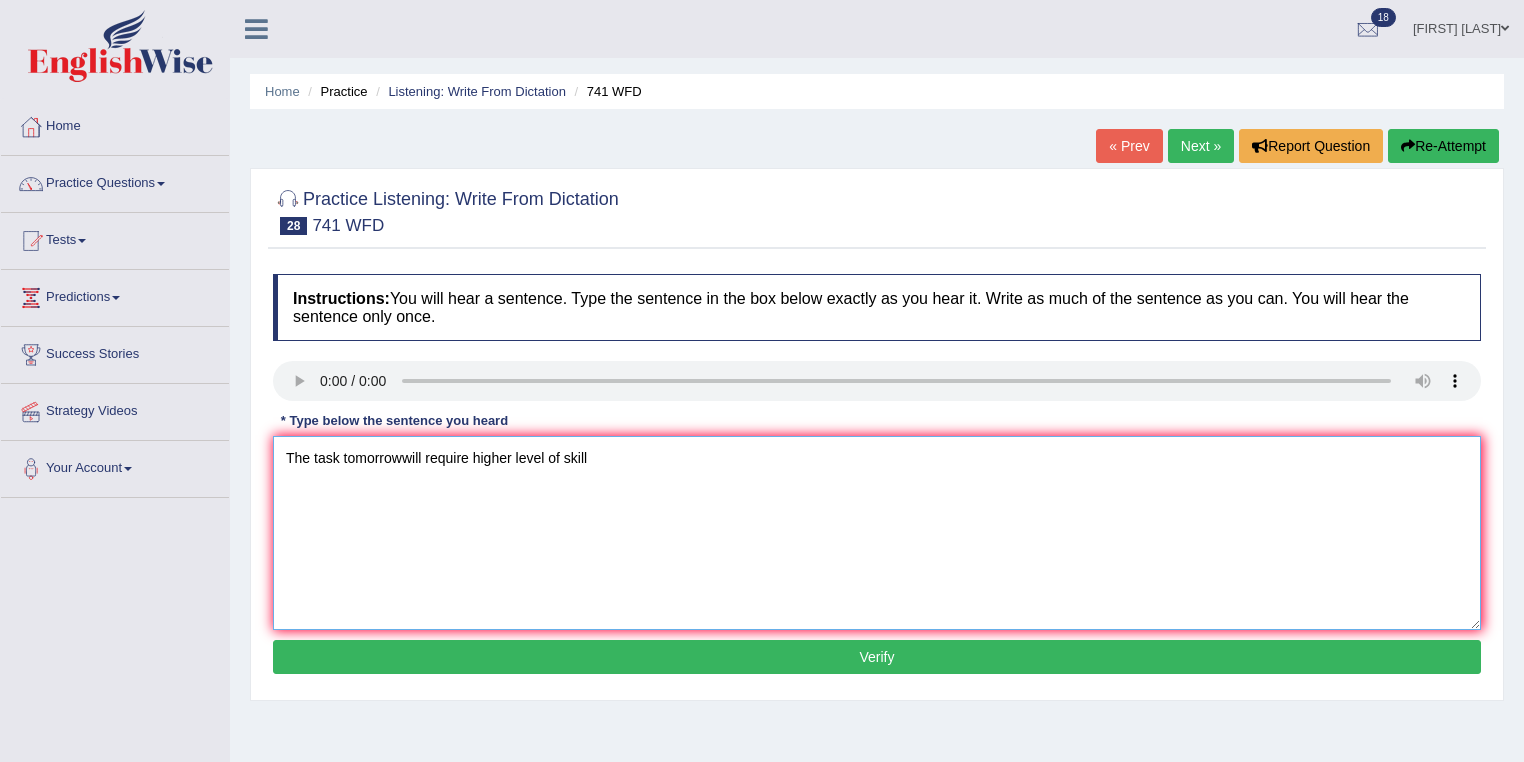 click on "The task tomorrowwill require higher level of skill" at bounding box center [877, 533] 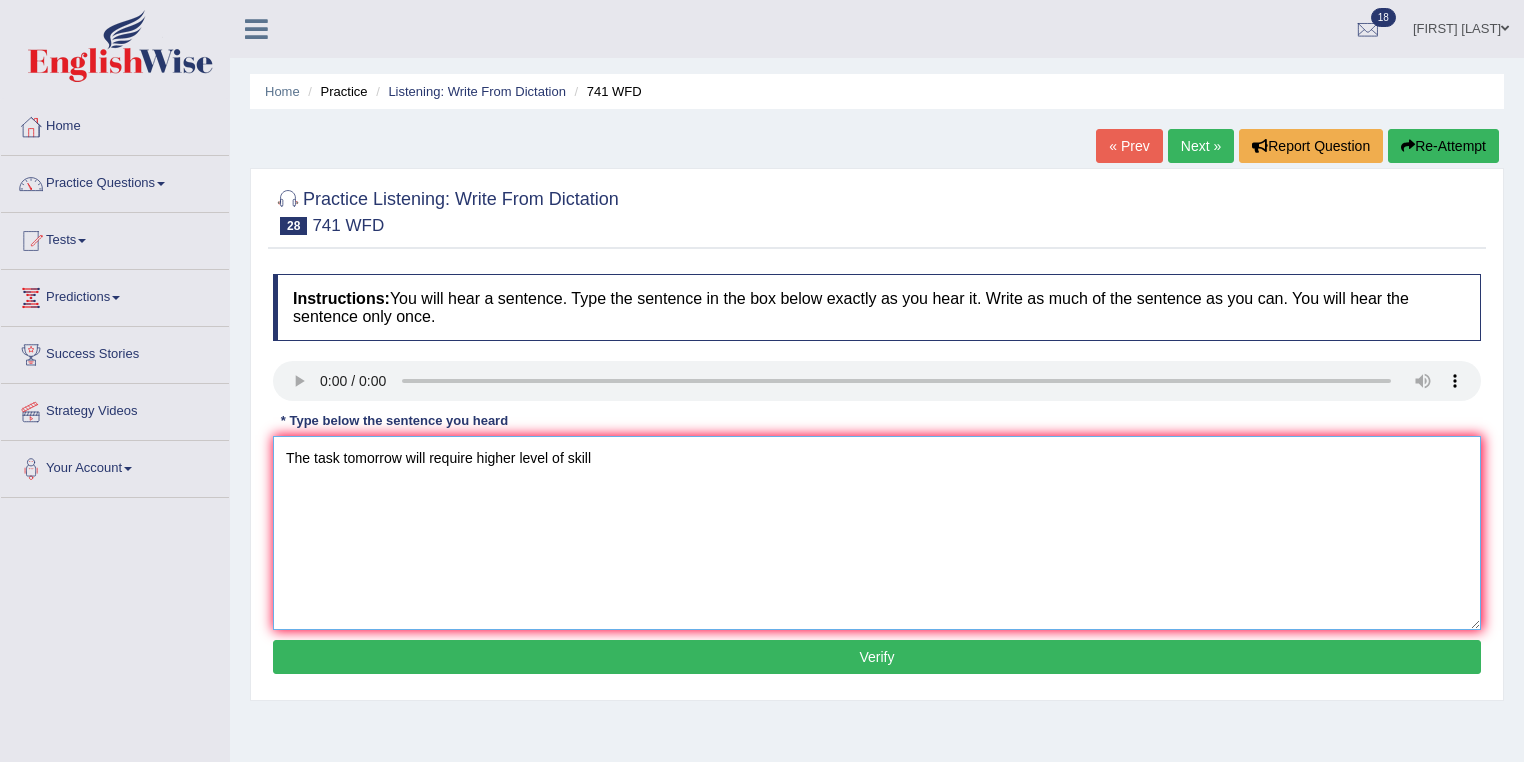 type on "The task tomorrow will require higher level of skill" 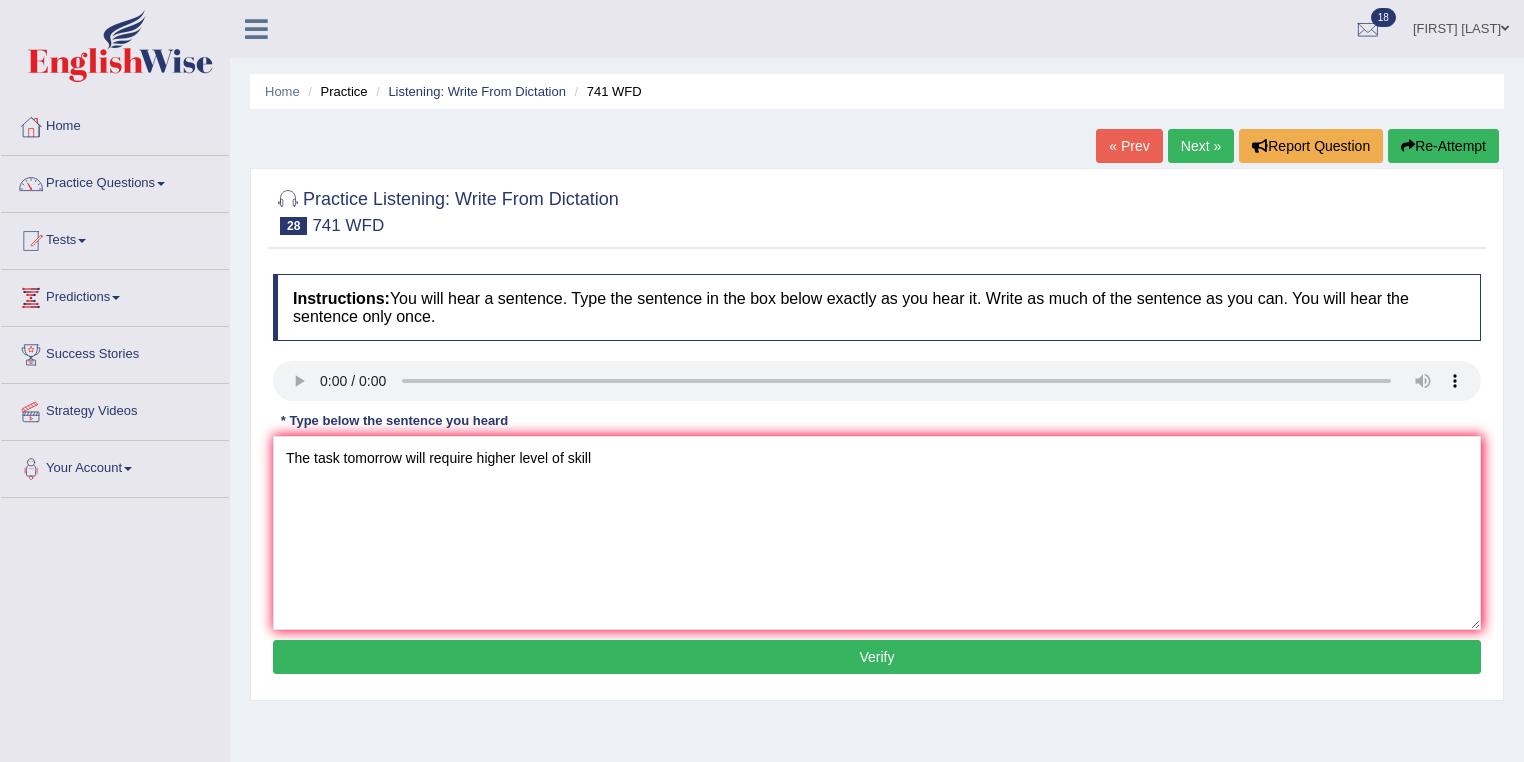 click on "Verify" at bounding box center [877, 657] 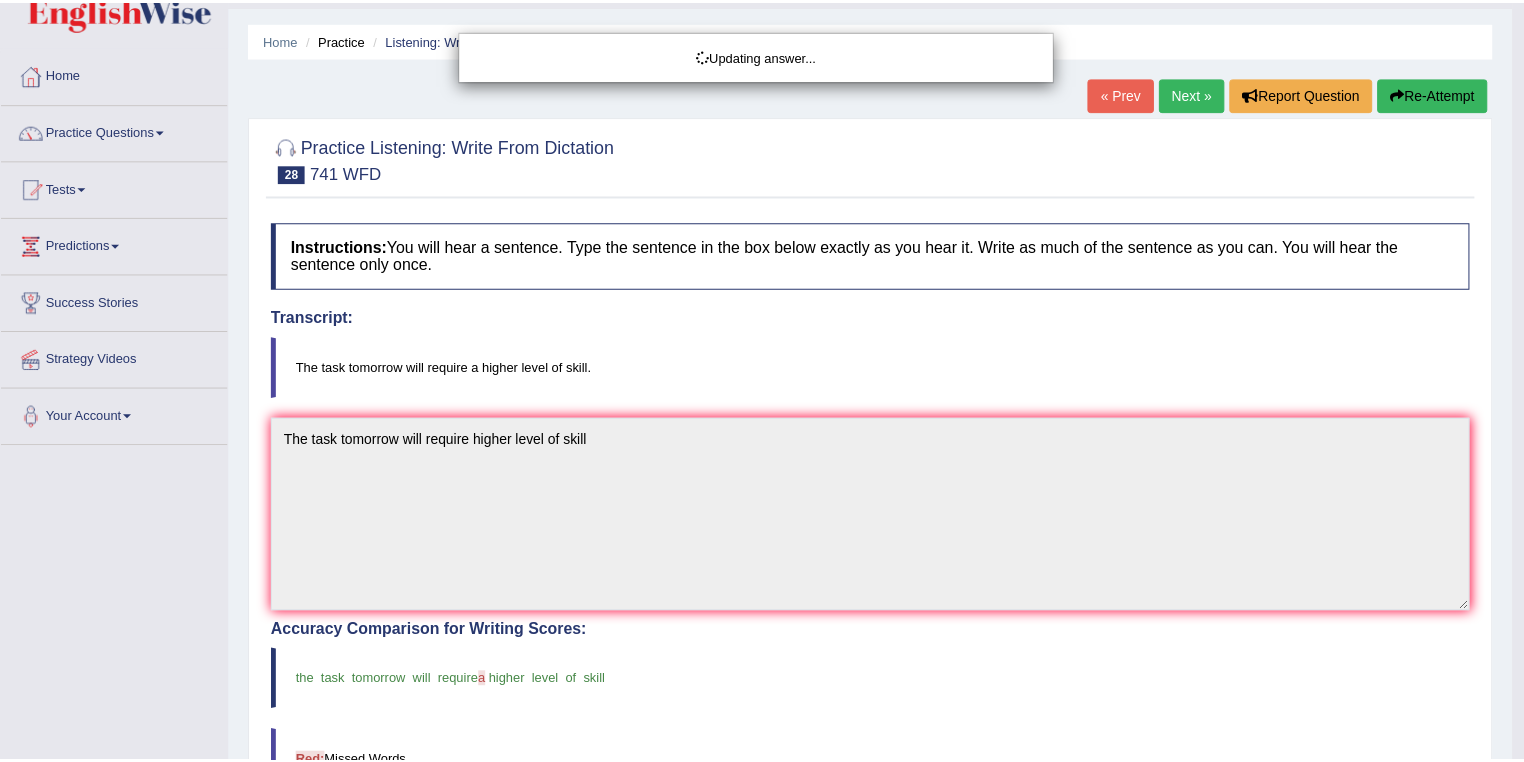 scroll, scrollTop: 80, scrollLeft: 0, axis: vertical 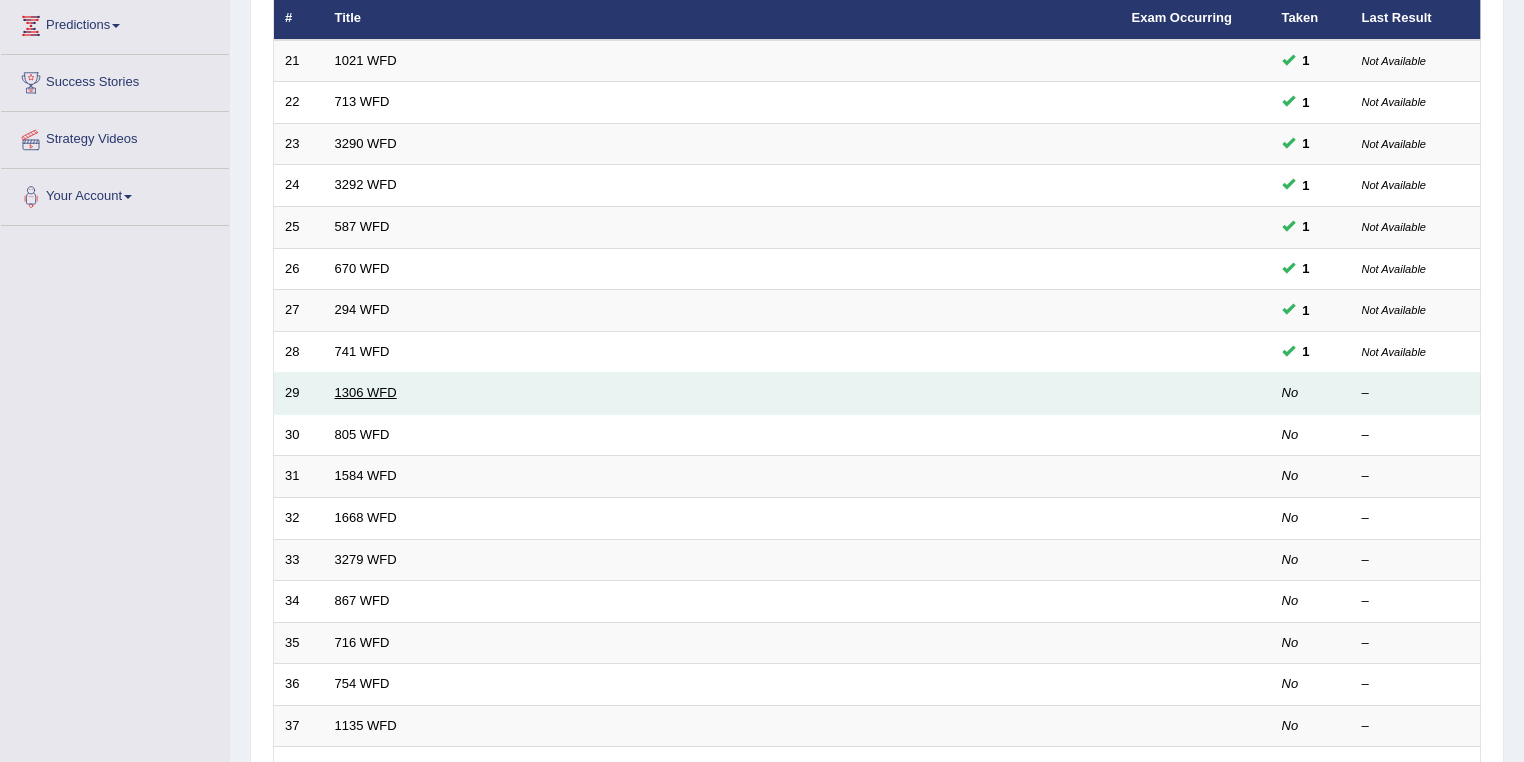 click on "1306 WFD" at bounding box center (366, 392) 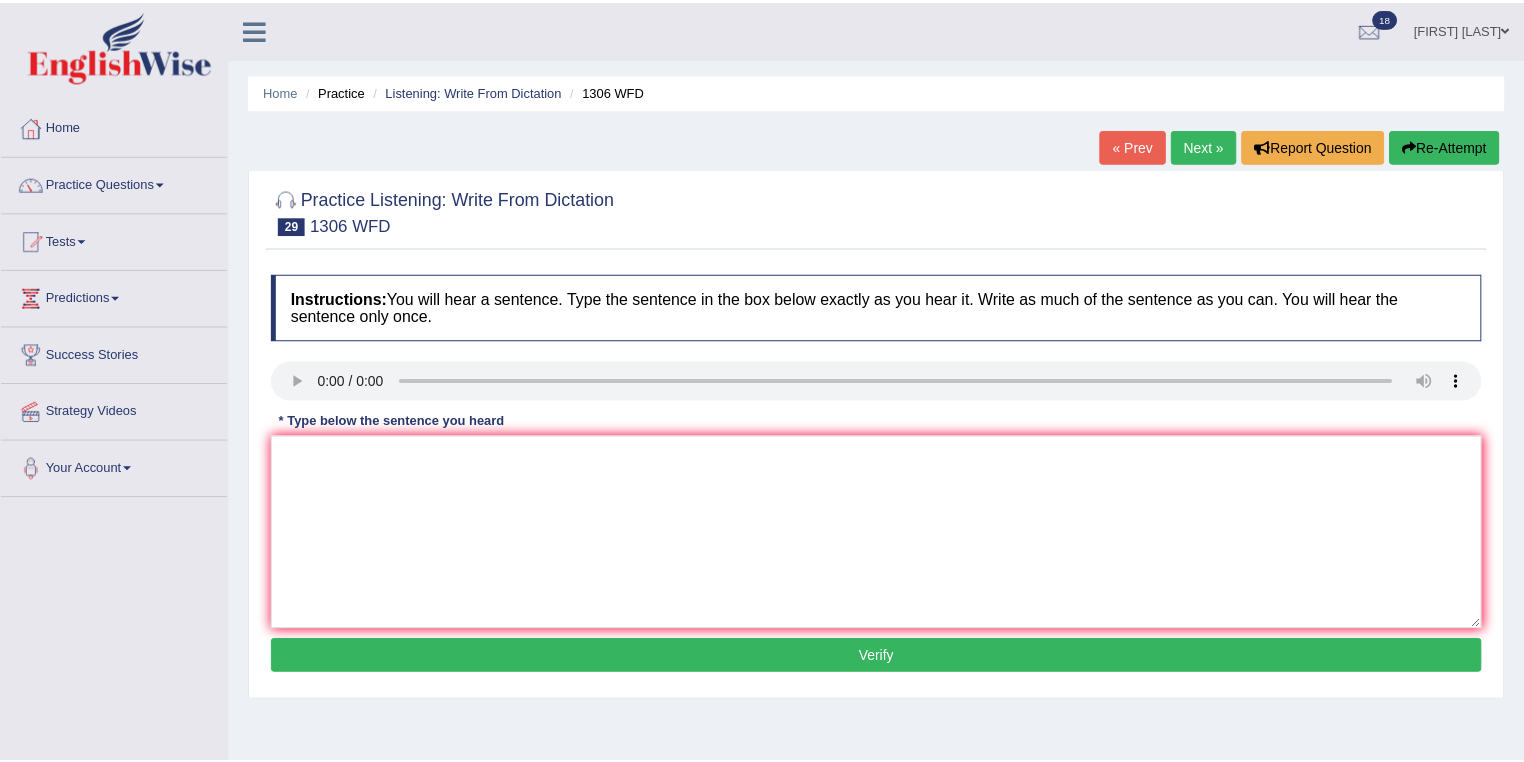 scroll, scrollTop: 0, scrollLeft: 0, axis: both 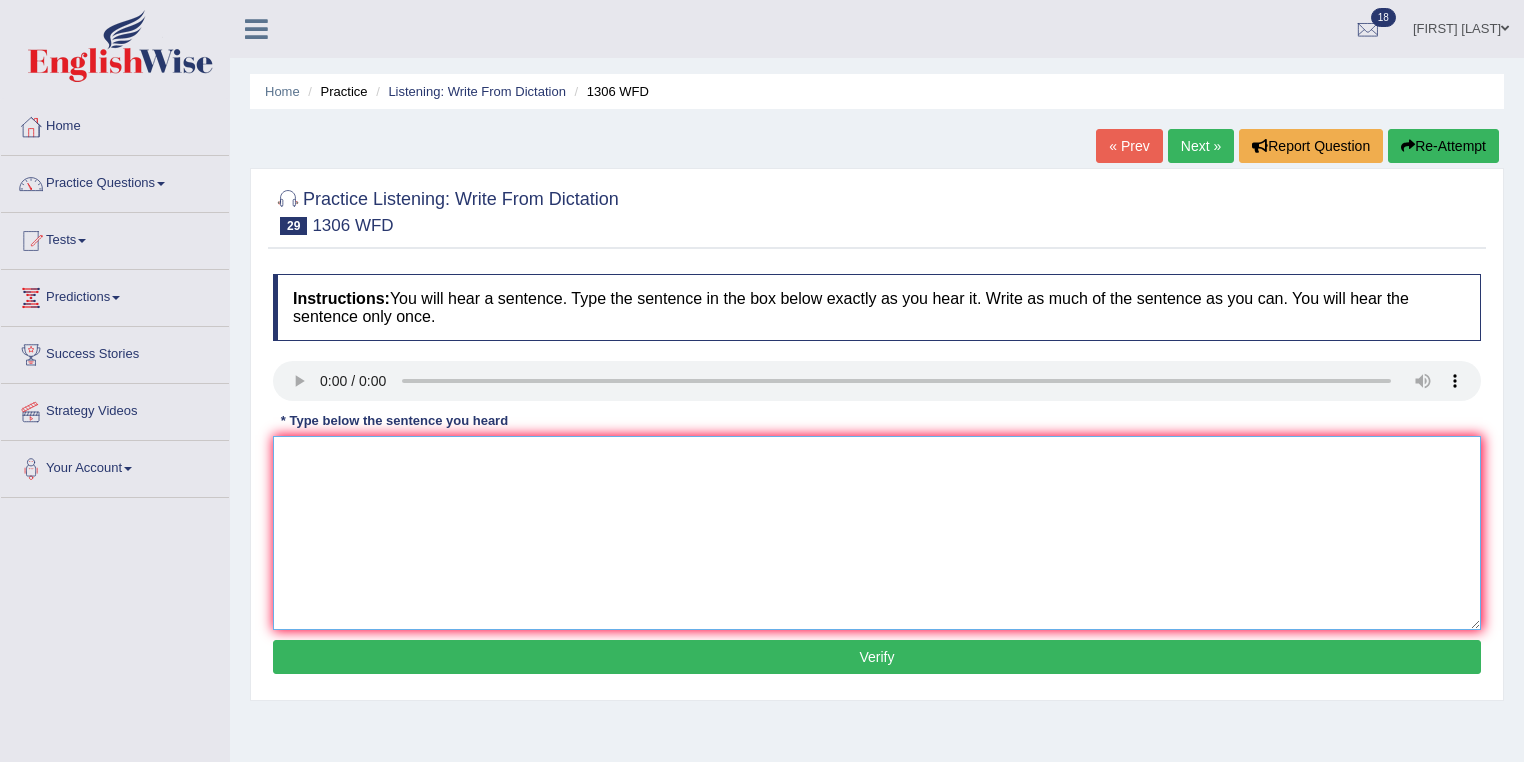 click at bounding box center [877, 533] 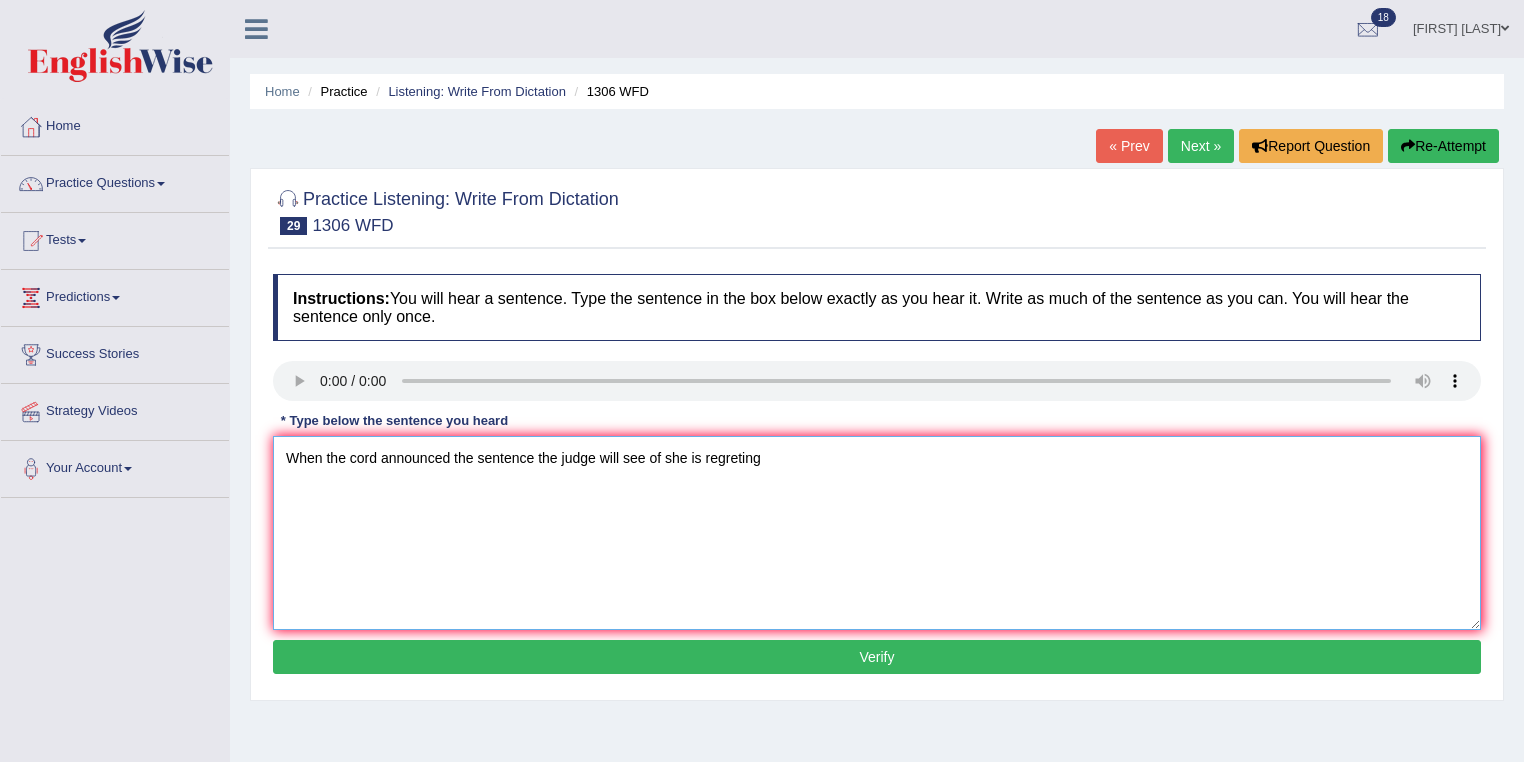 type on "When the cord announced the sentence the judge will see of she is regreting" 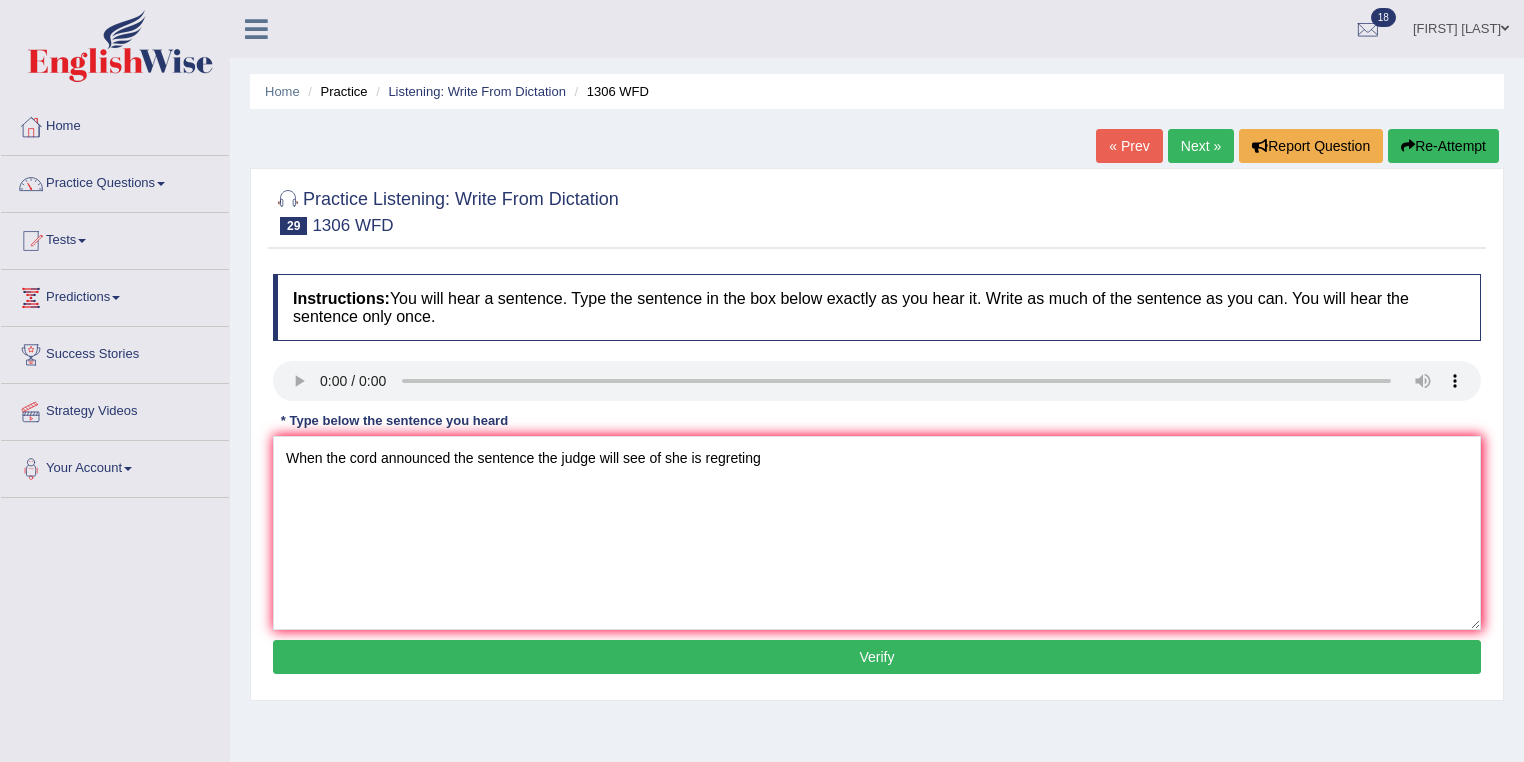 click on "Verify" at bounding box center [877, 657] 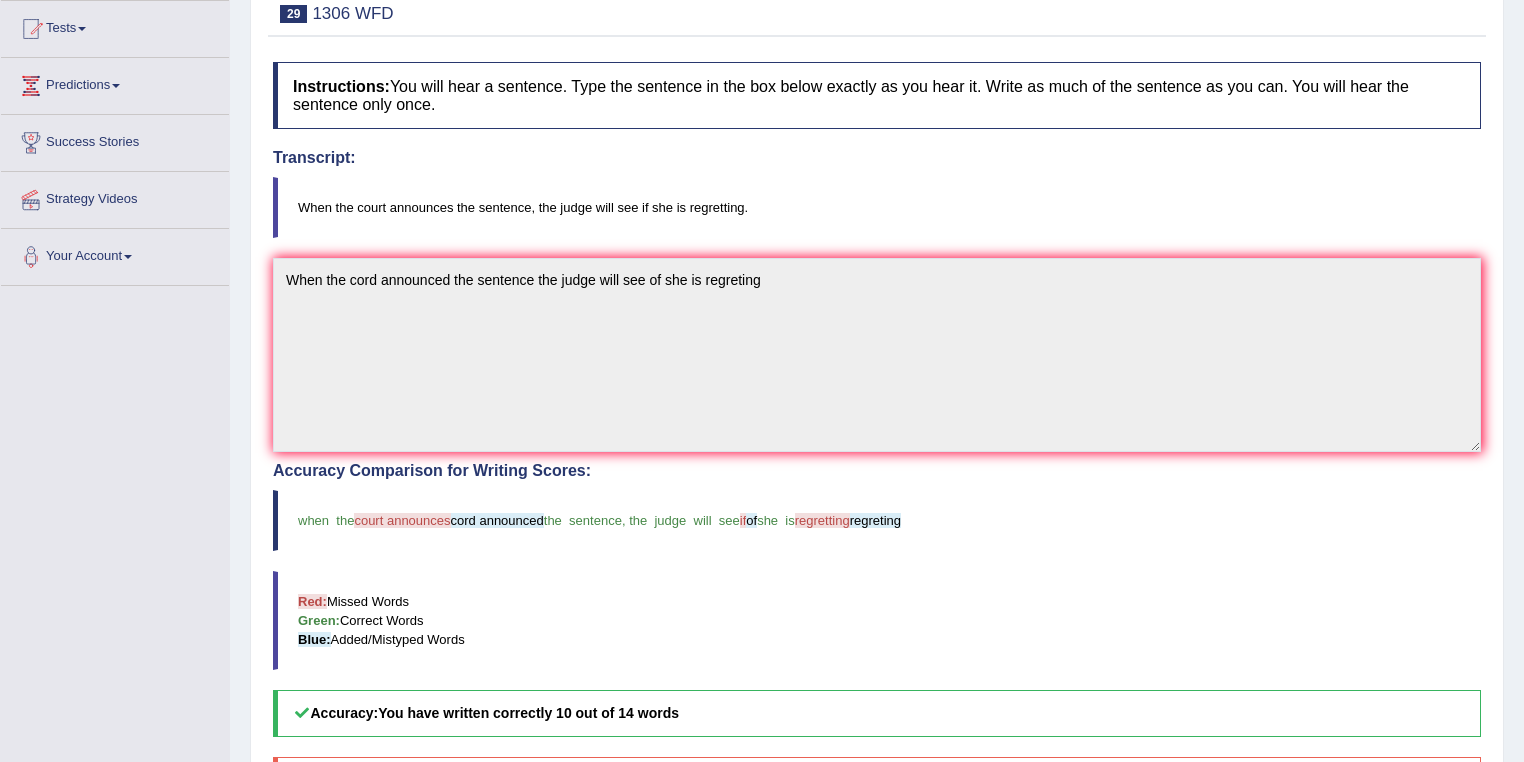 scroll, scrollTop: 240, scrollLeft: 0, axis: vertical 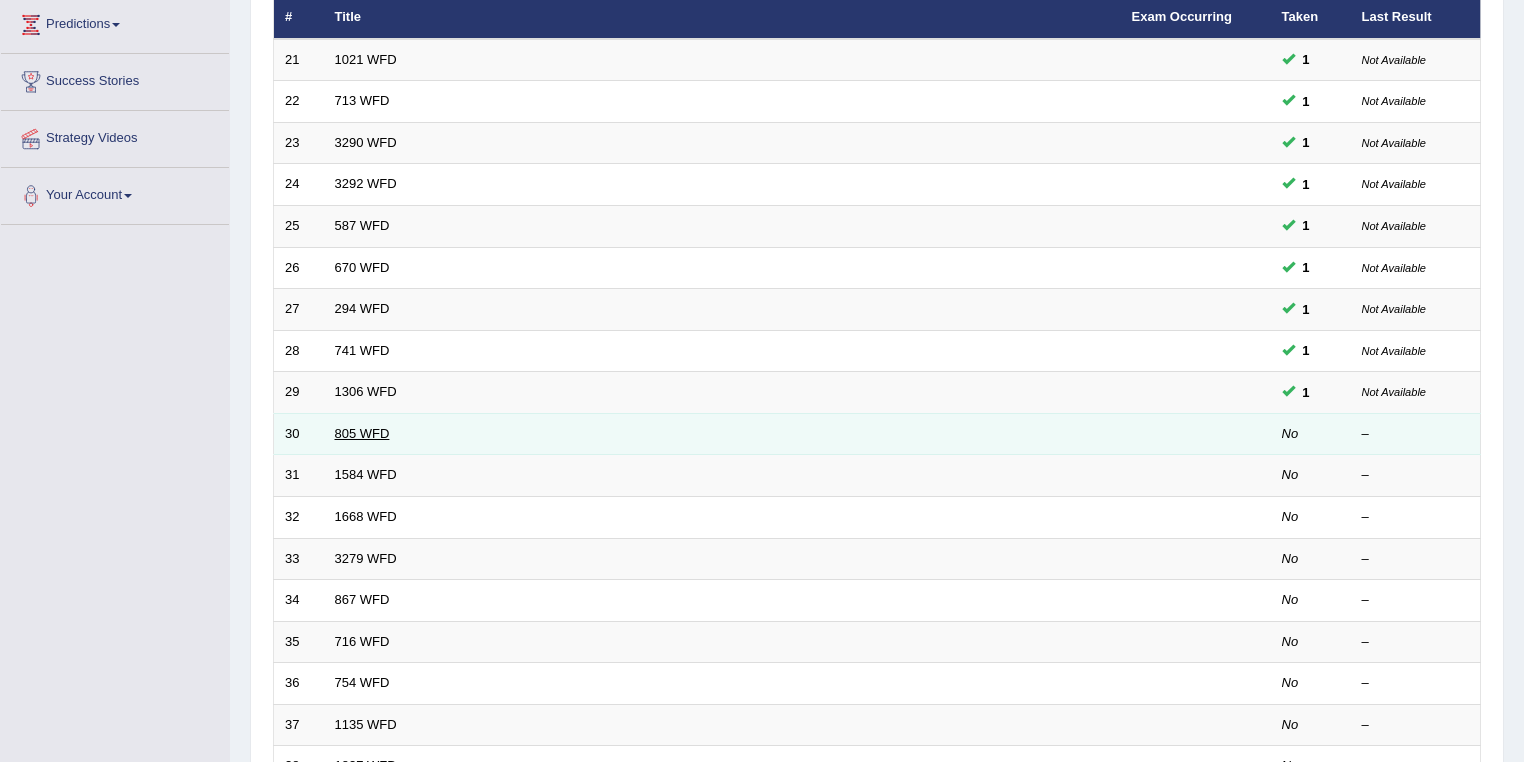 click on "805 WFD" at bounding box center [362, 433] 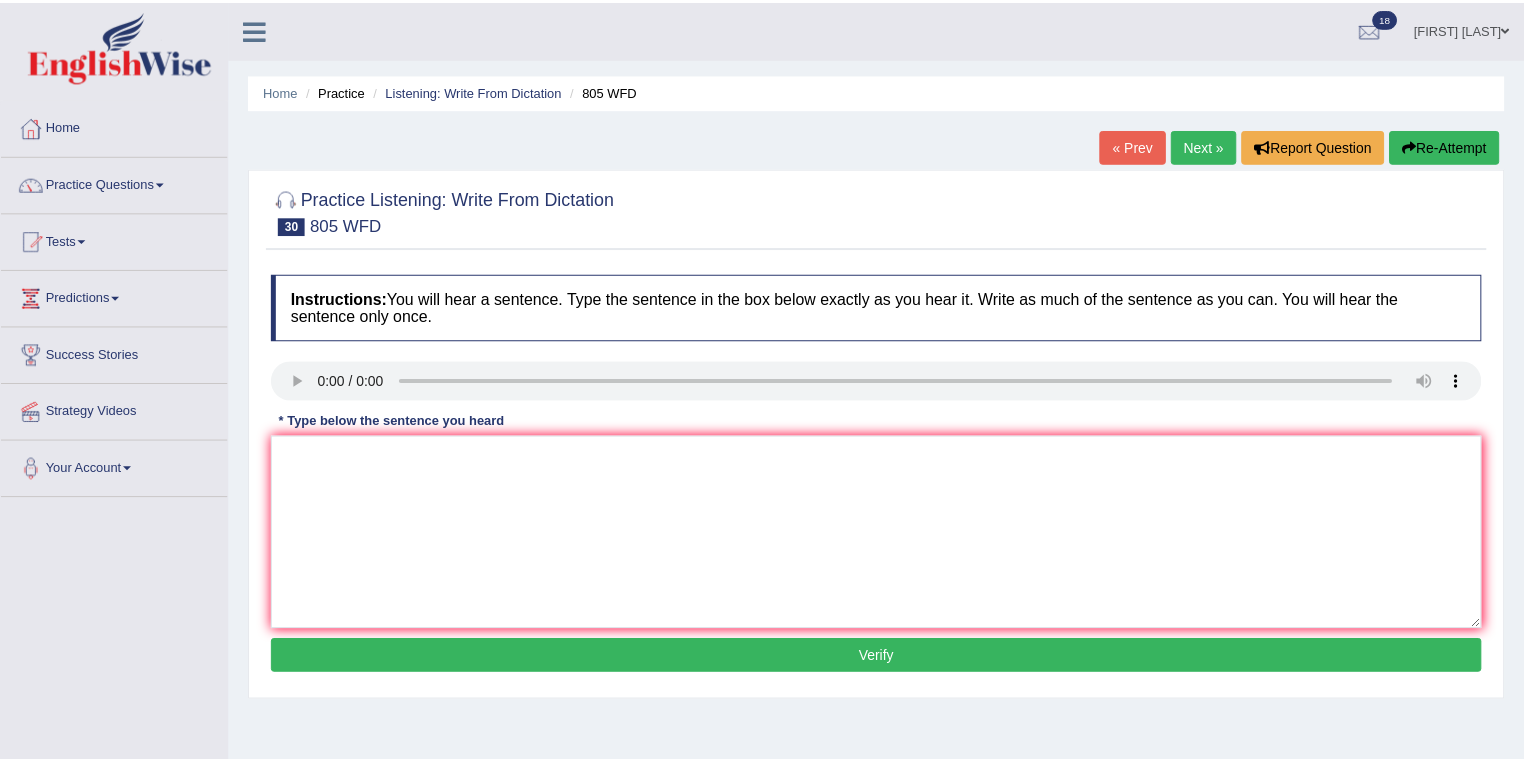 scroll, scrollTop: 0, scrollLeft: 0, axis: both 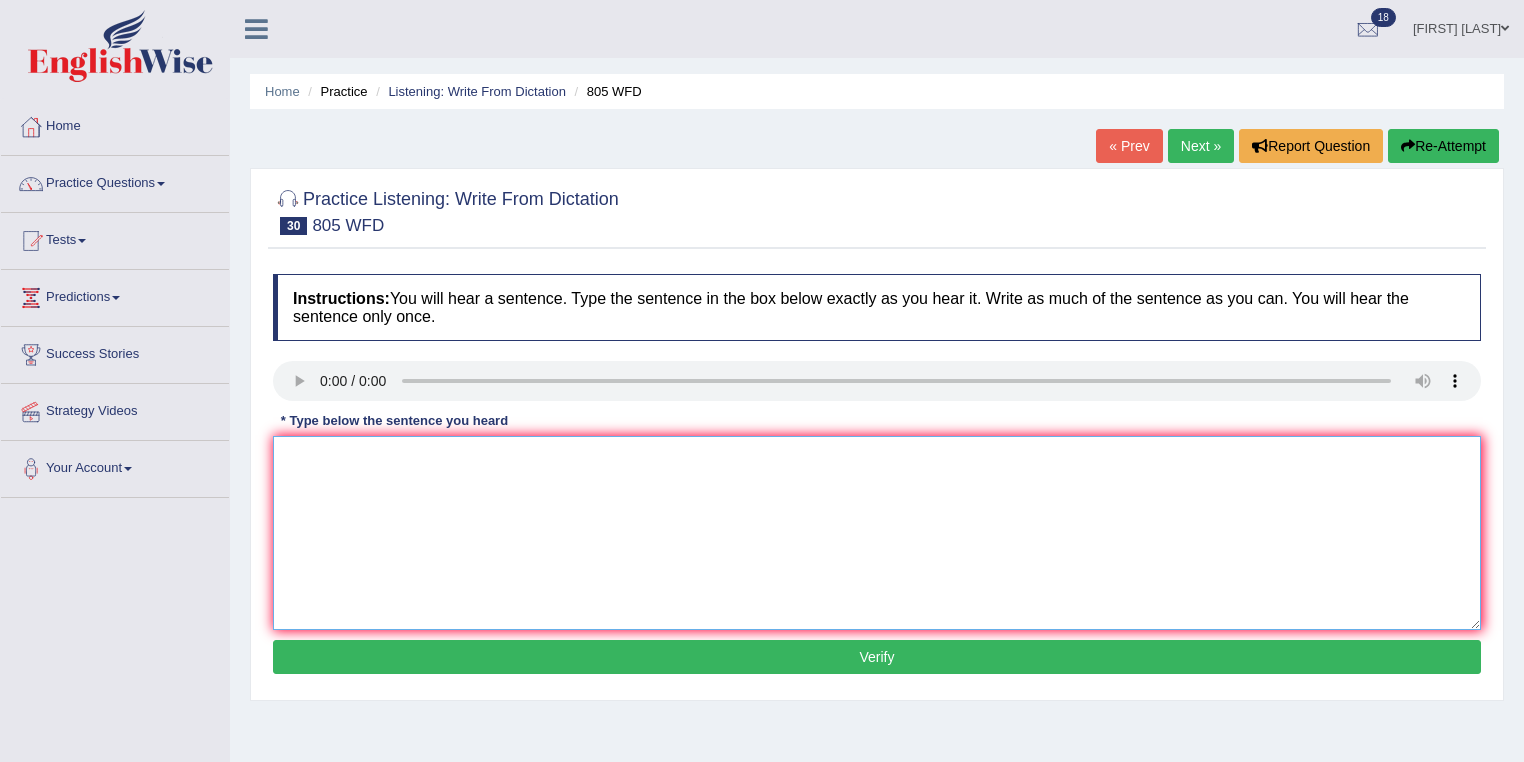 click at bounding box center [877, 533] 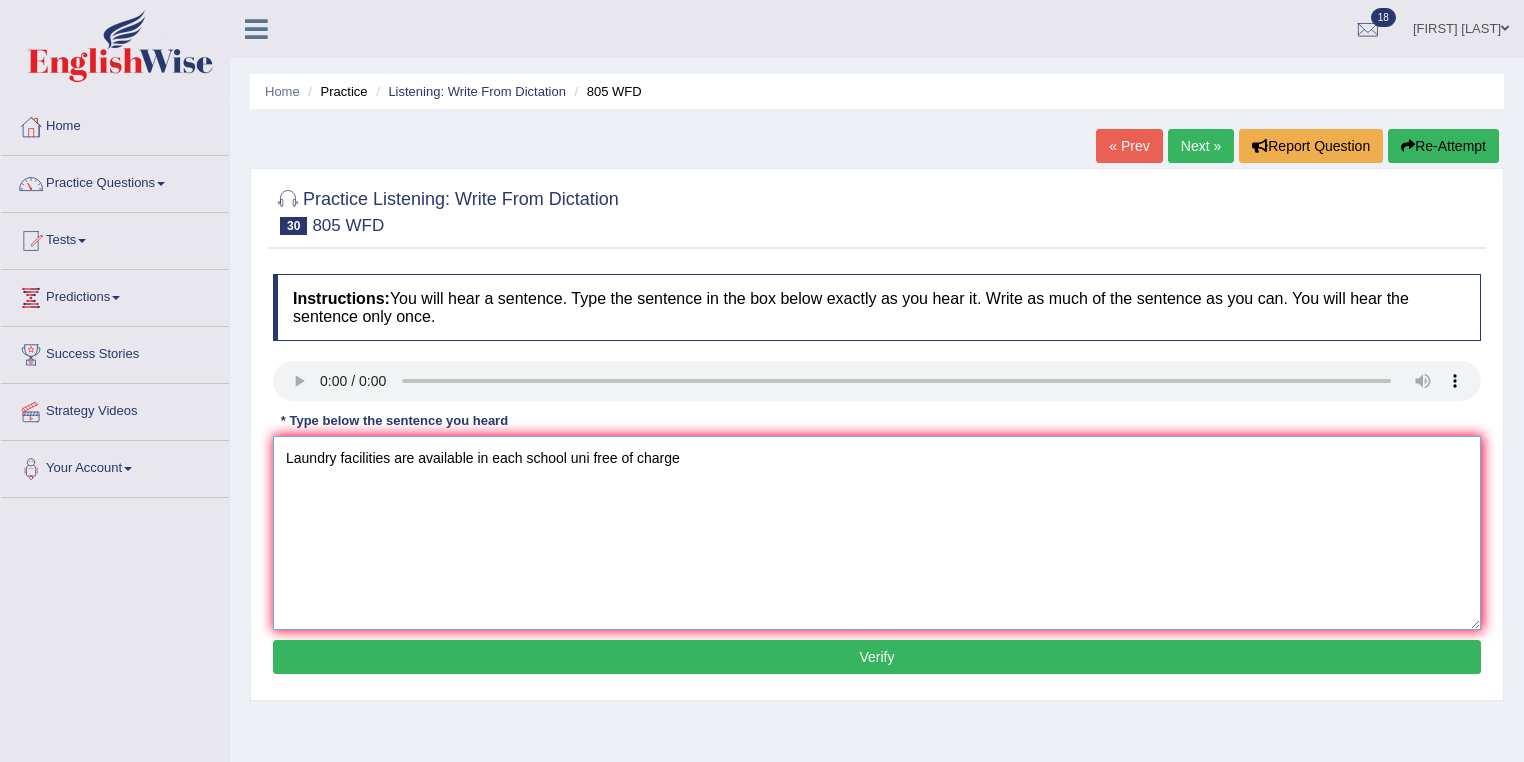 type on "Laundry facilities are available in each school uni free of charge" 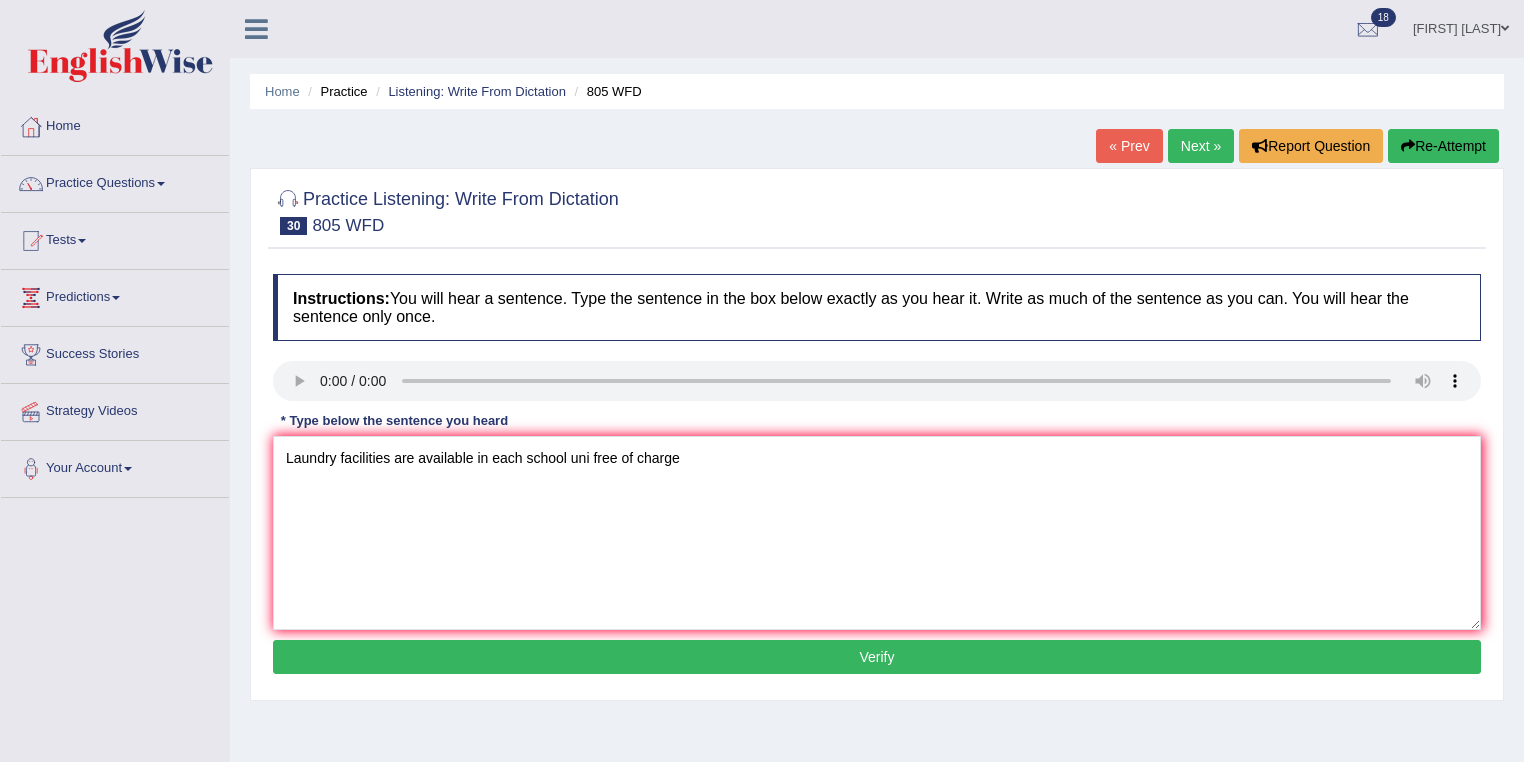 click on "Verify" at bounding box center (877, 657) 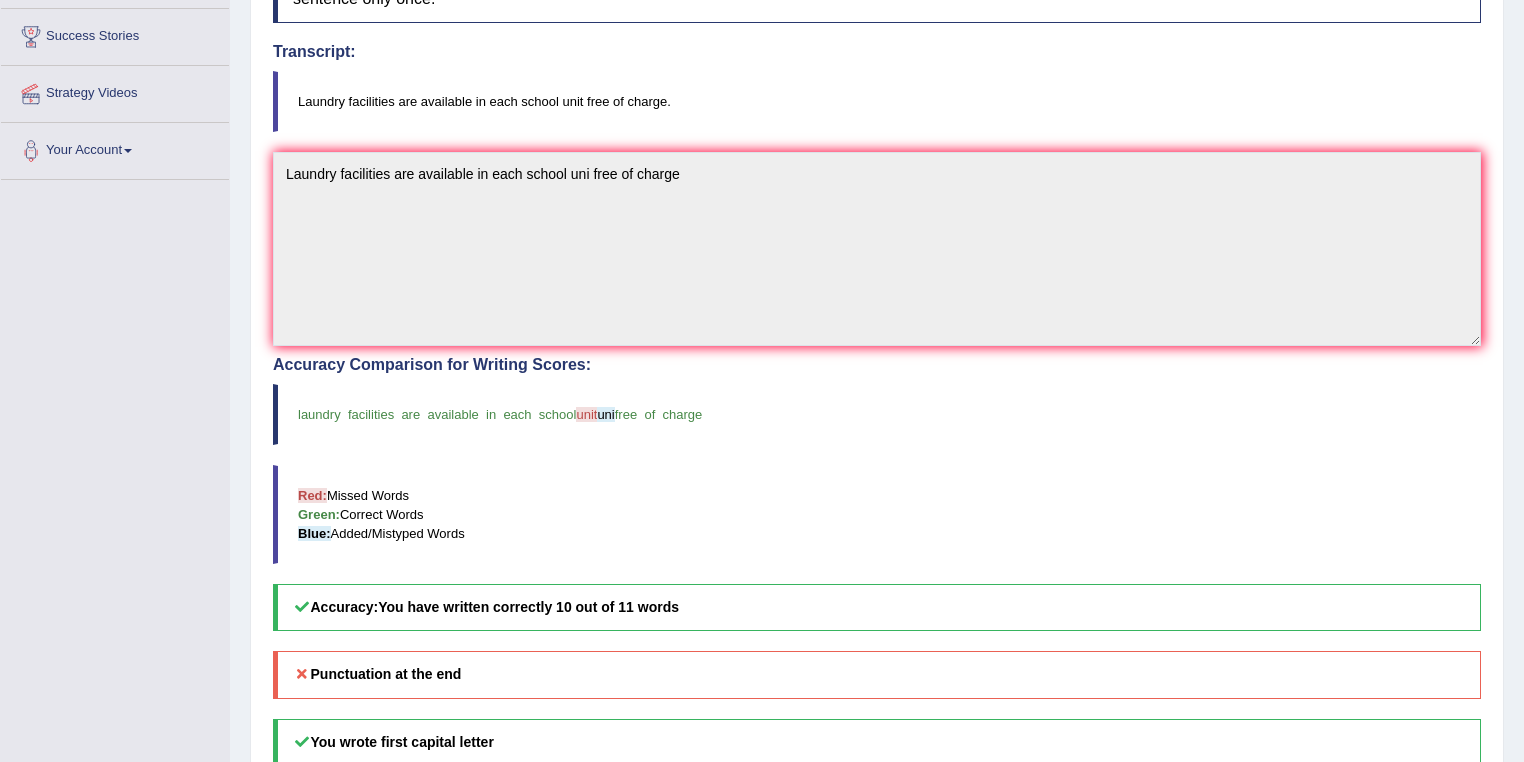 scroll, scrollTop: 320, scrollLeft: 0, axis: vertical 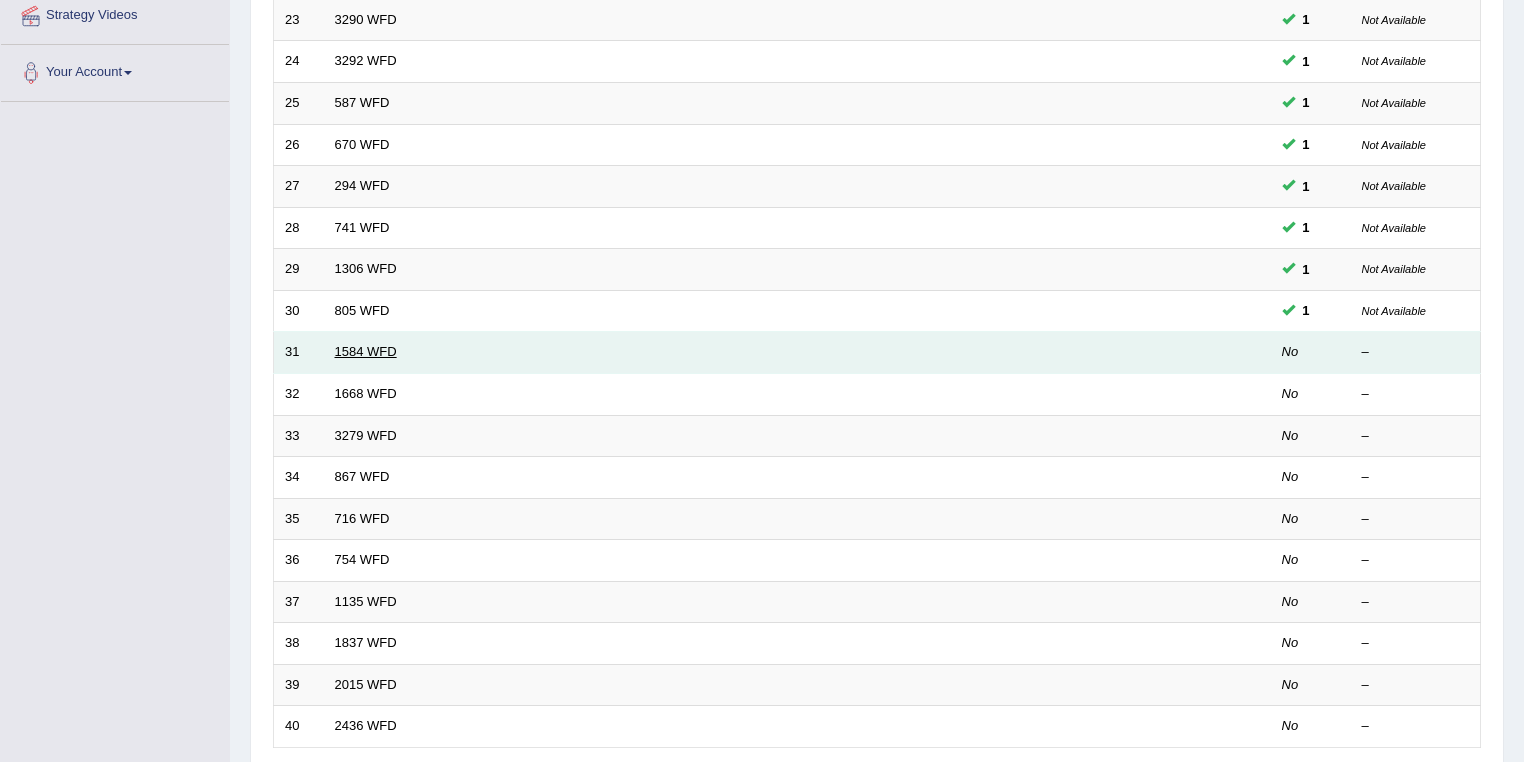 click on "1584 WFD" at bounding box center (366, 351) 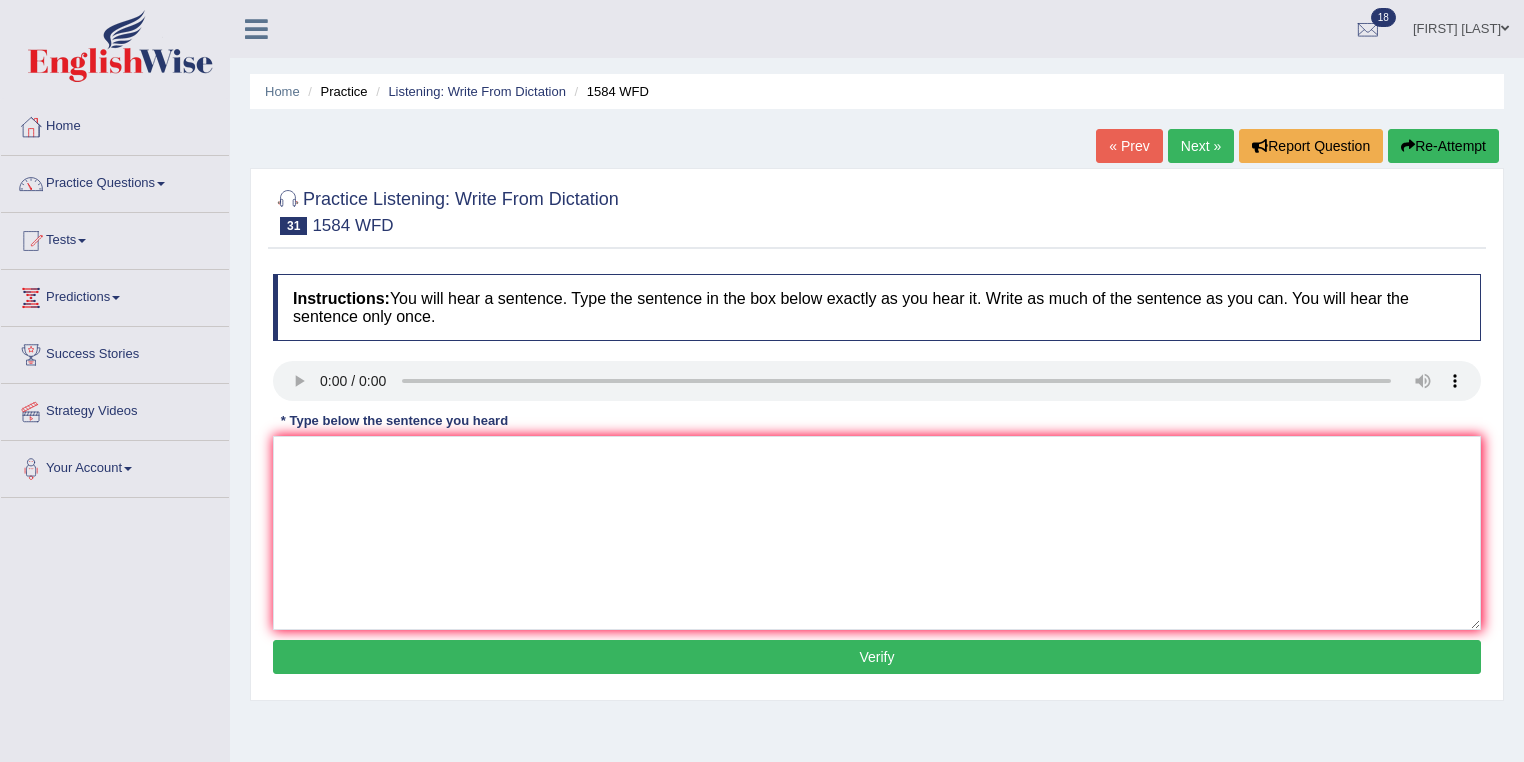 scroll, scrollTop: 0, scrollLeft: 0, axis: both 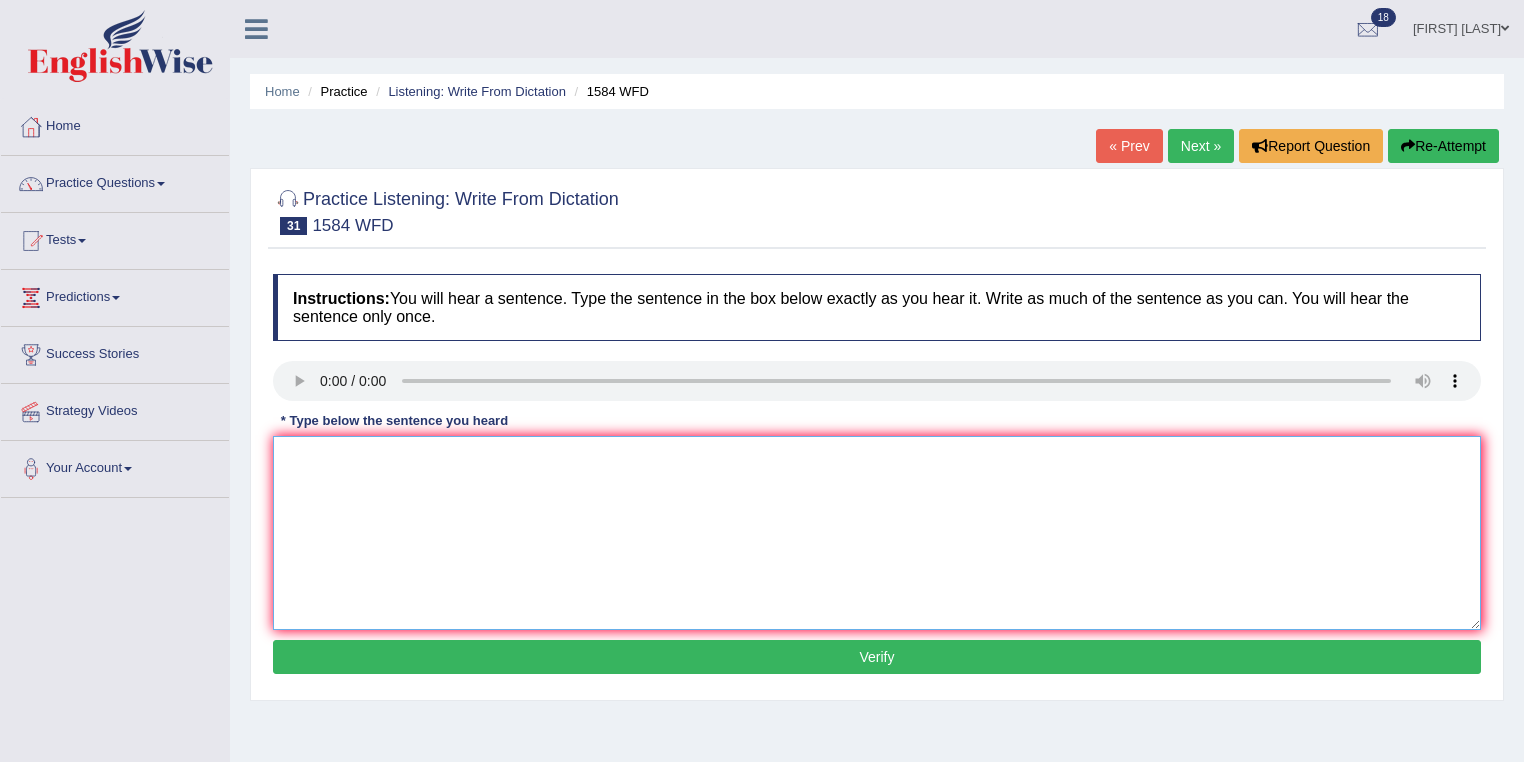 click at bounding box center (877, 533) 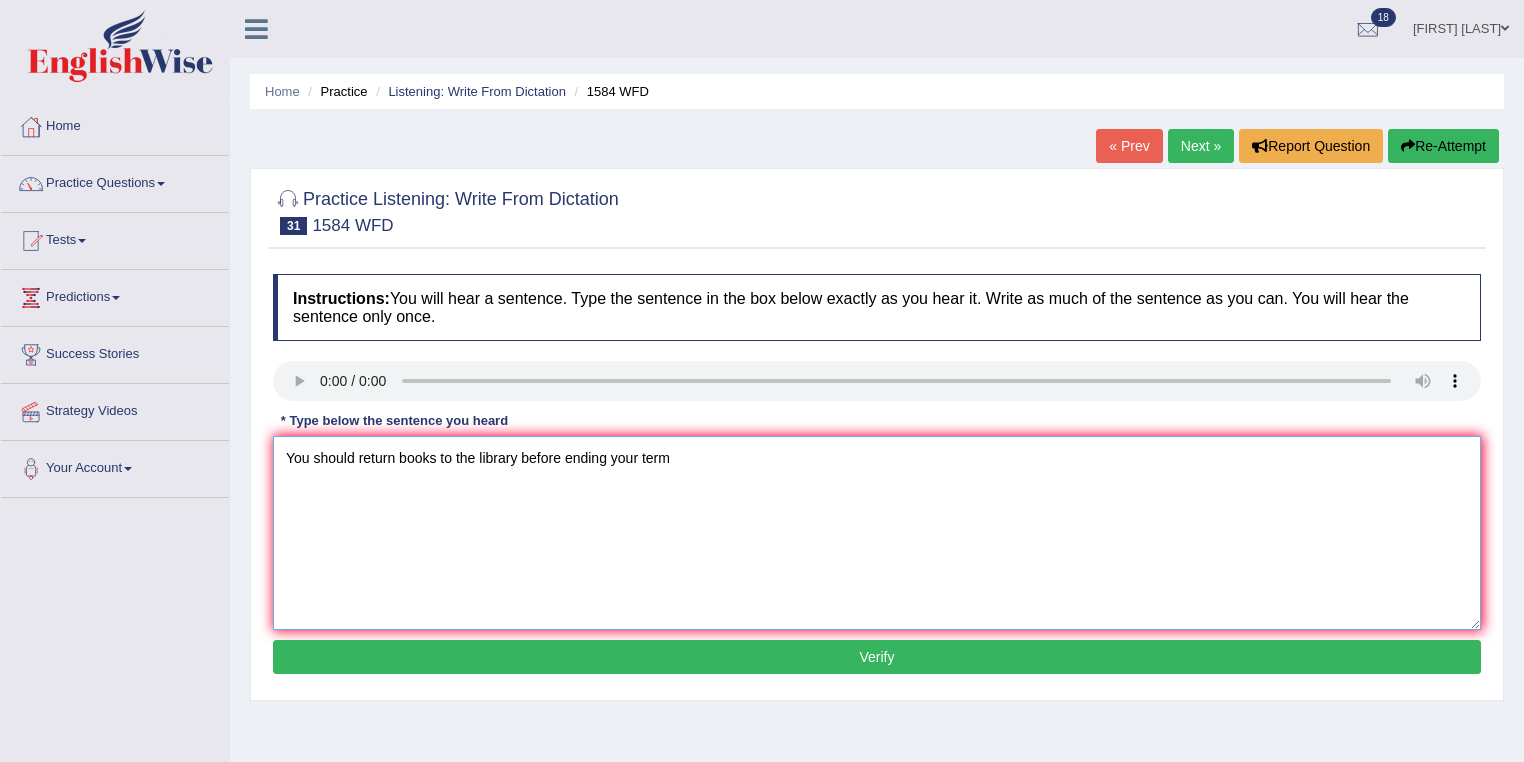 type on "You should return books to the library before ending your term" 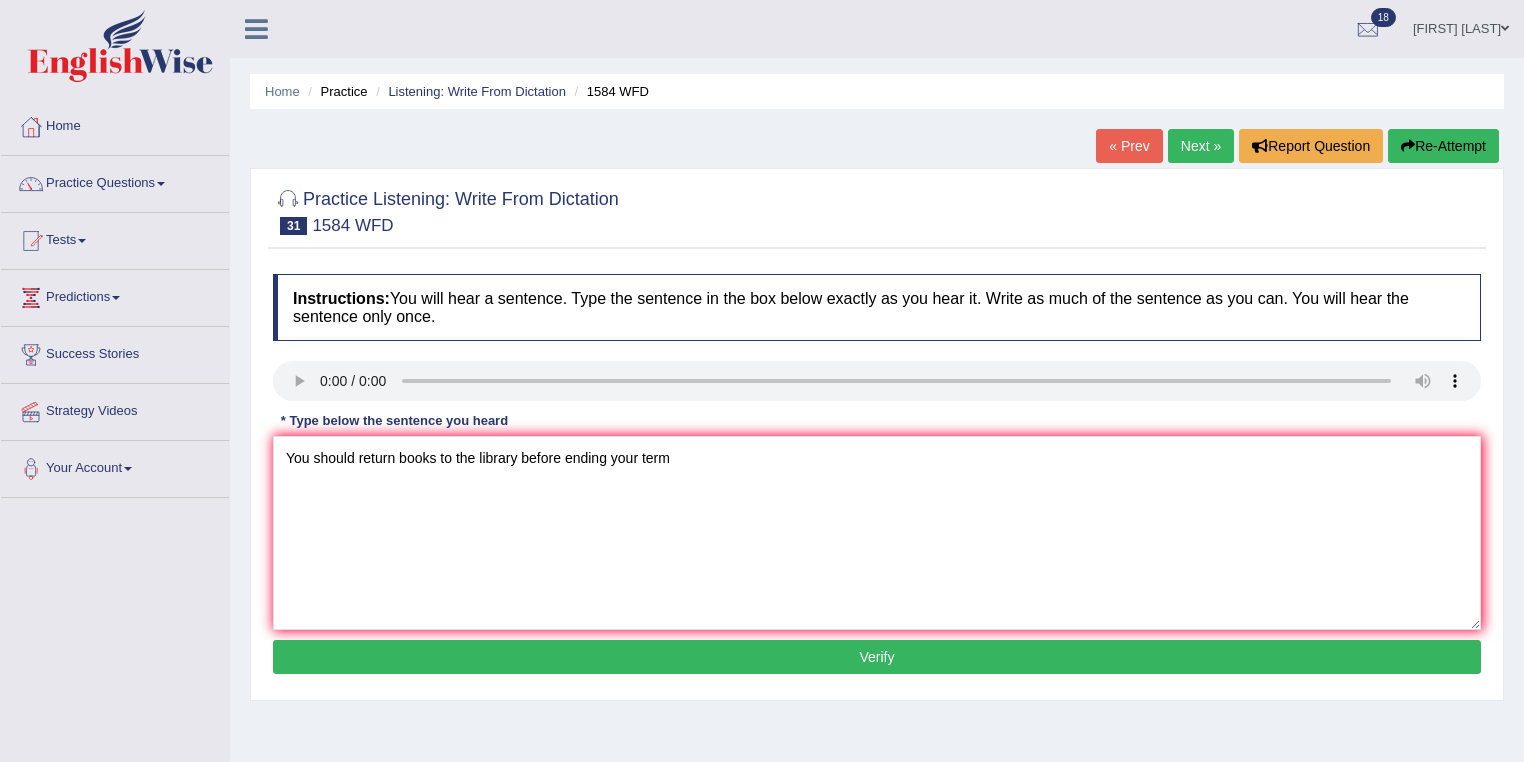 click on "Verify" at bounding box center [877, 657] 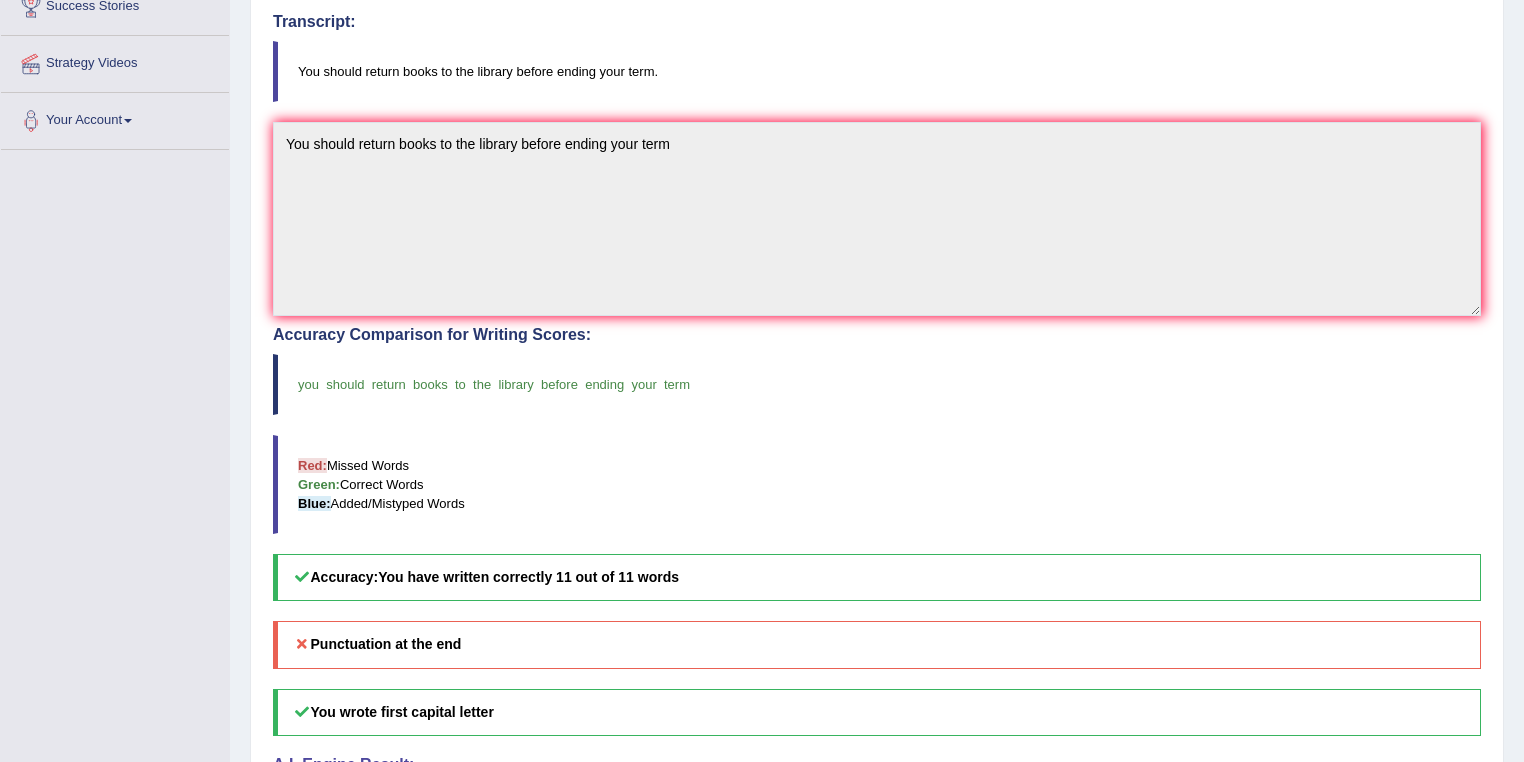 scroll, scrollTop: 320, scrollLeft: 0, axis: vertical 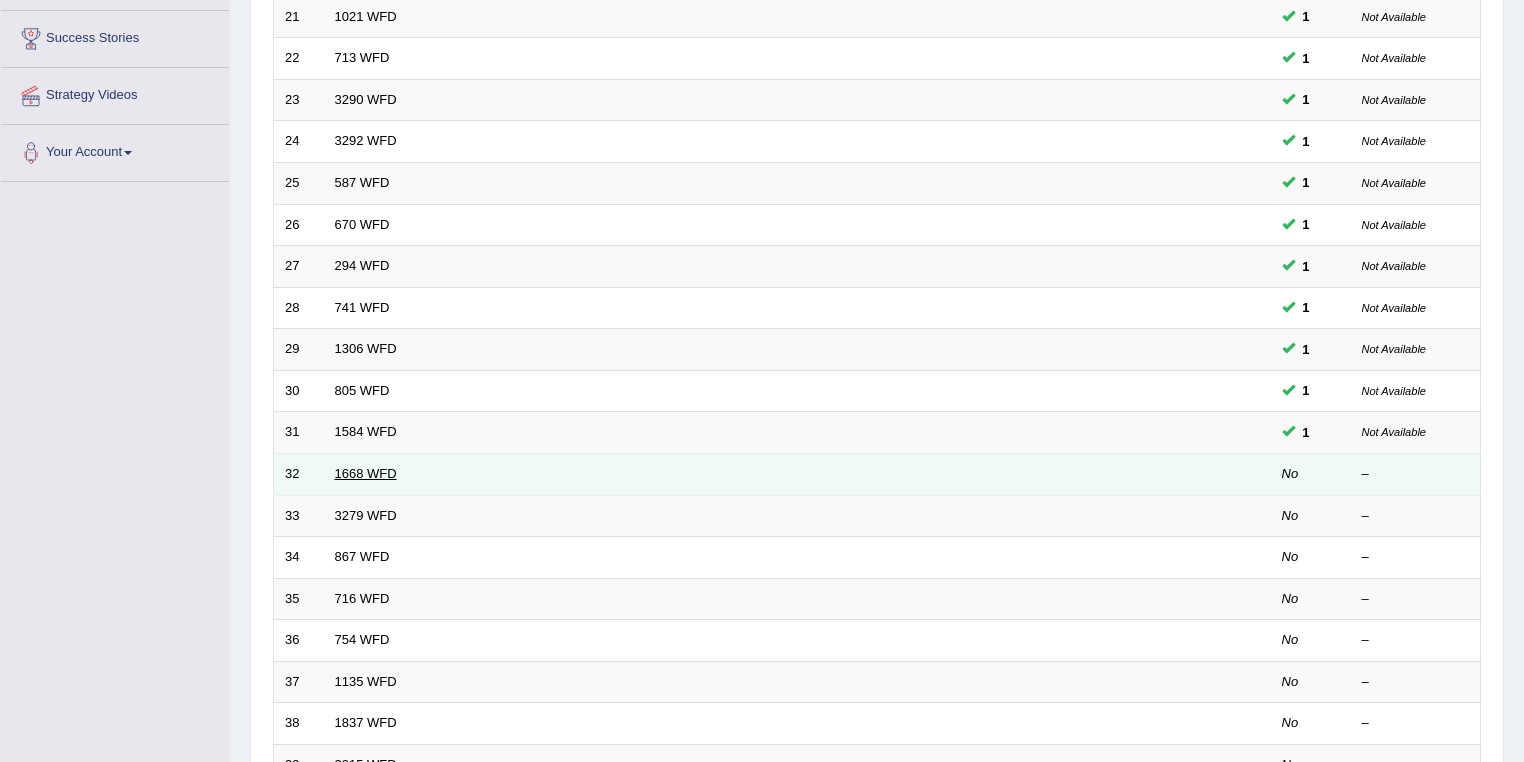 click on "1668 WFD" at bounding box center (366, 473) 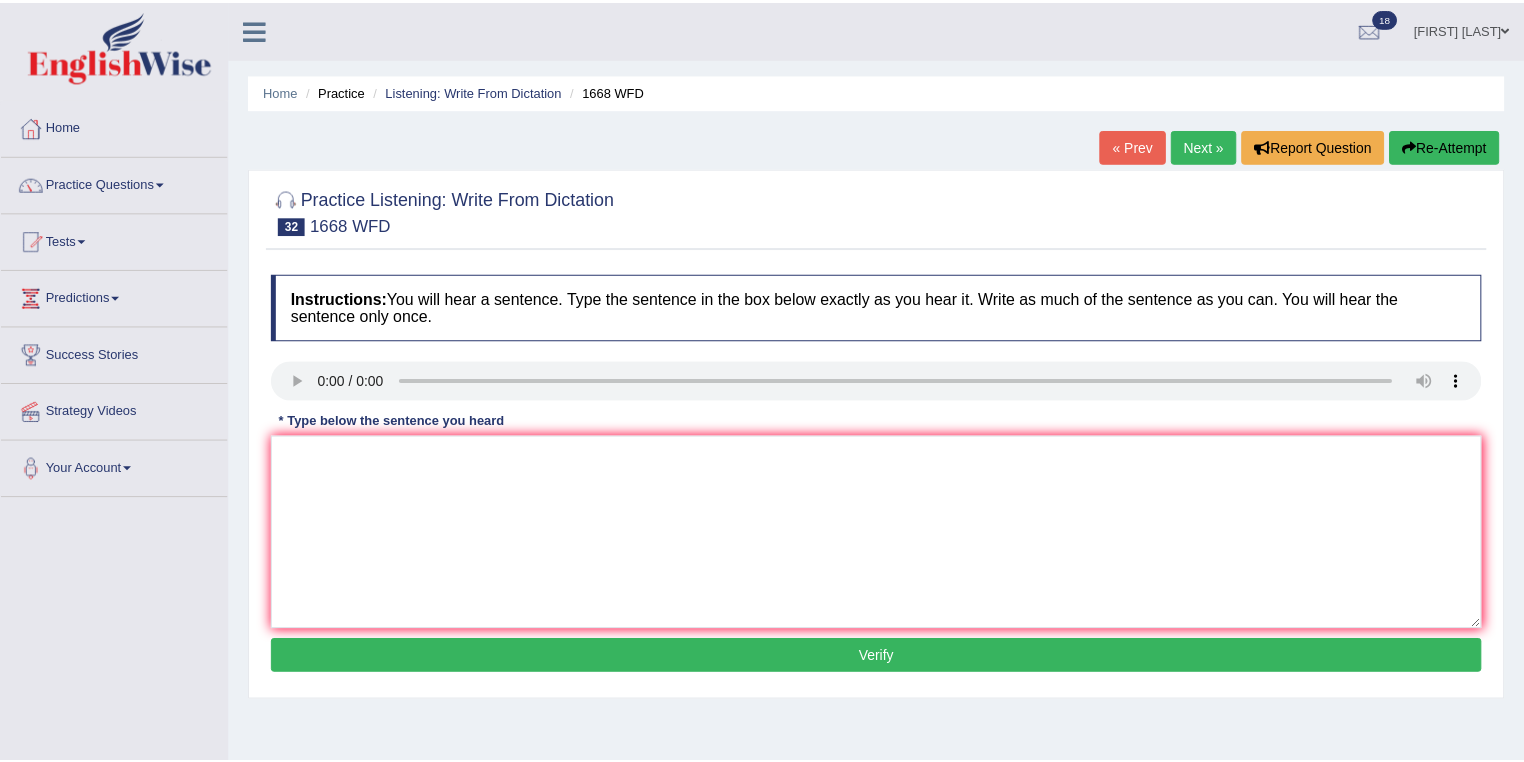 scroll, scrollTop: 0, scrollLeft: 0, axis: both 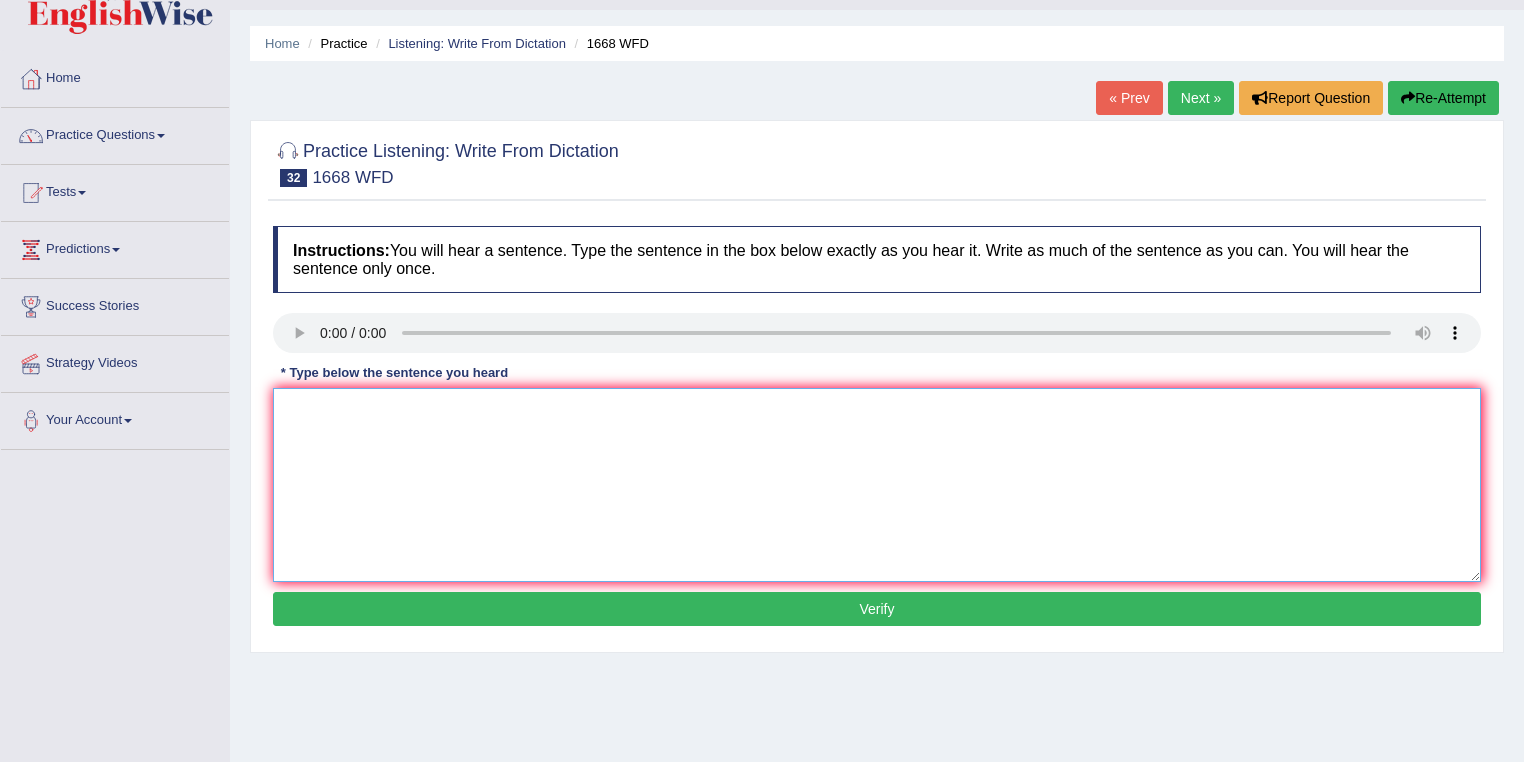 click at bounding box center [877, 485] 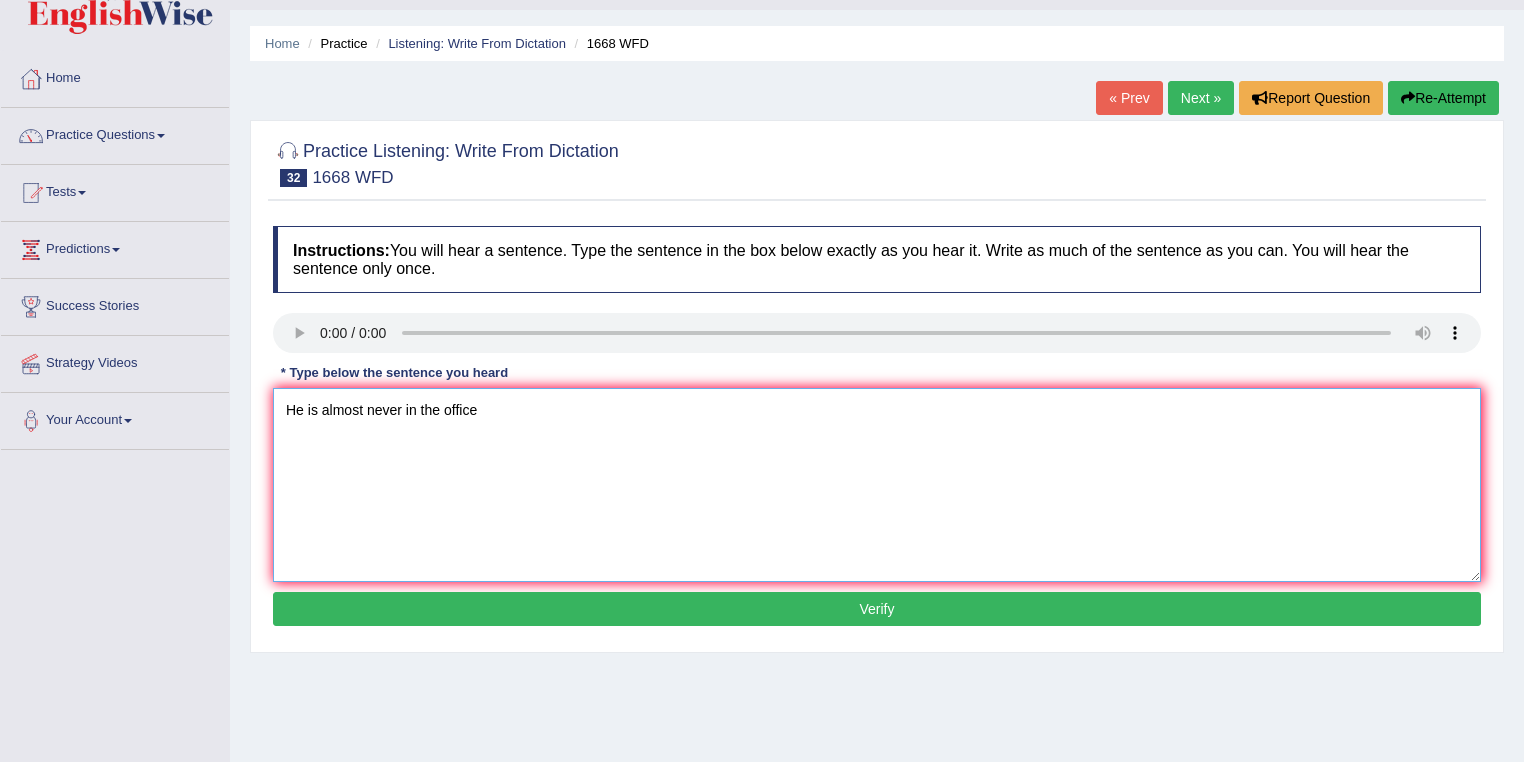type on "He is almost never in the office" 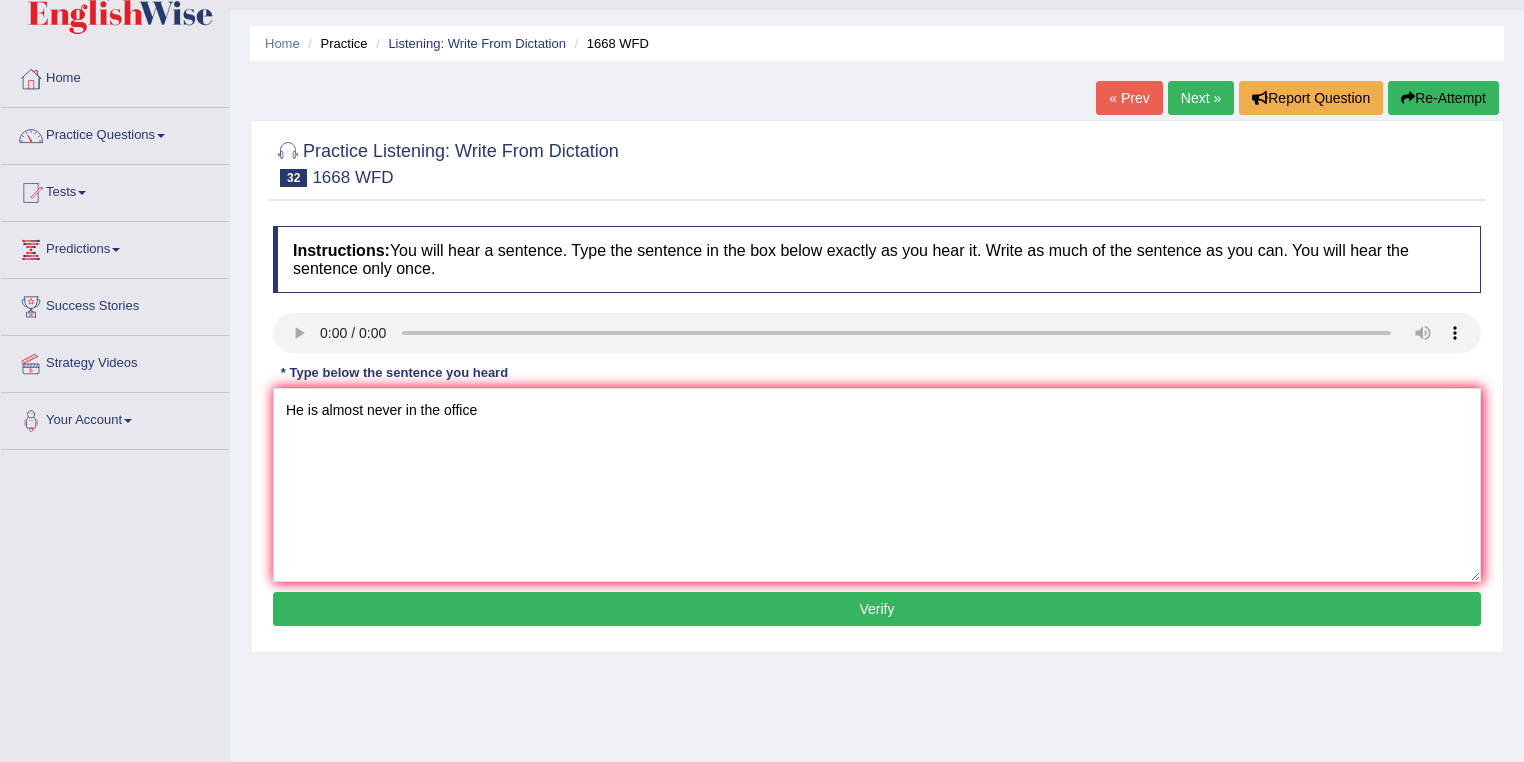 click on "Verify" at bounding box center [877, 609] 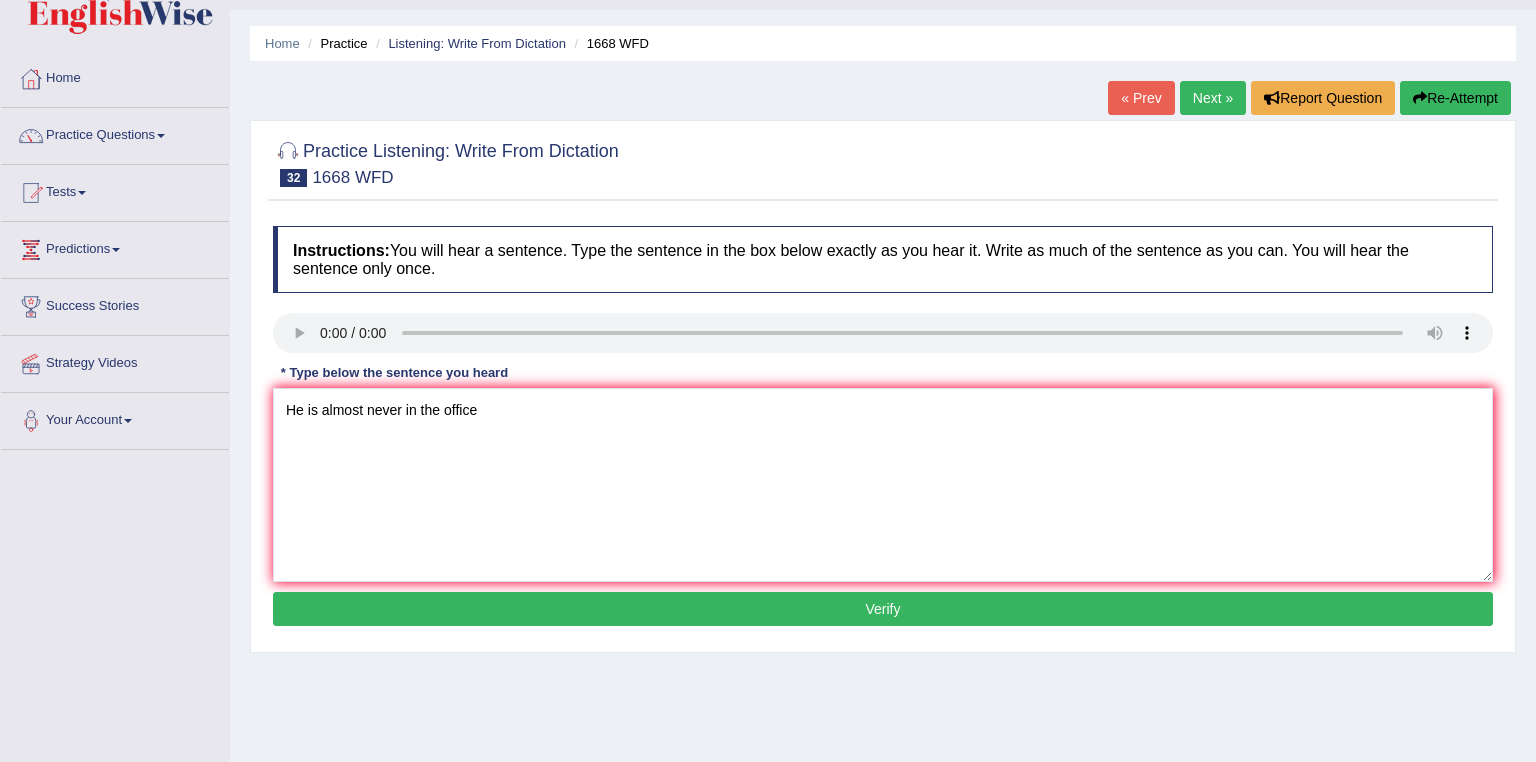 click on "Home
Practice
Listening: Write From Dictation
1668 WFD
« Prev Next »  Report Question  Re-Attempt
Practice Listening: Write From Dictation
32
1668 WFD
Instructions:  You will hear a sentence. Type the sentence in the box below exactly as you hear it. Write as much of the sentence as you can. You will hear the sentence only once.
Transcript: He is almost never in his office. * Type below the sentence you heard He is almost never in the office Accuracy Comparison for Writing Scores:
Red:  Missed Words
Green:  Correct Words
Blue:  Added/Mistyped Words
Accuracy:   Punctuation at the end  You wrote first capital letter A.I. Engine Result:  Processing... Verify" at bounding box center [883, 452] 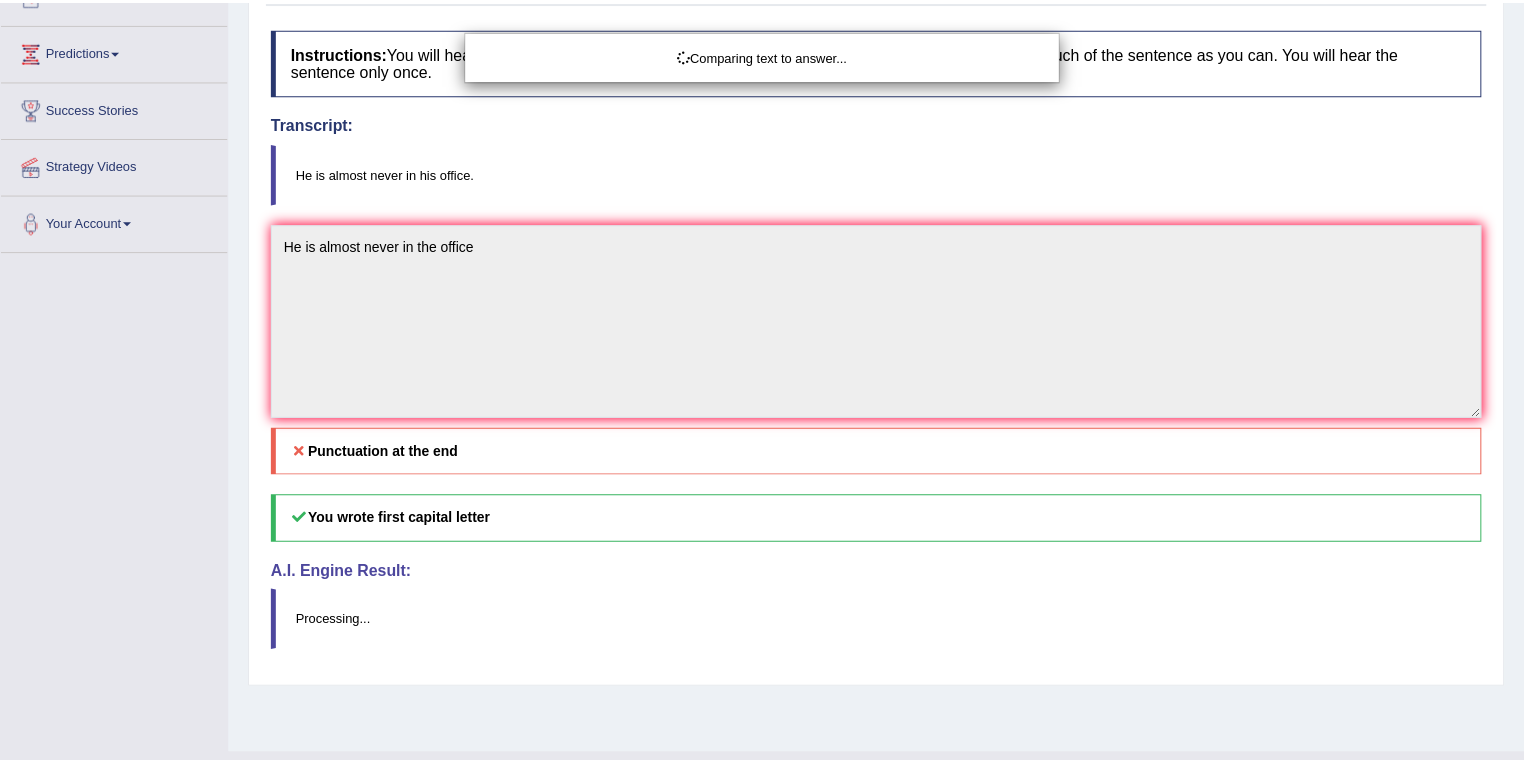 scroll, scrollTop: 288, scrollLeft: 0, axis: vertical 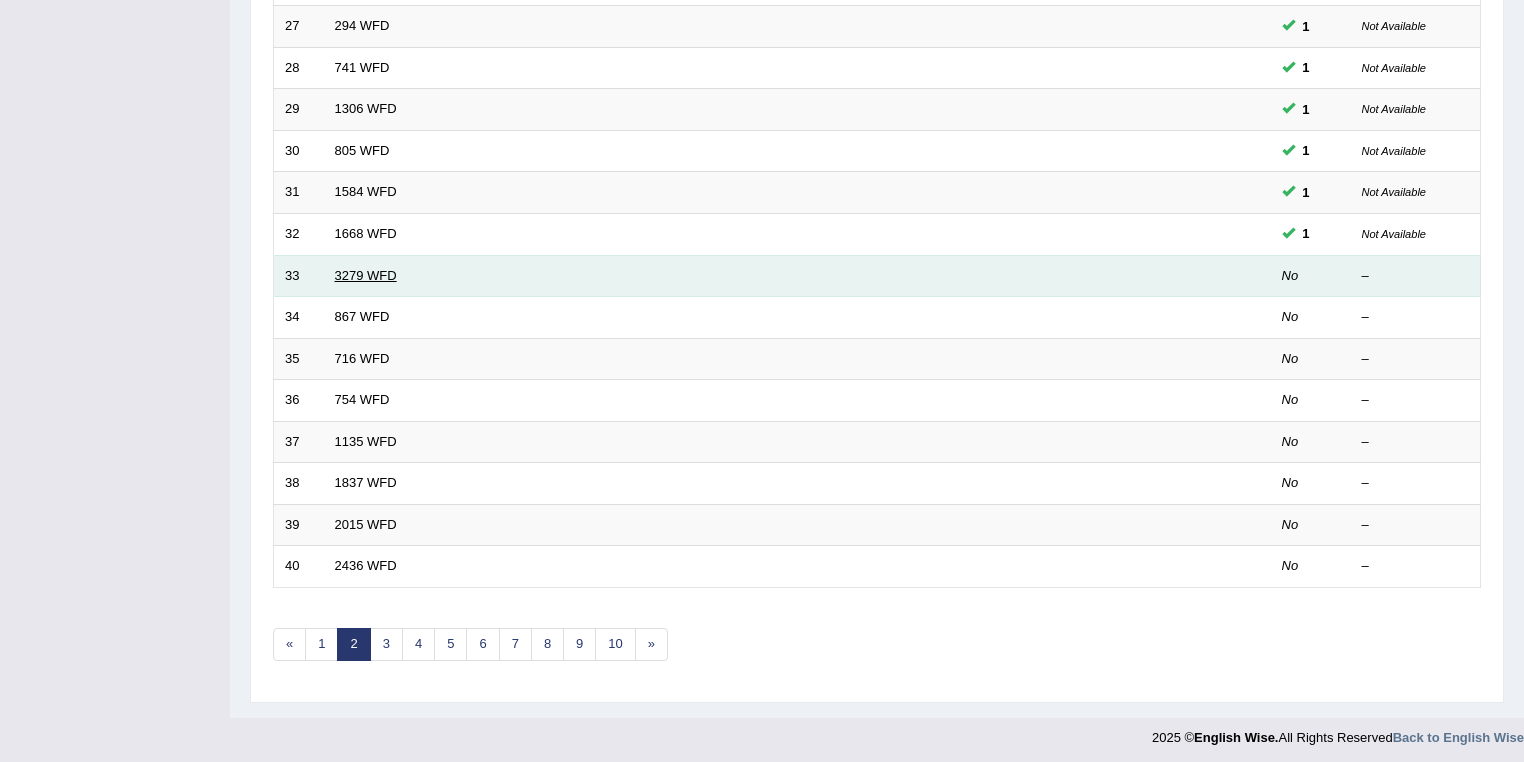click on "3279 WFD" at bounding box center [366, 275] 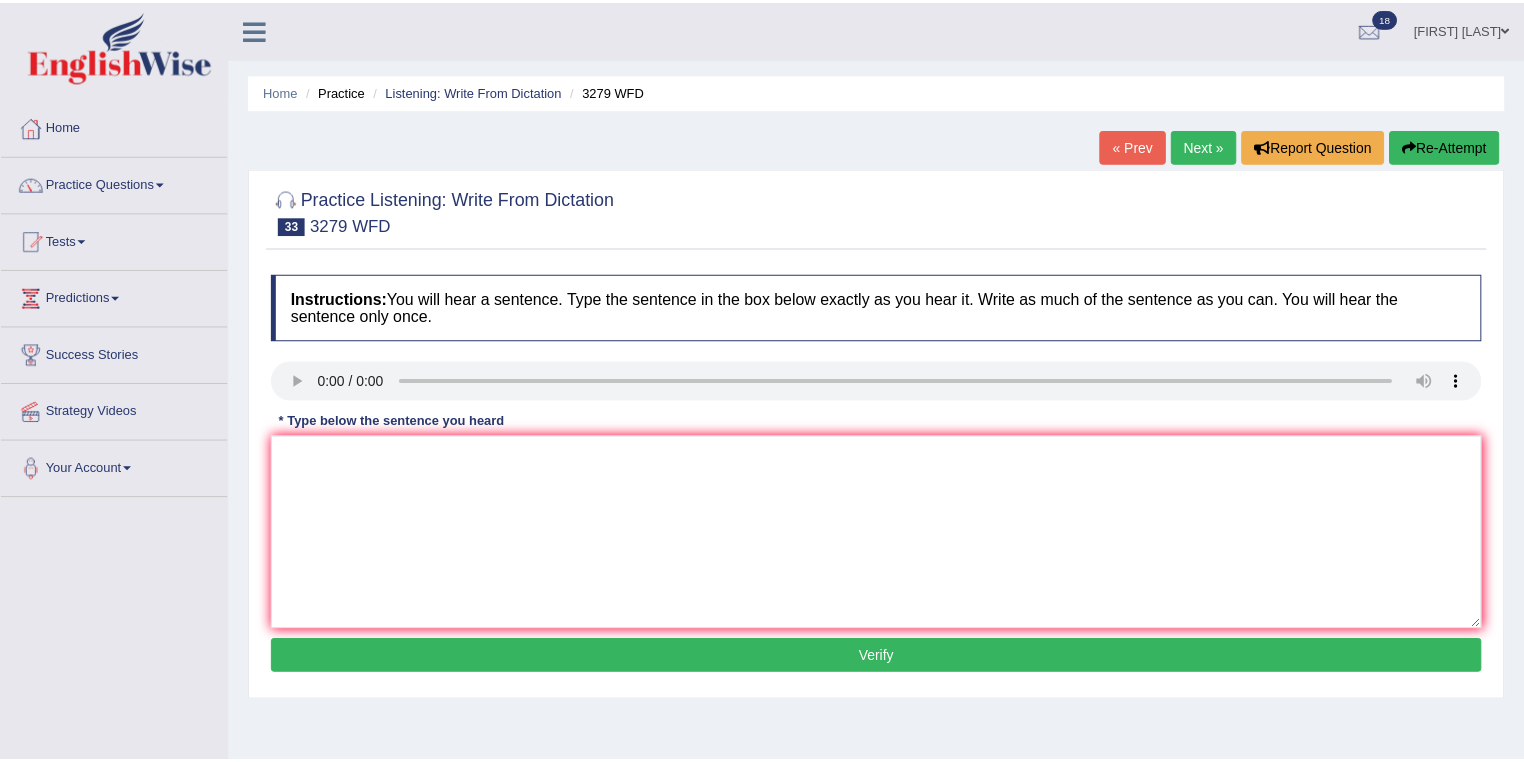 scroll, scrollTop: 0, scrollLeft: 0, axis: both 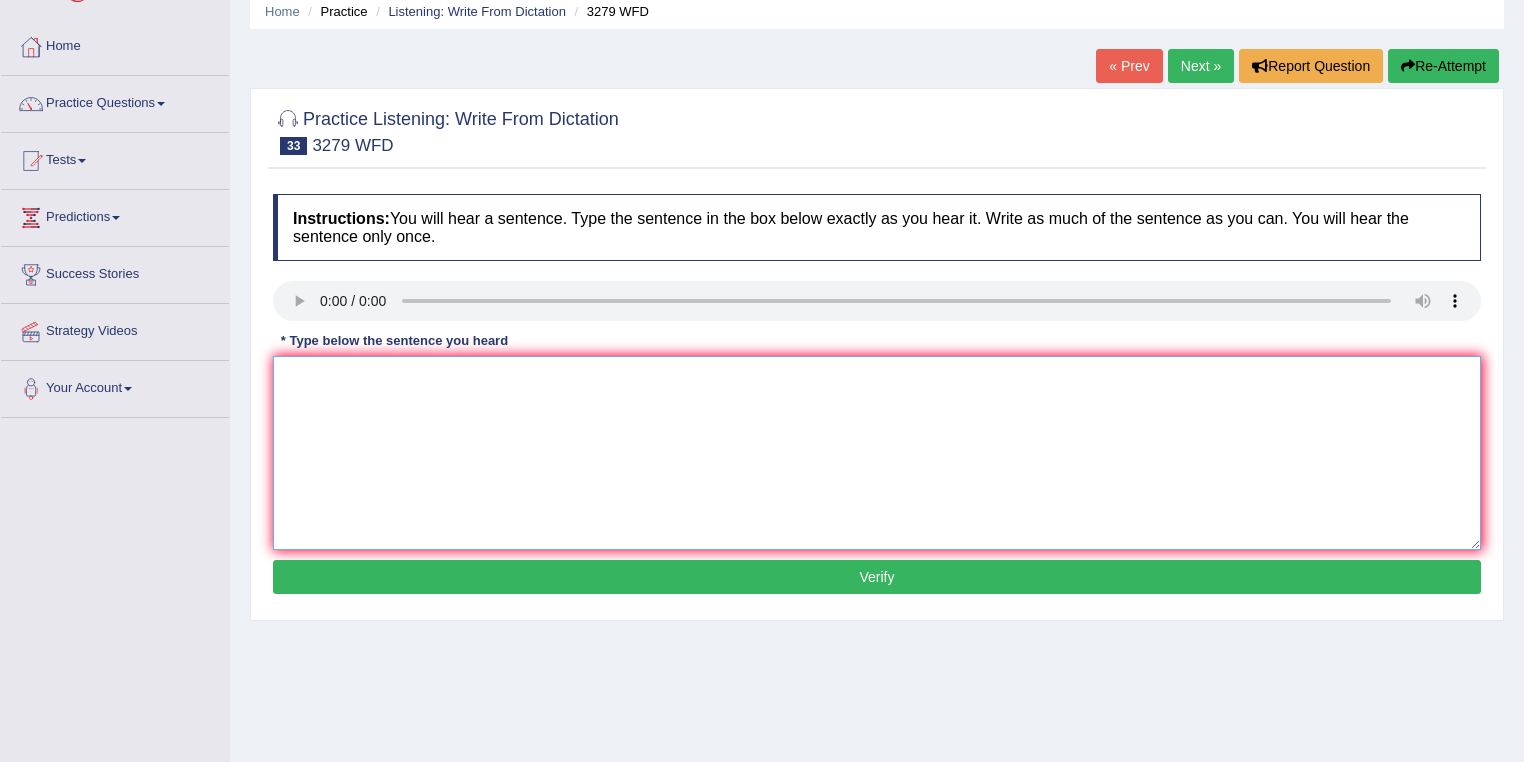 click at bounding box center (877, 453) 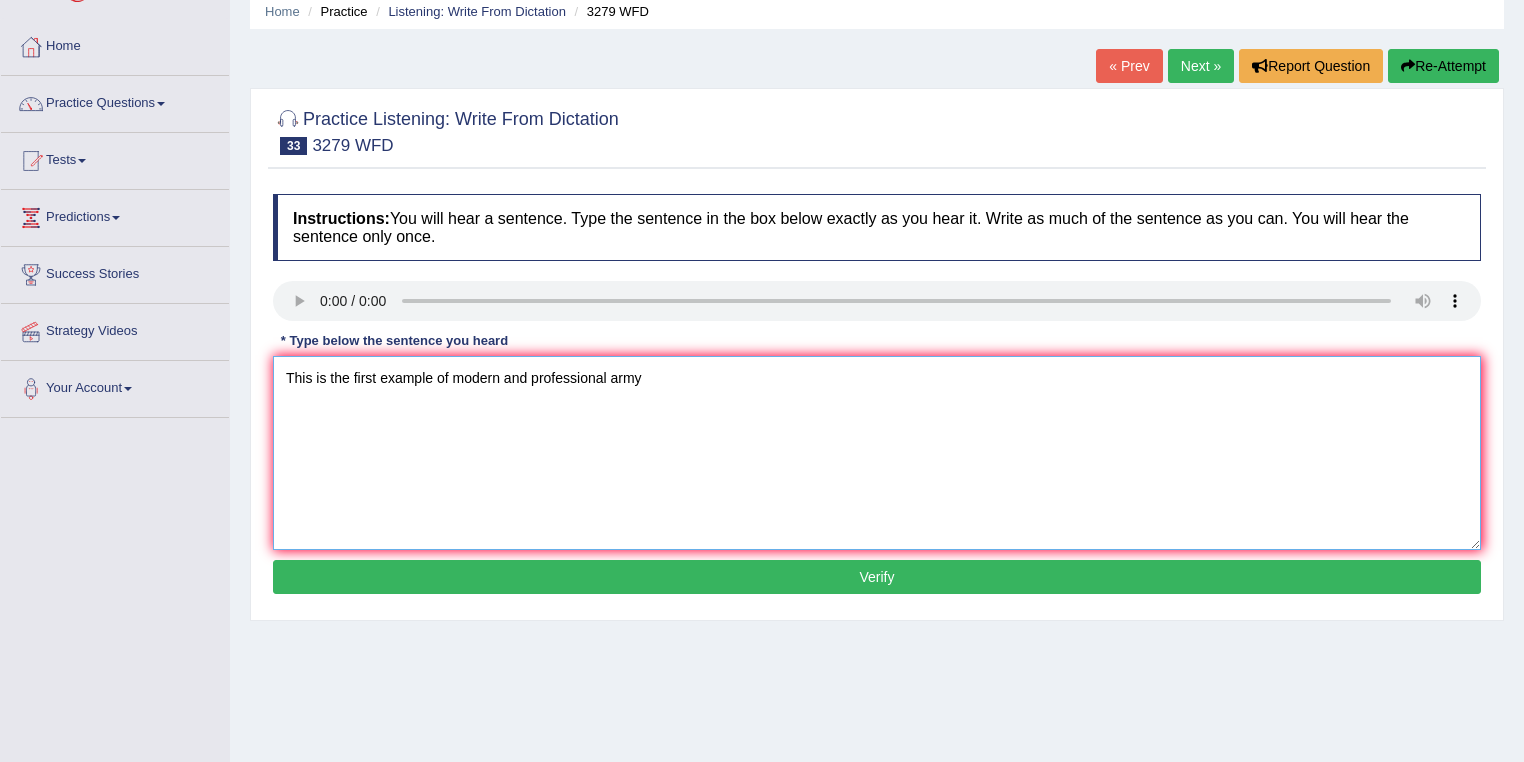 type on "This is the first example of modern and professional army" 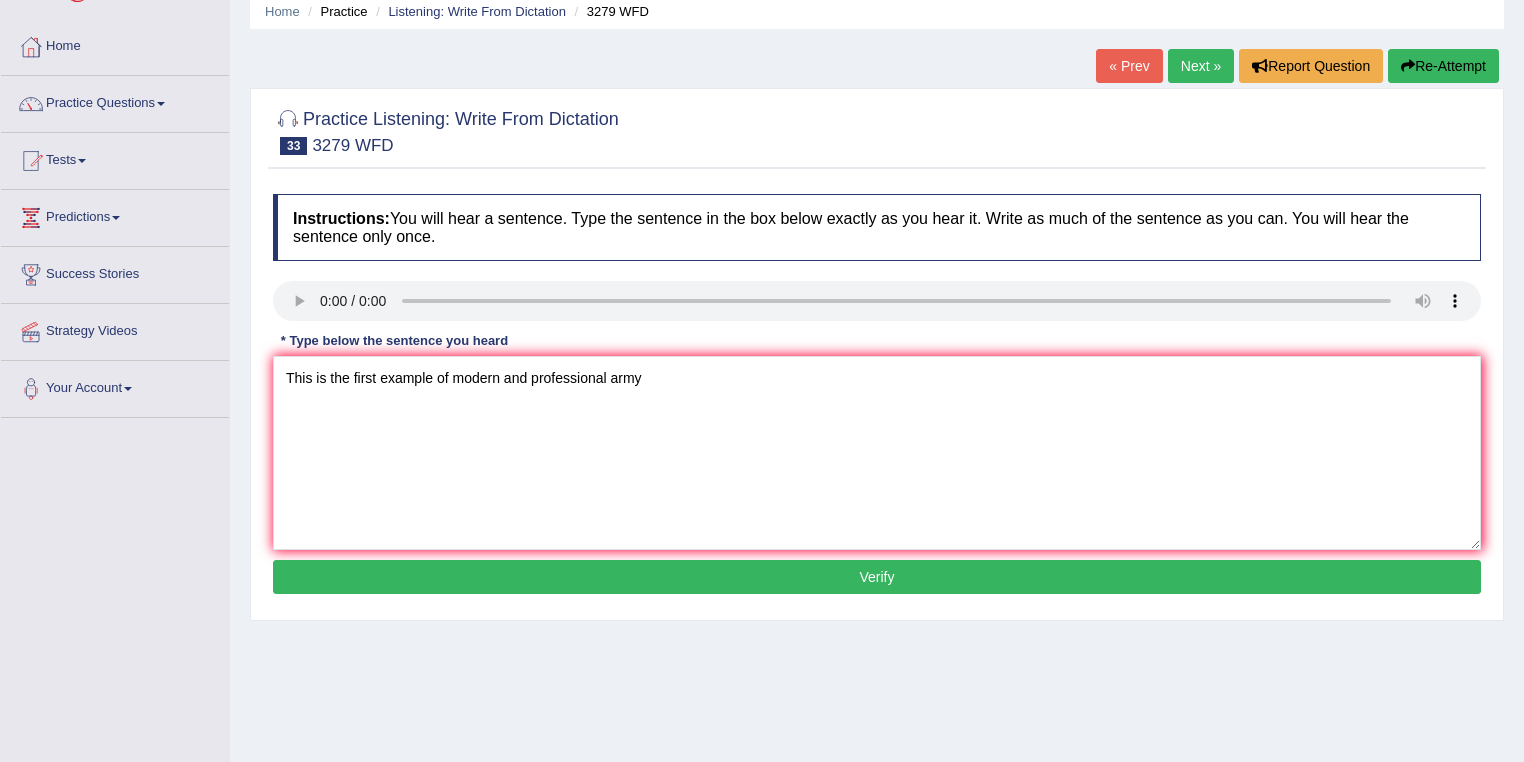 click on "Verify" at bounding box center (877, 577) 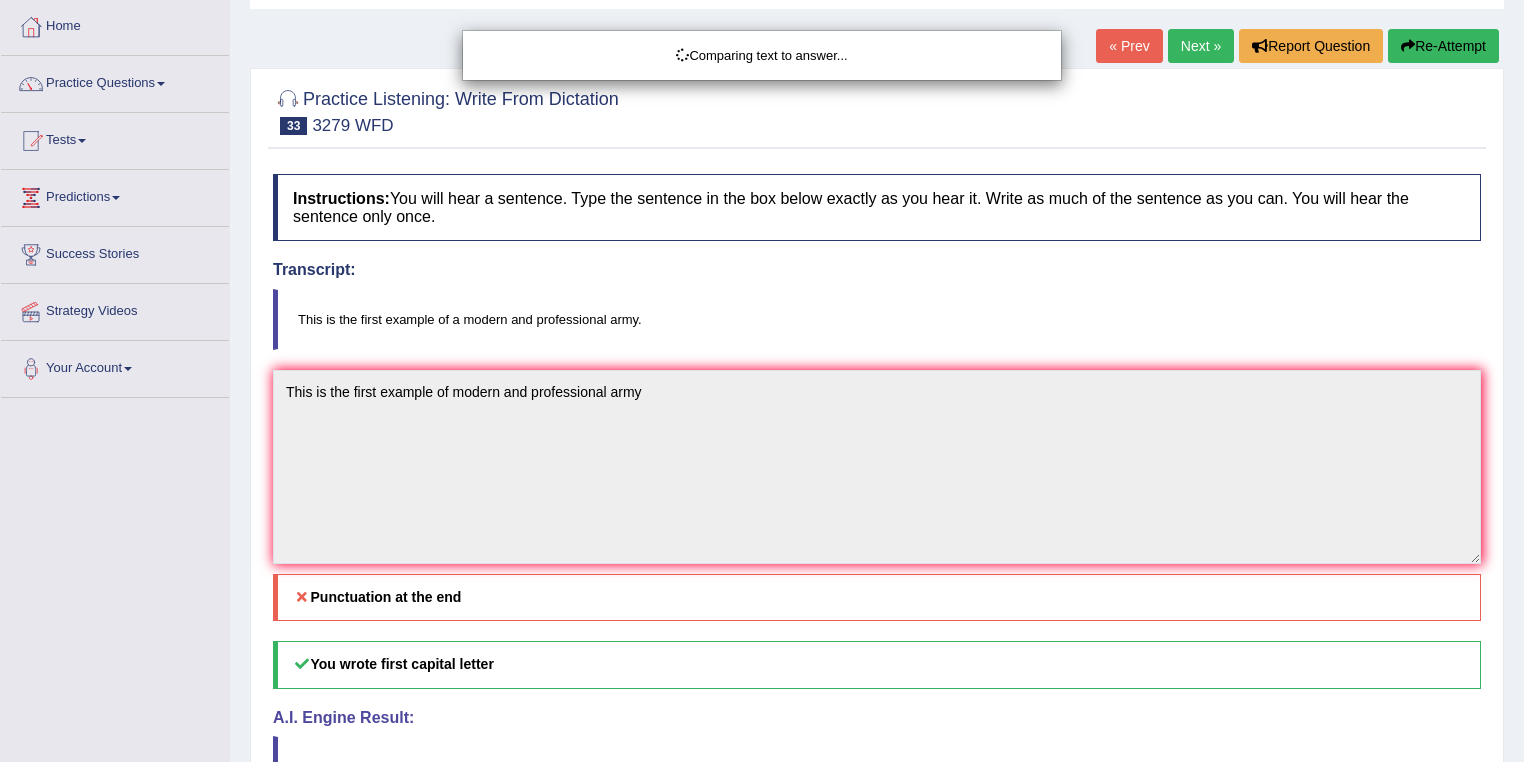 scroll, scrollTop: 160, scrollLeft: 0, axis: vertical 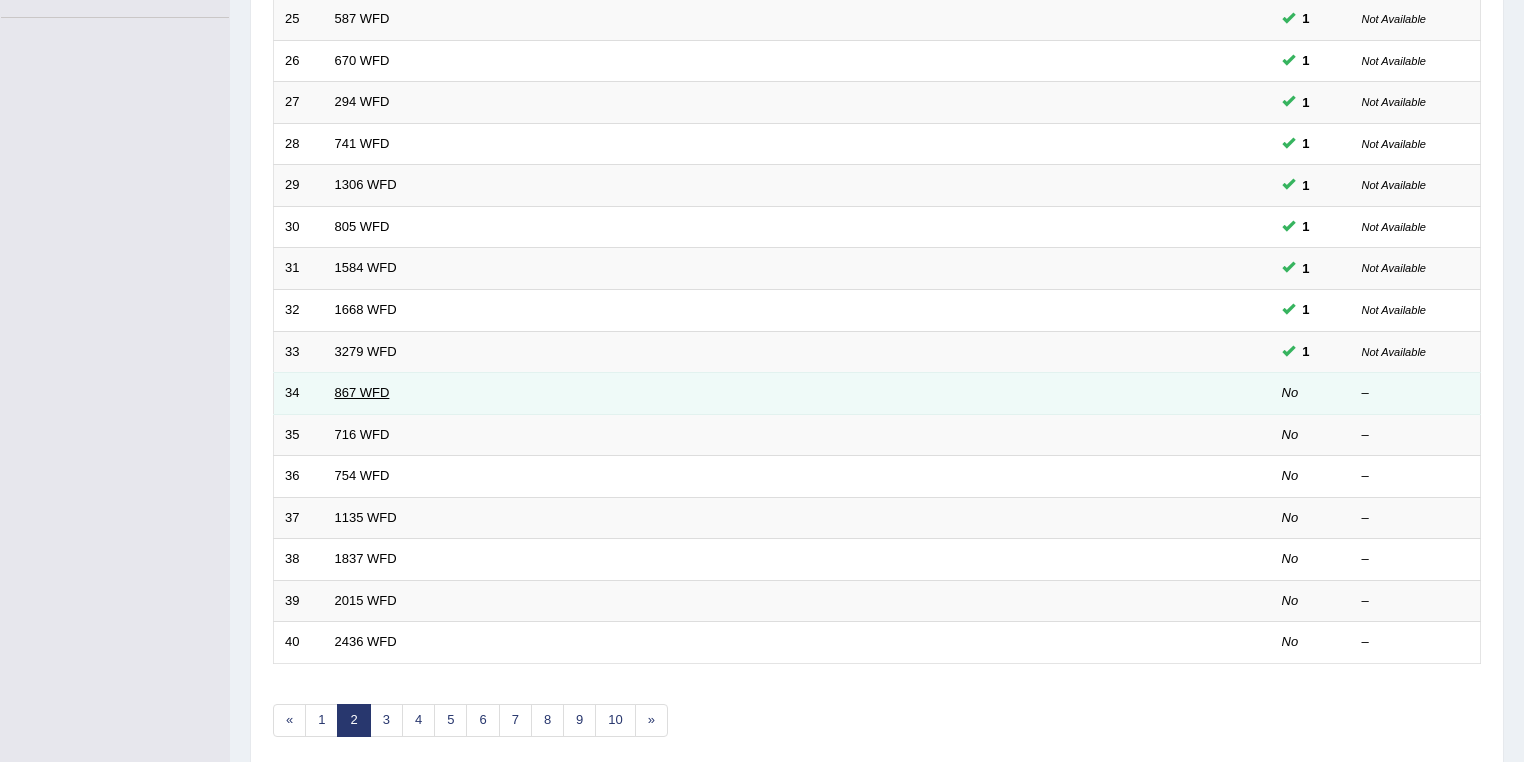 click on "867 WFD" at bounding box center (362, 392) 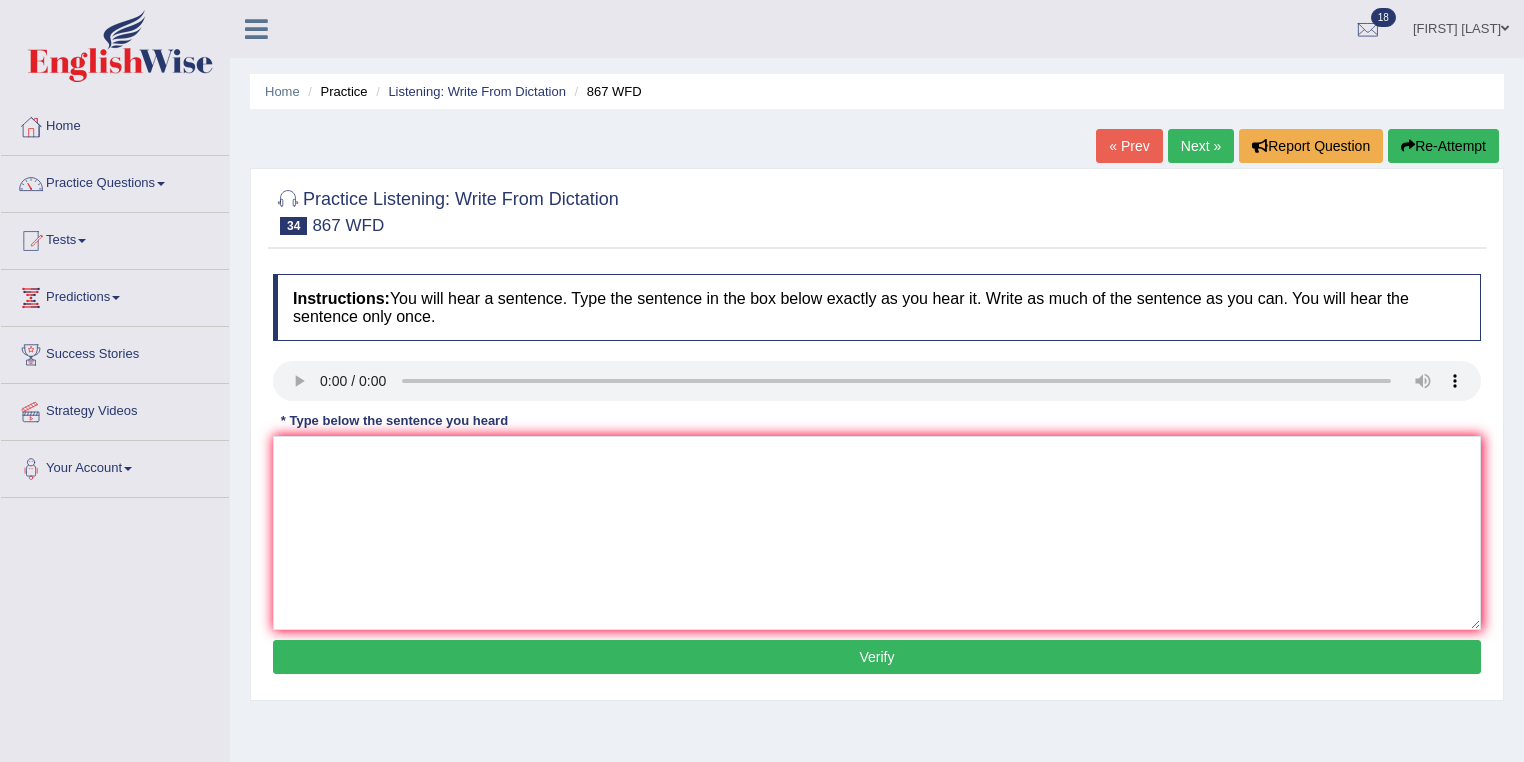 scroll, scrollTop: 0, scrollLeft: 0, axis: both 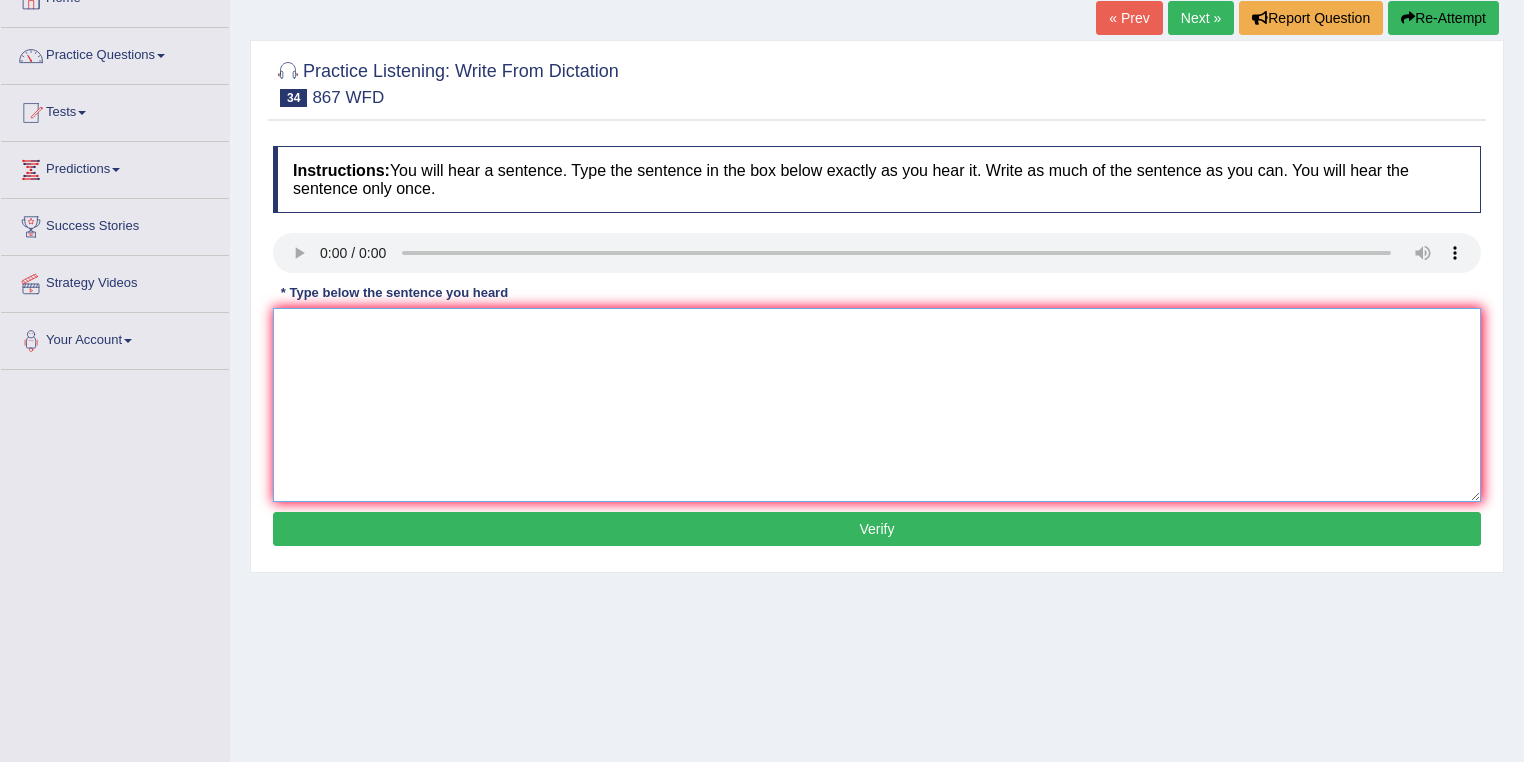click at bounding box center (877, 405) 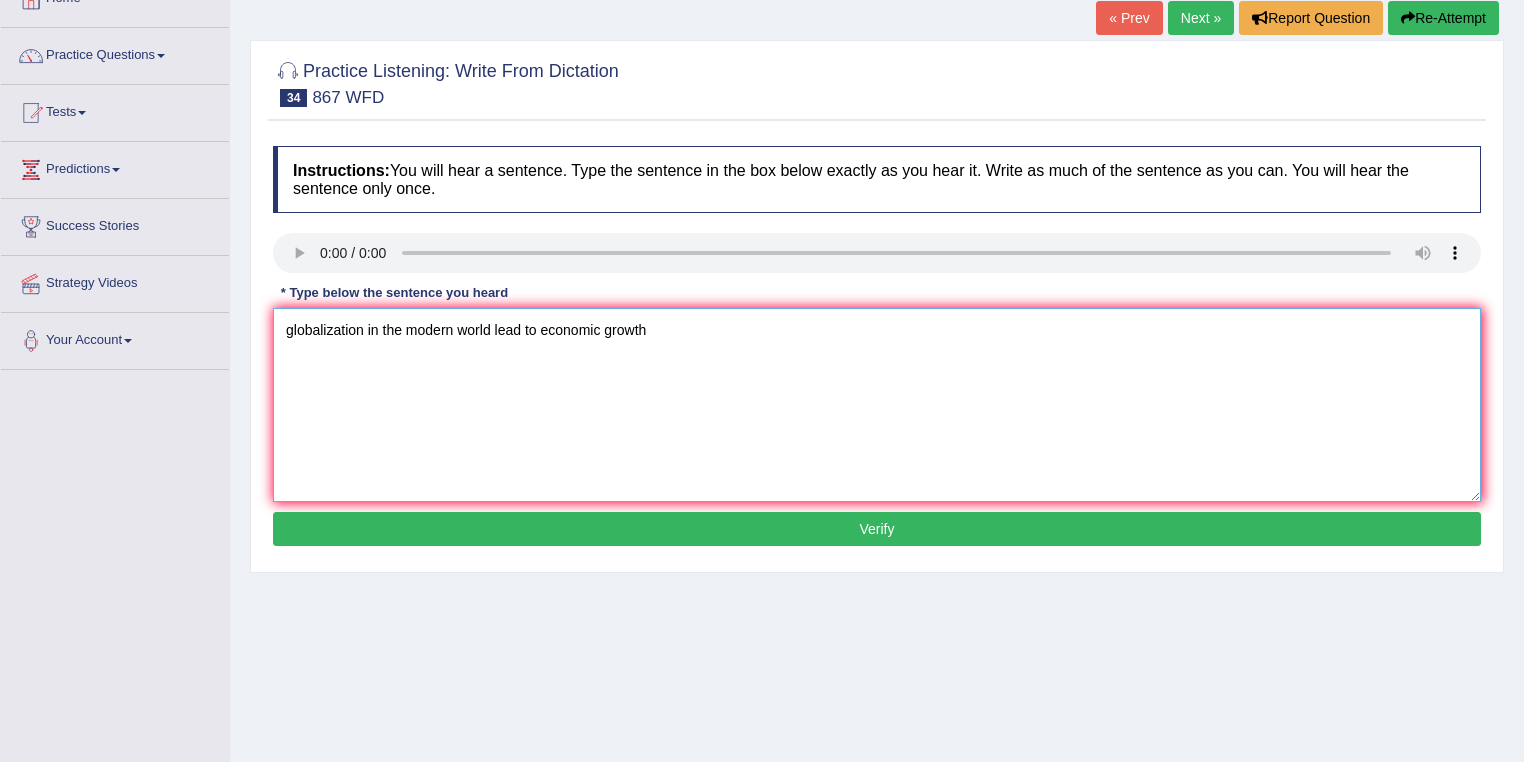 type on "globalization in the modern world lead to economic growth" 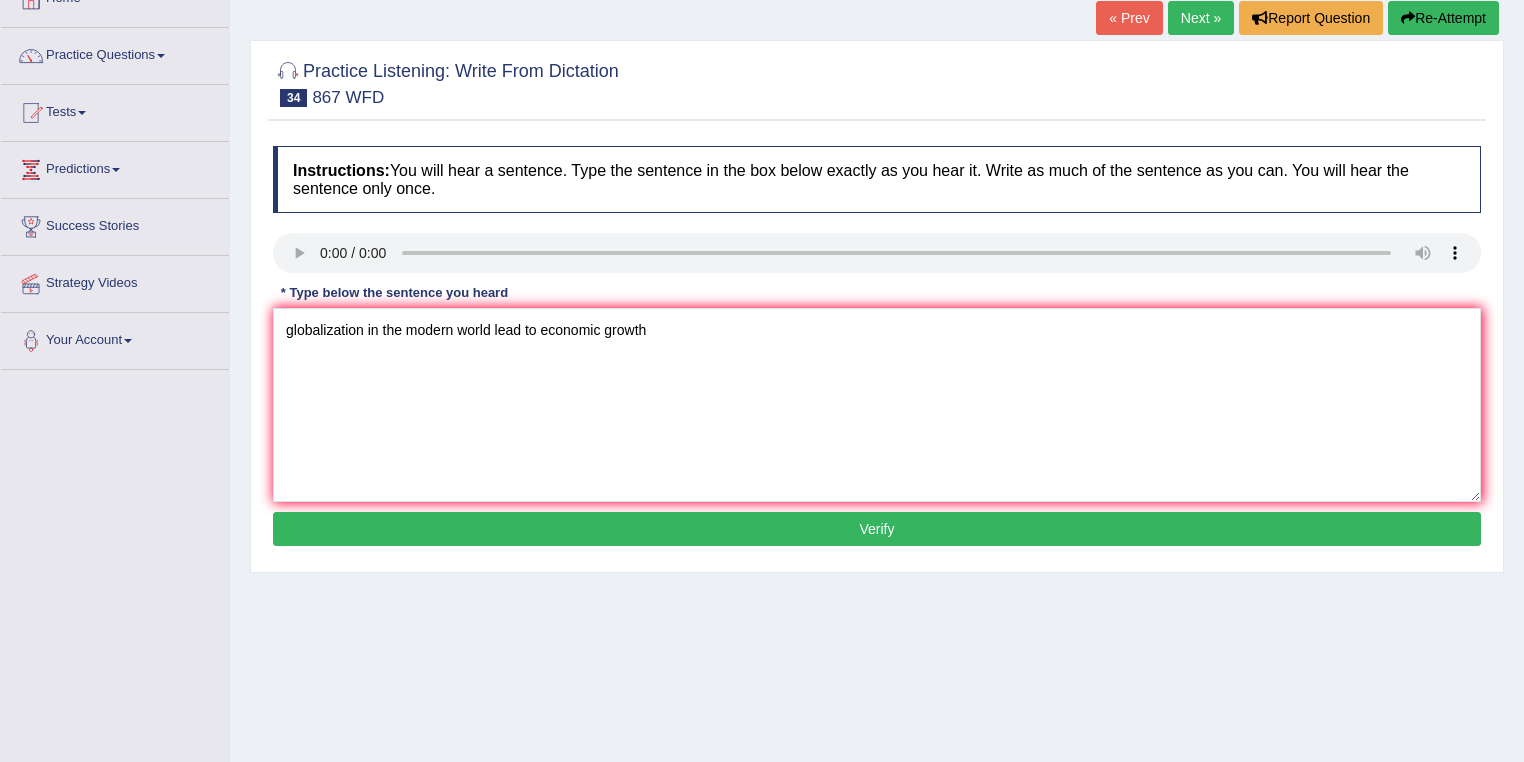 click on "Verify" at bounding box center [877, 529] 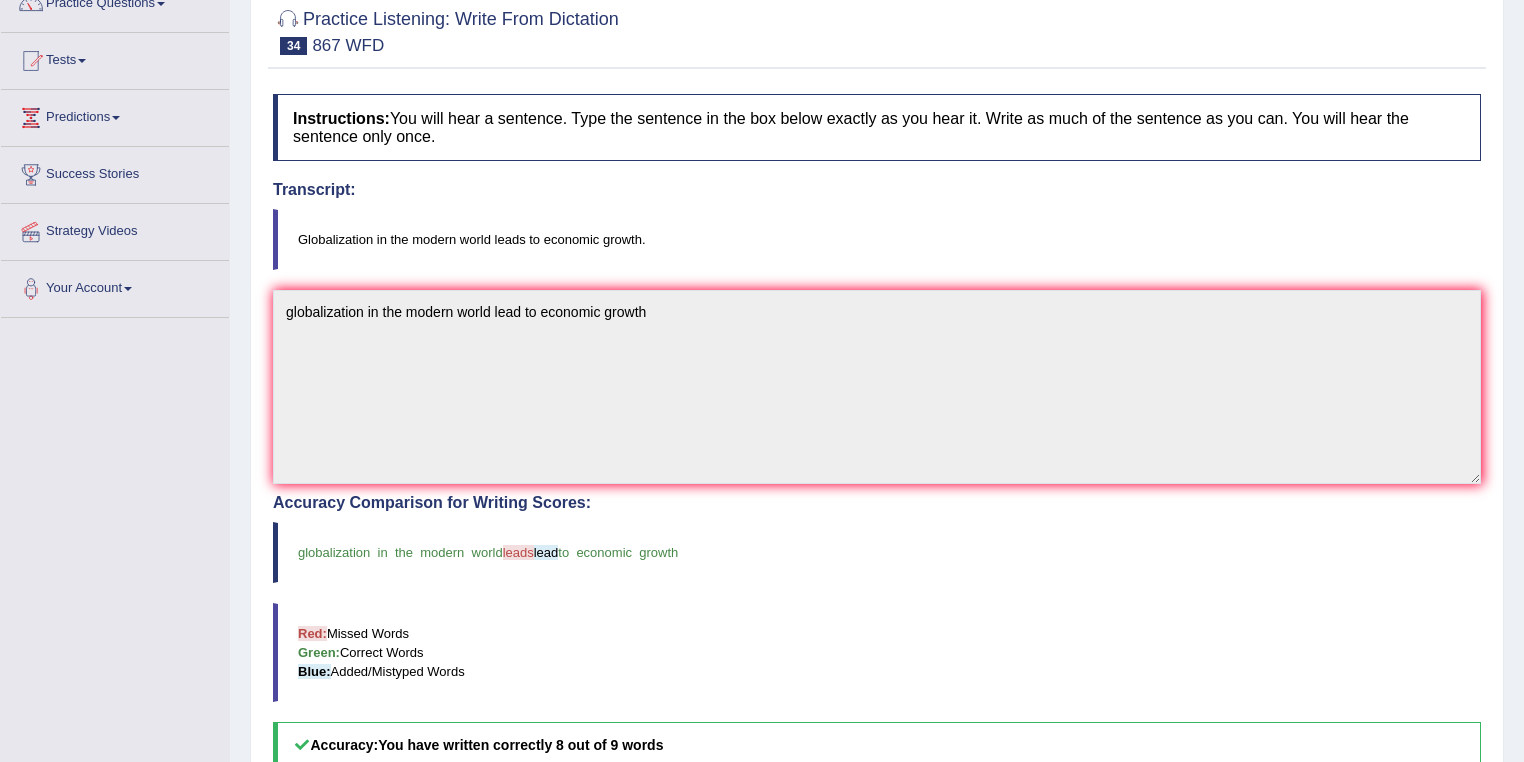 scroll, scrollTop: 208, scrollLeft: 0, axis: vertical 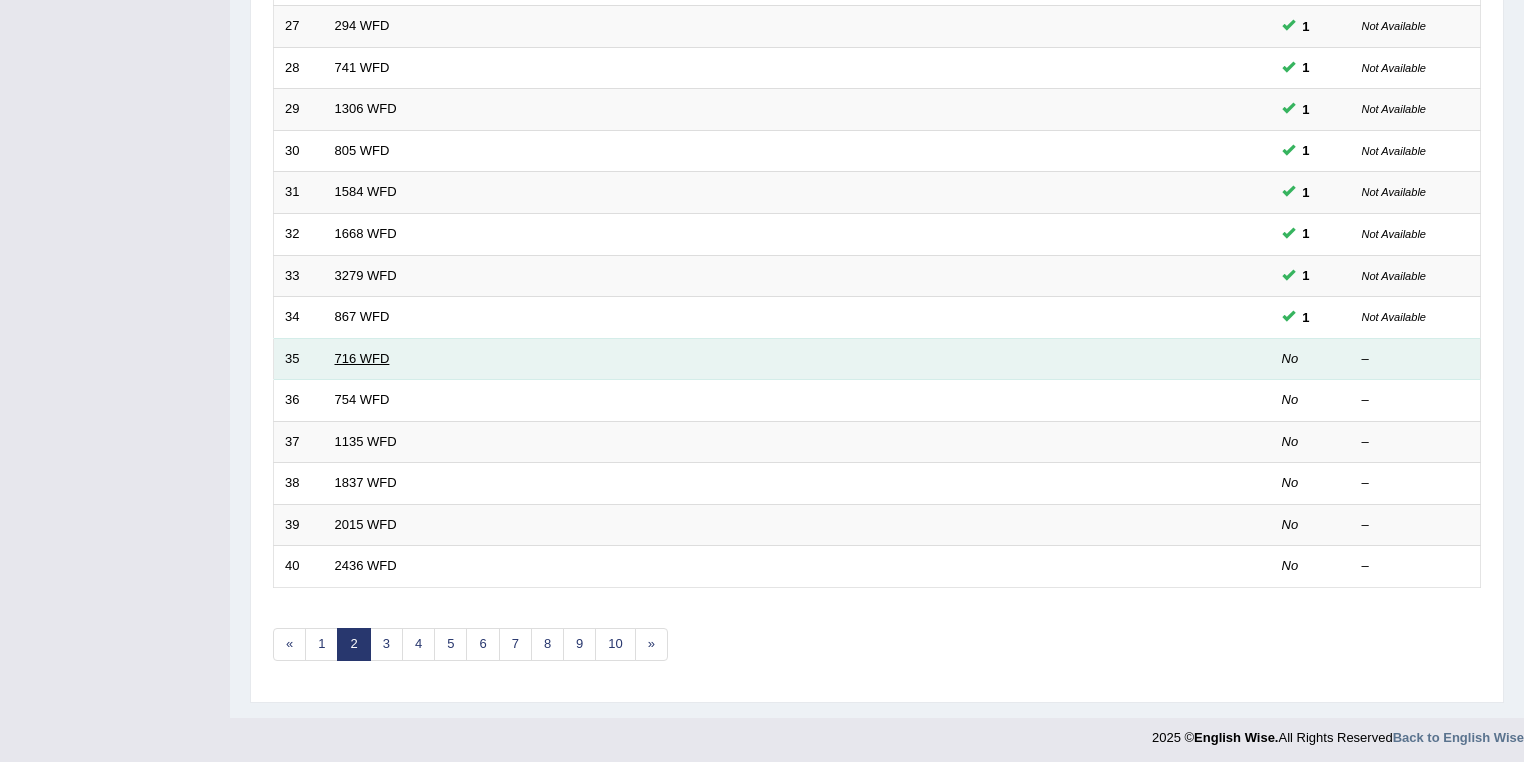 click on "716 WFD" at bounding box center [362, 358] 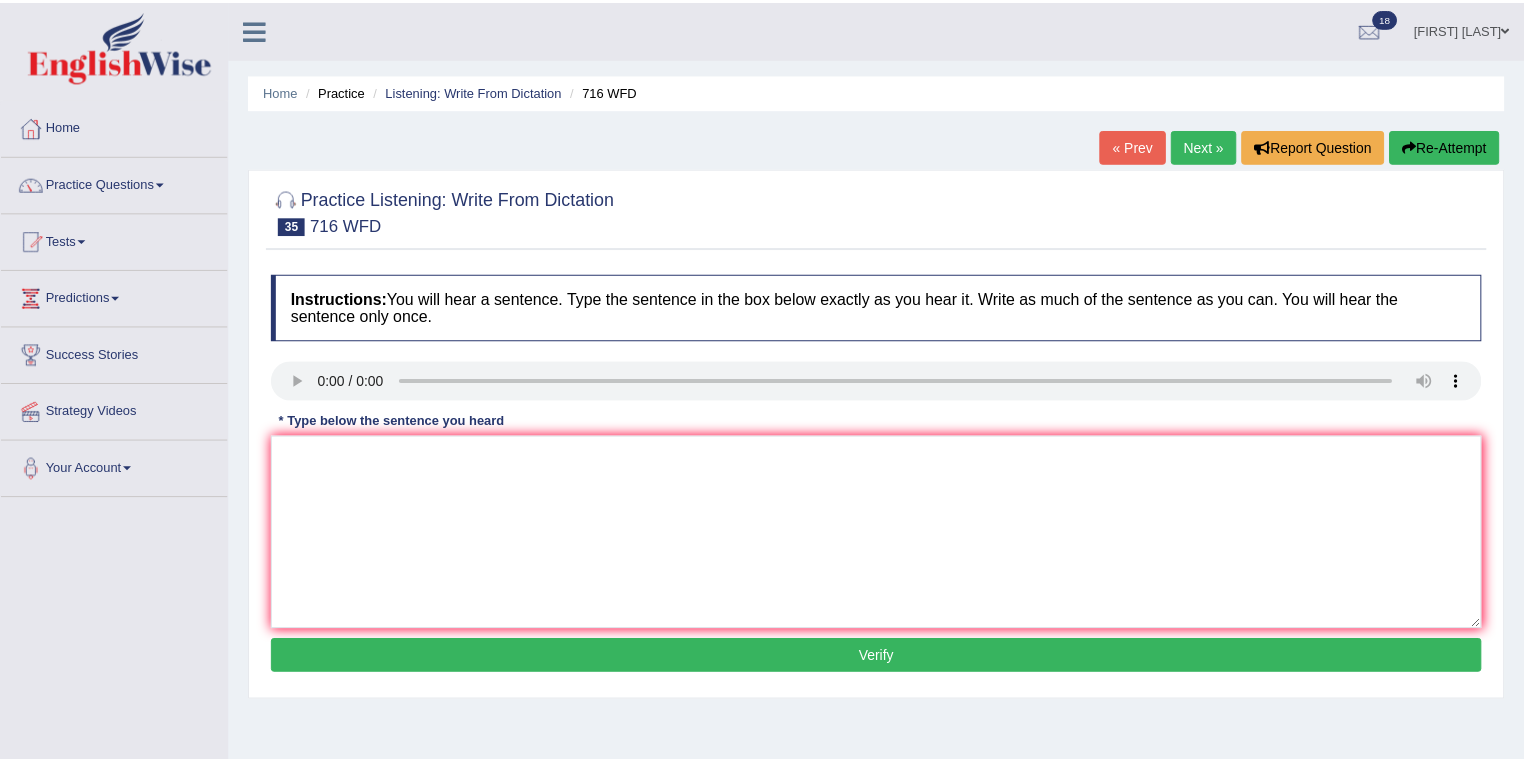 scroll, scrollTop: 0, scrollLeft: 0, axis: both 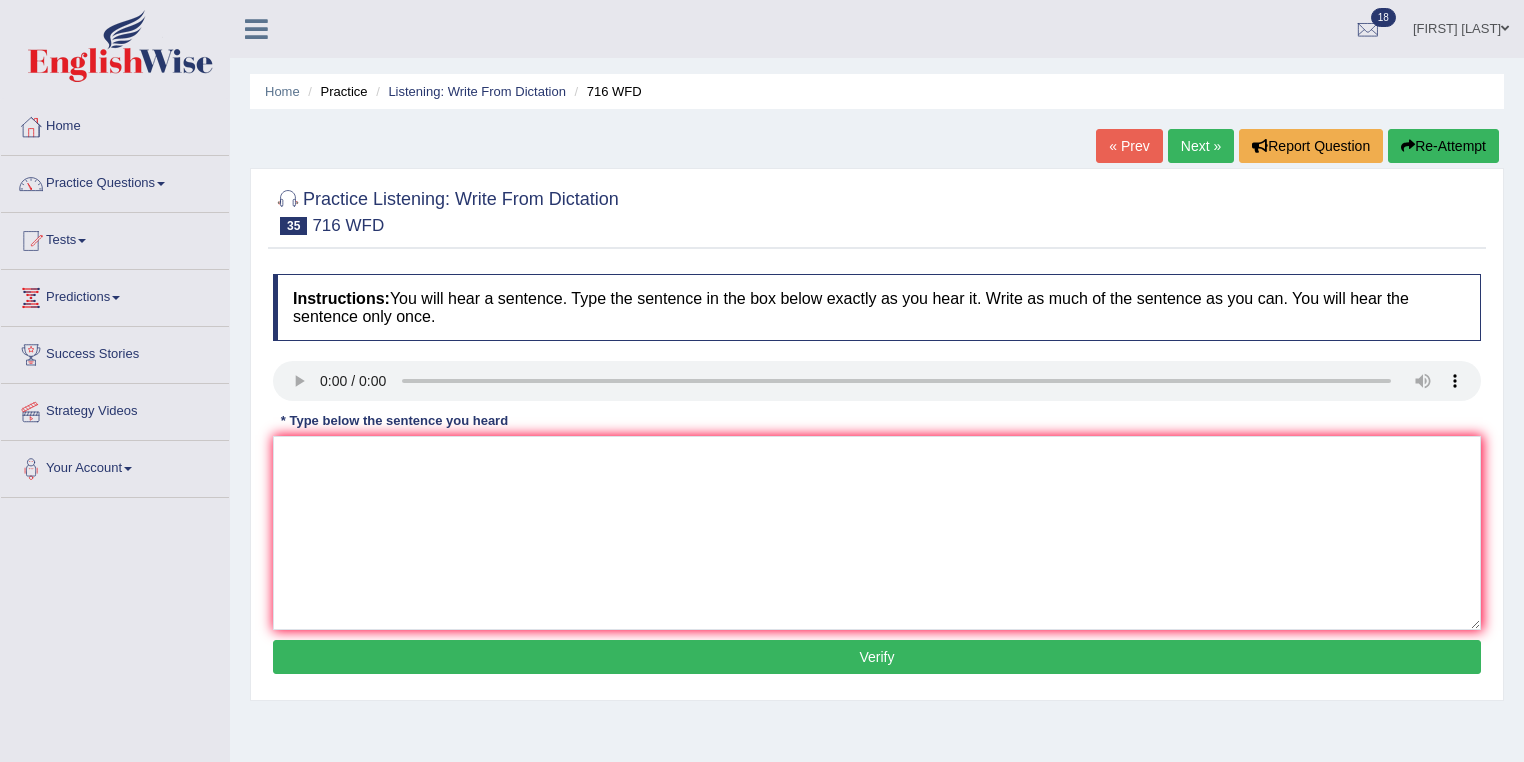 drag, startPoint x: 0, startPoint y: 0, endPoint x: 376, endPoint y: 336, distance: 504.2539 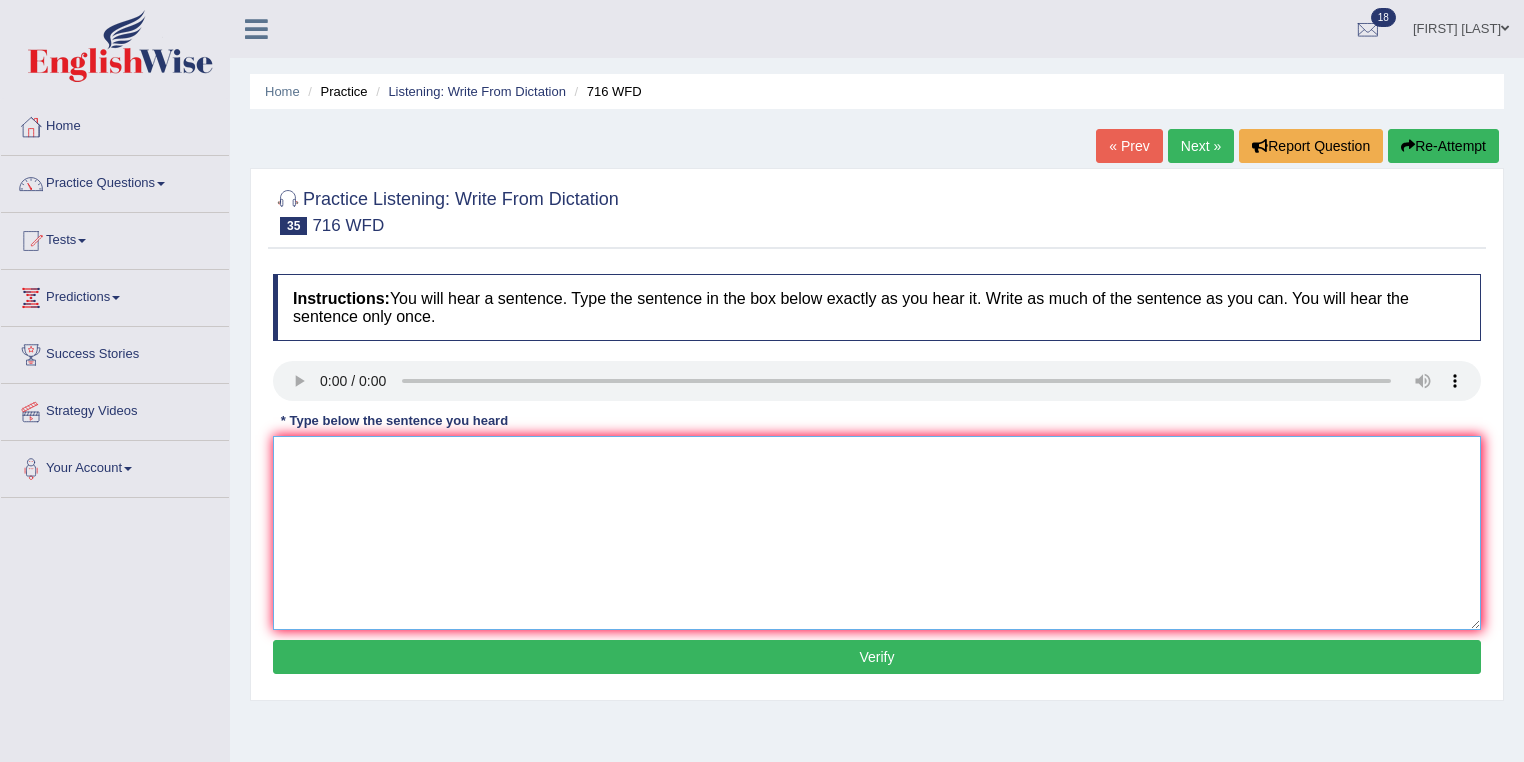 click at bounding box center [877, 533] 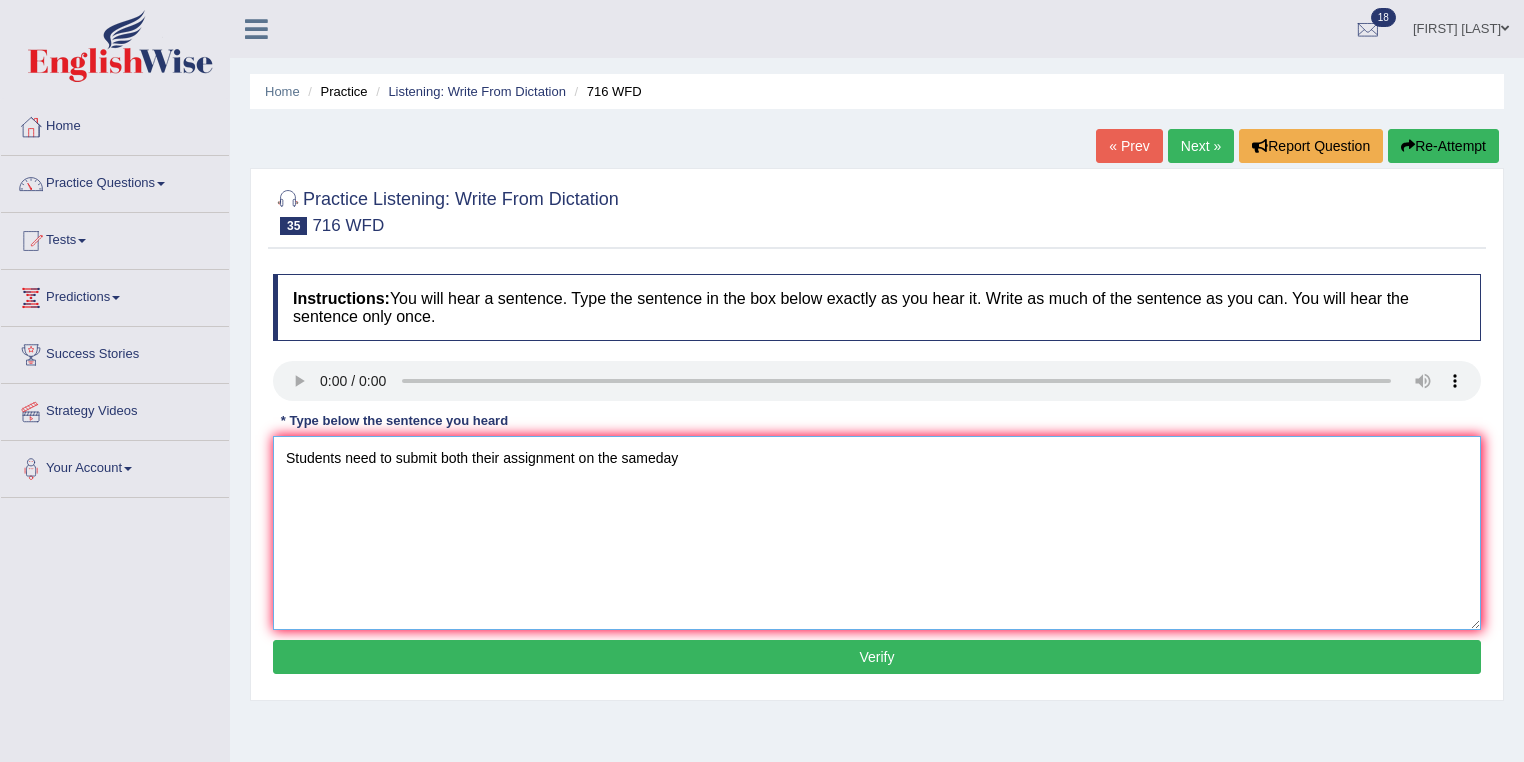 type on "Students need to submit both their assignment on the sameday" 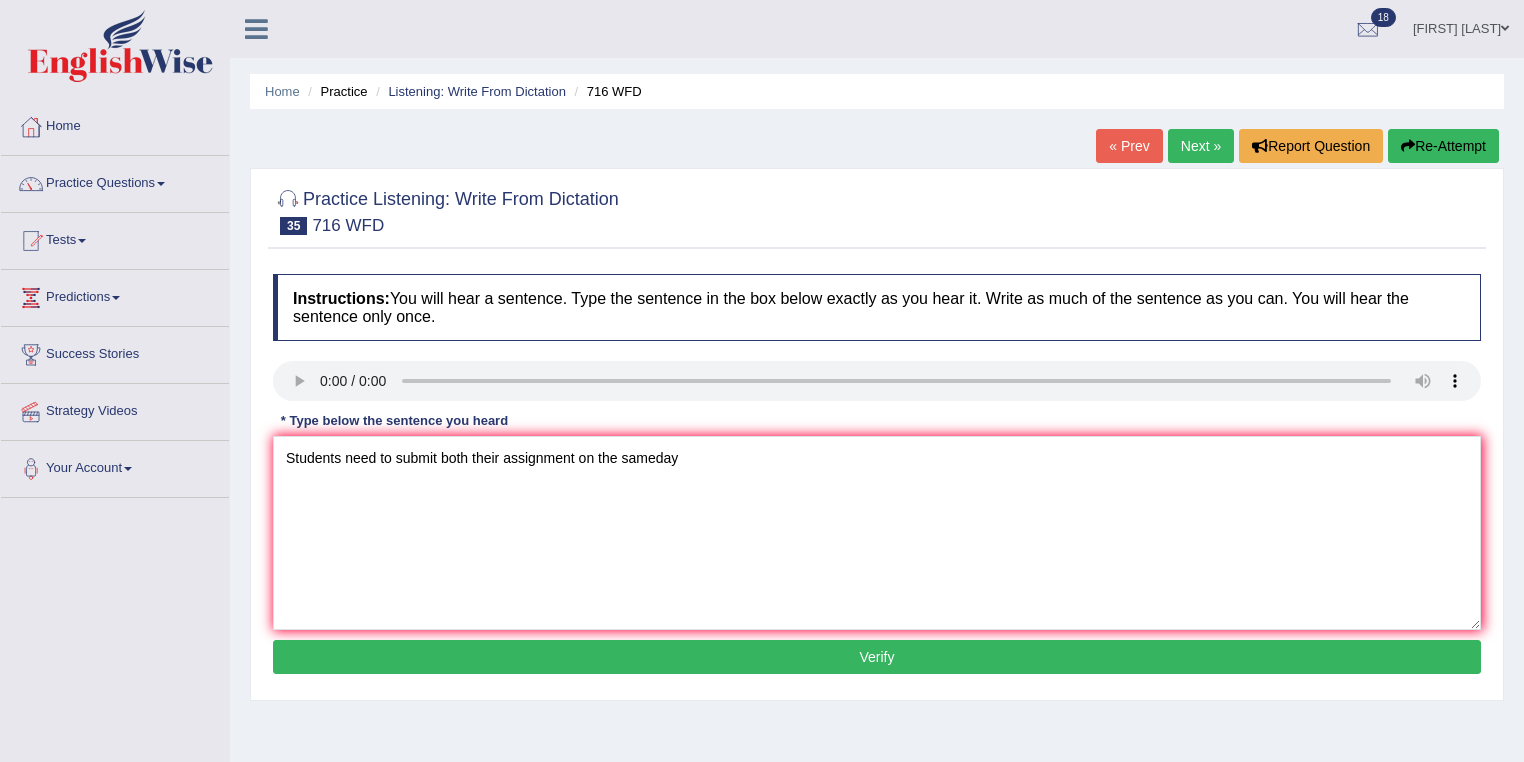 click on "Verify" at bounding box center [877, 657] 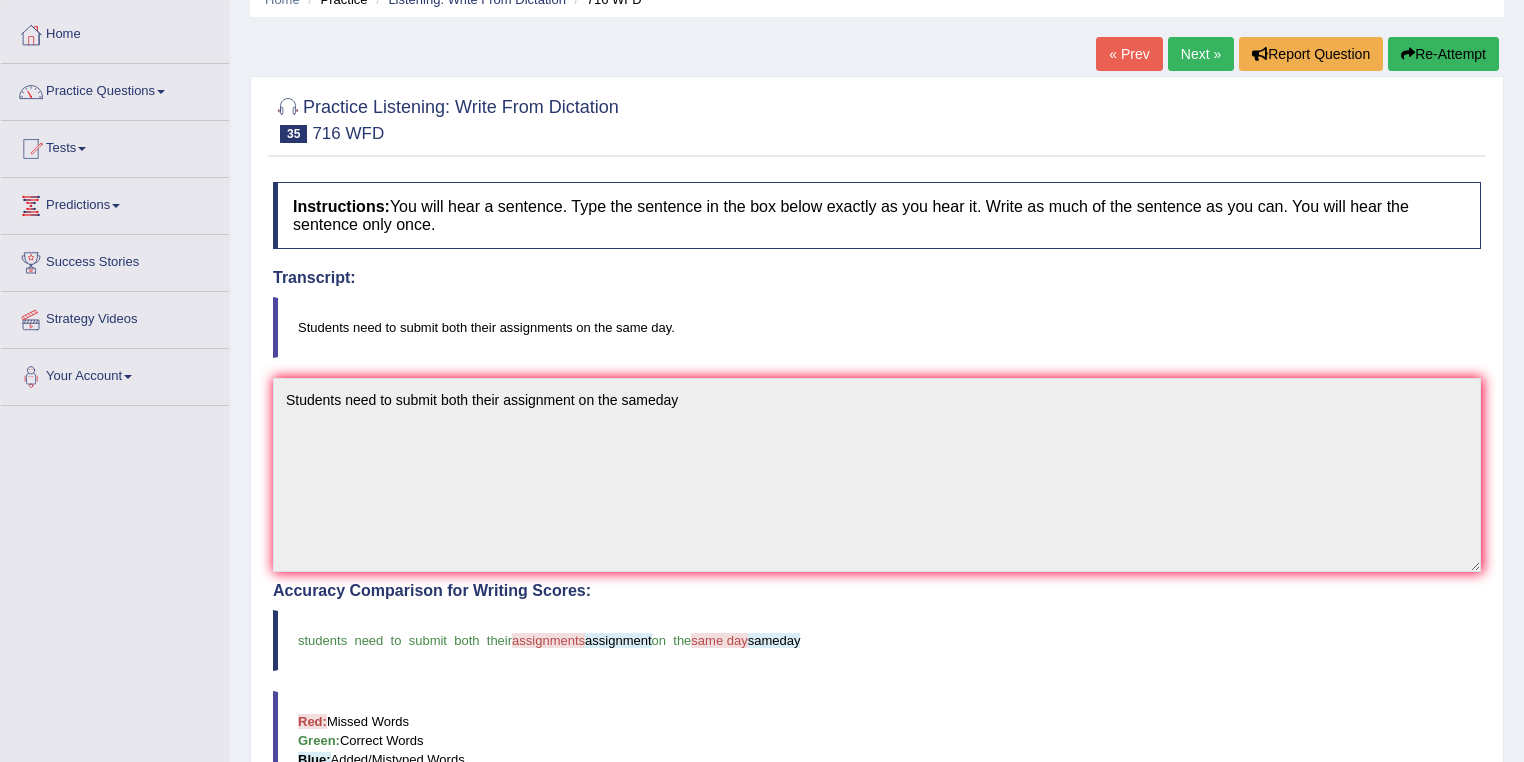 scroll, scrollTop: 80, scrollLeft: 0, axis: vertical 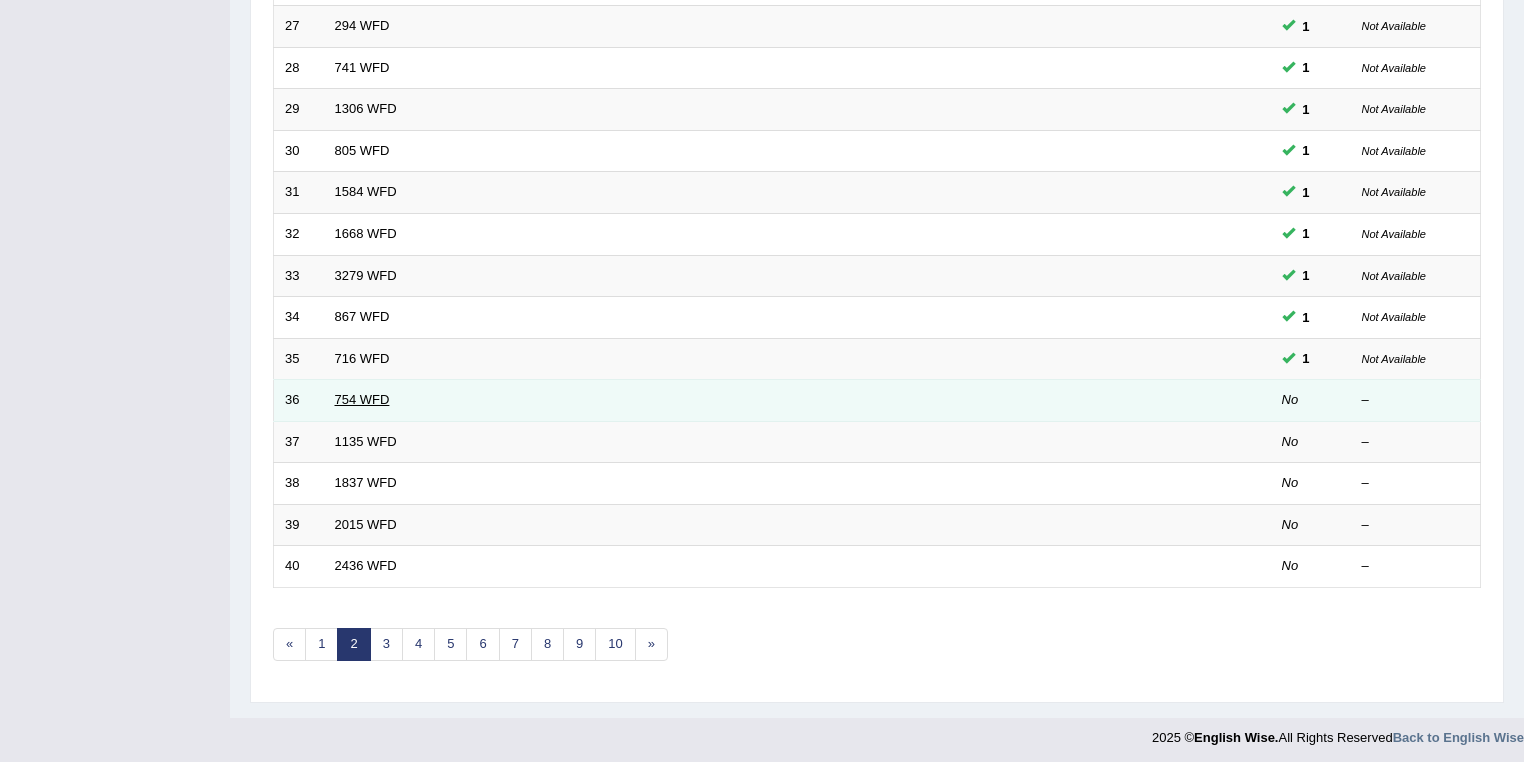 click on "754 WFD" at bounding box center [362, 399] 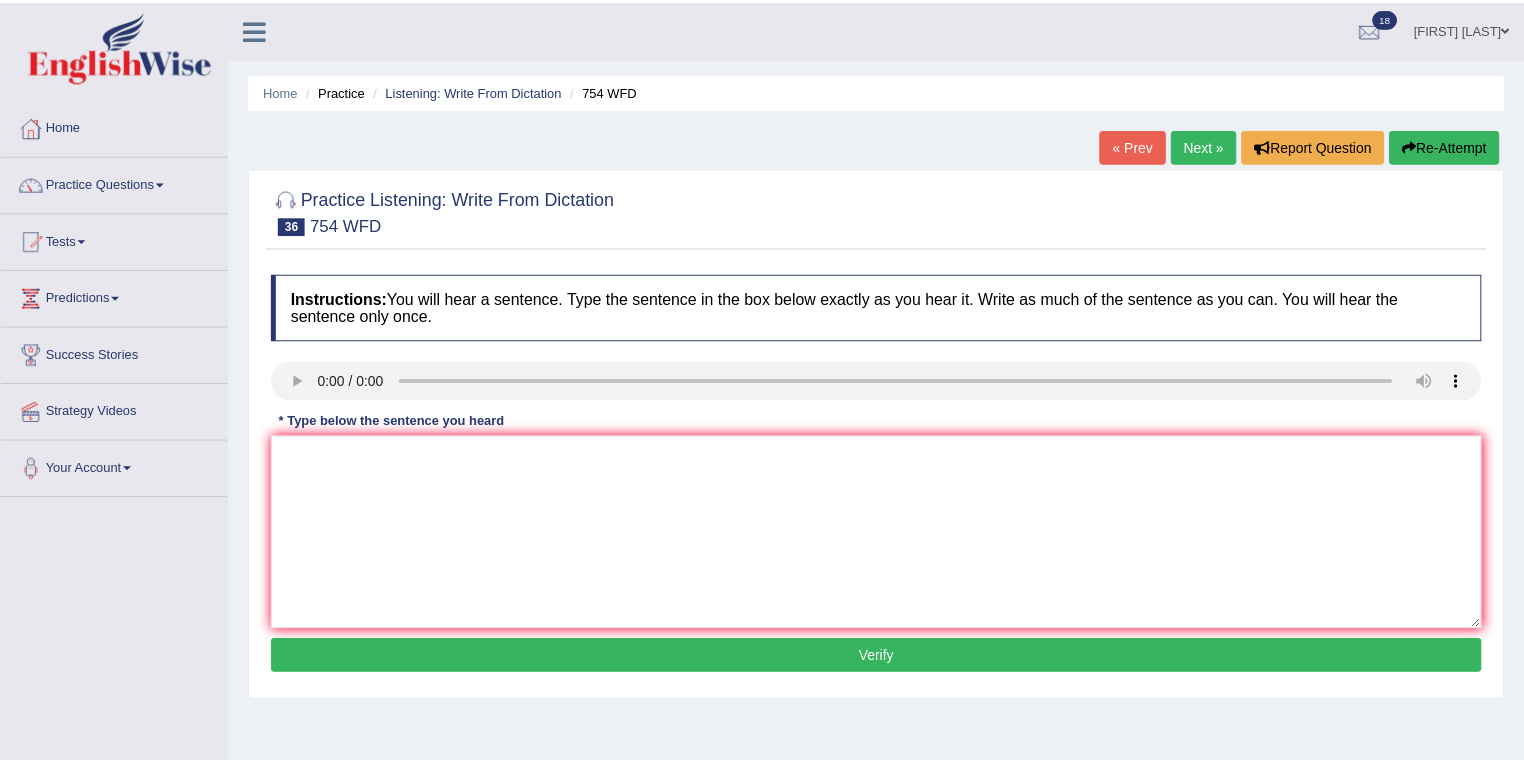 scroll, scrollTop: 0, scrollLeft: 0, axis: both 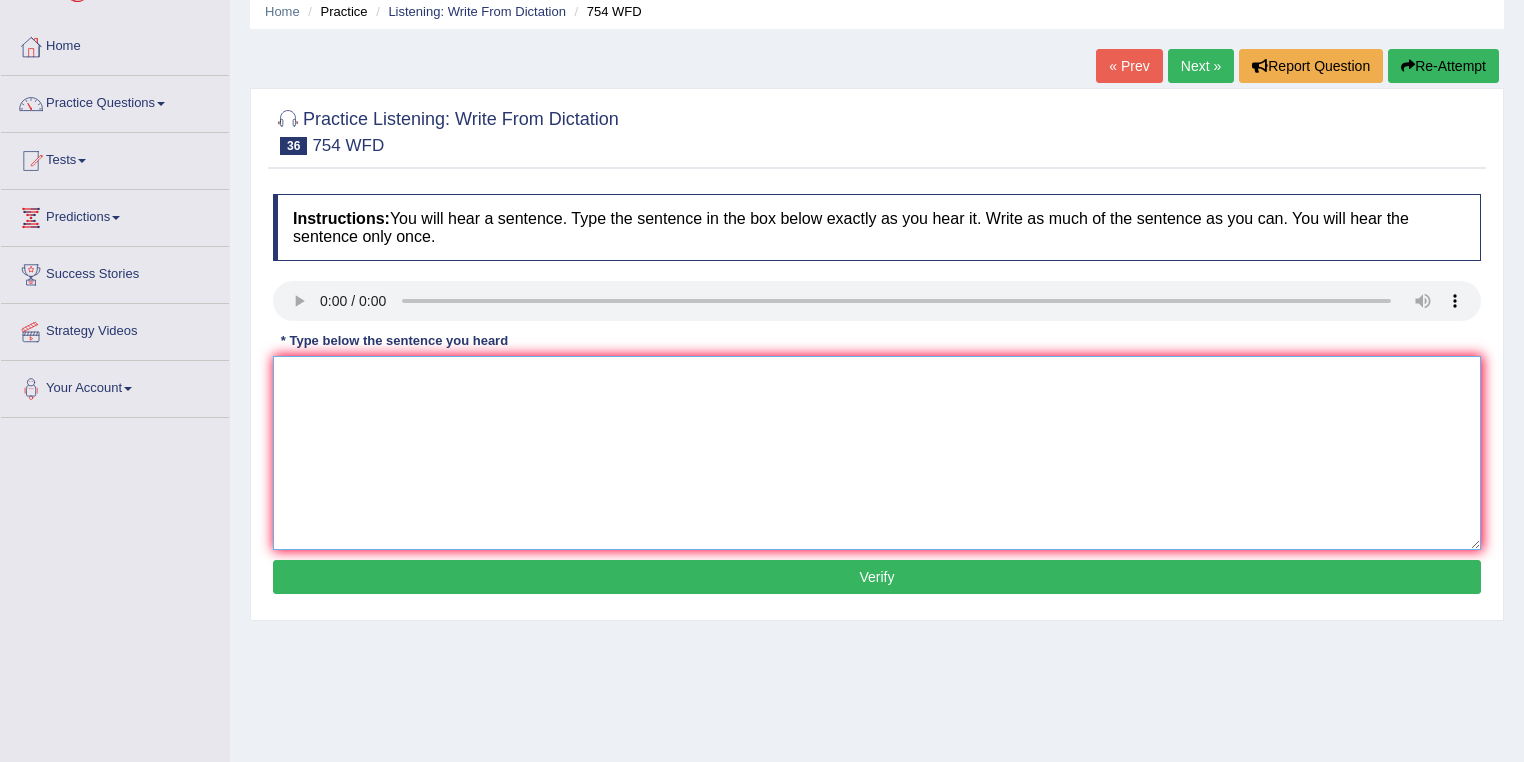 click at bounding box center [877, 453] 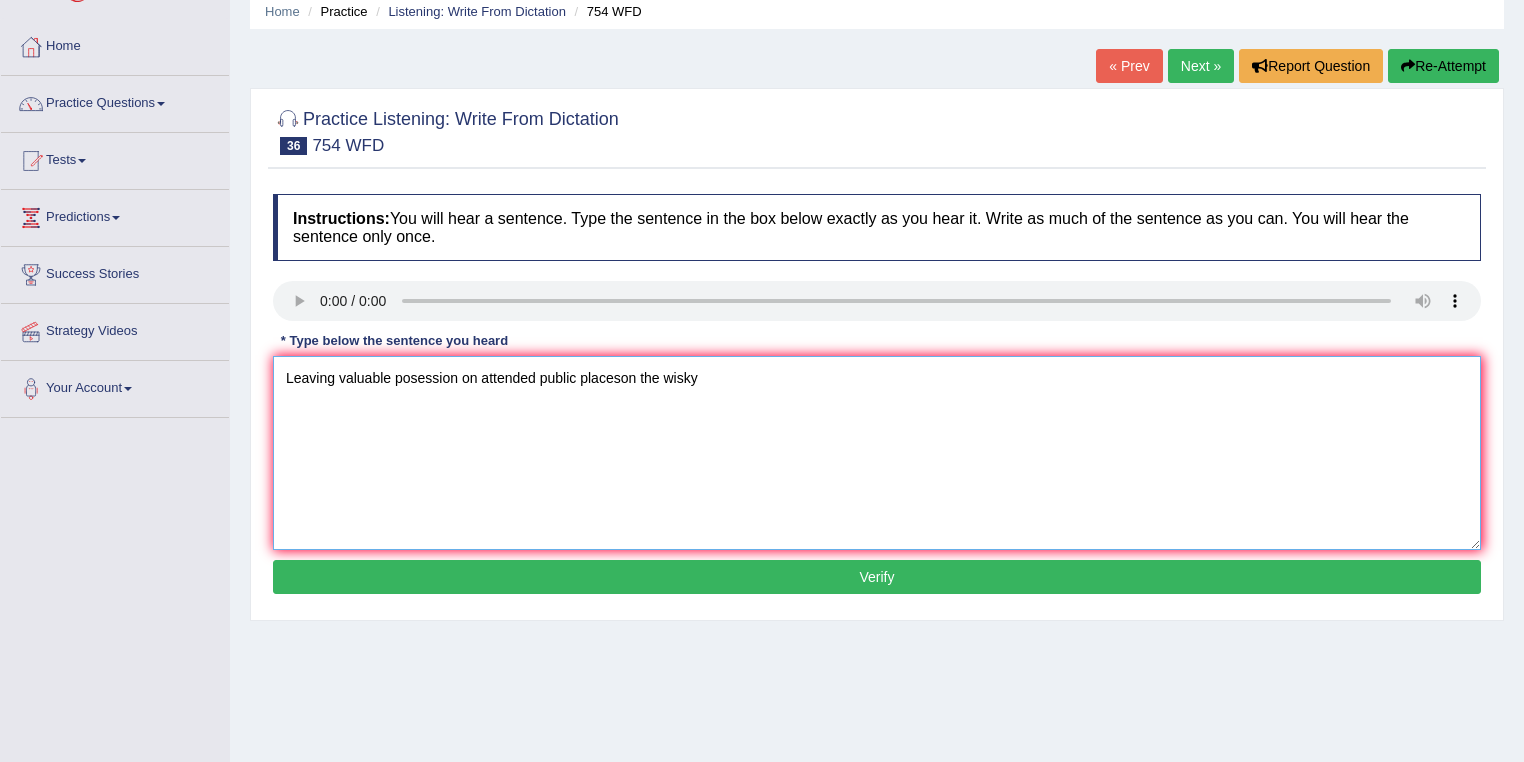 type on "Leaving valuable posession on attended public placeson the wisky" 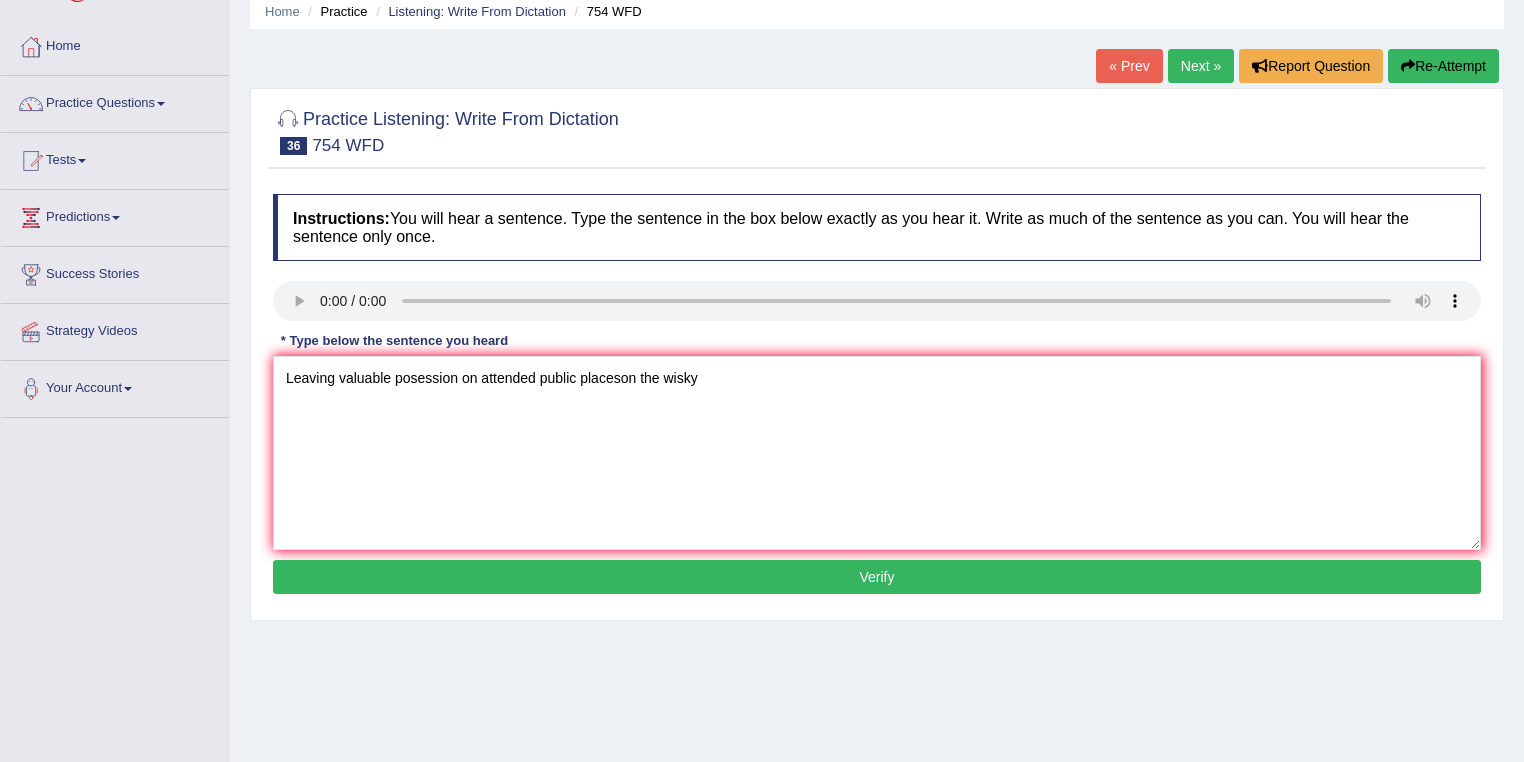 click on "Verify" at bounding box center (877, 577) 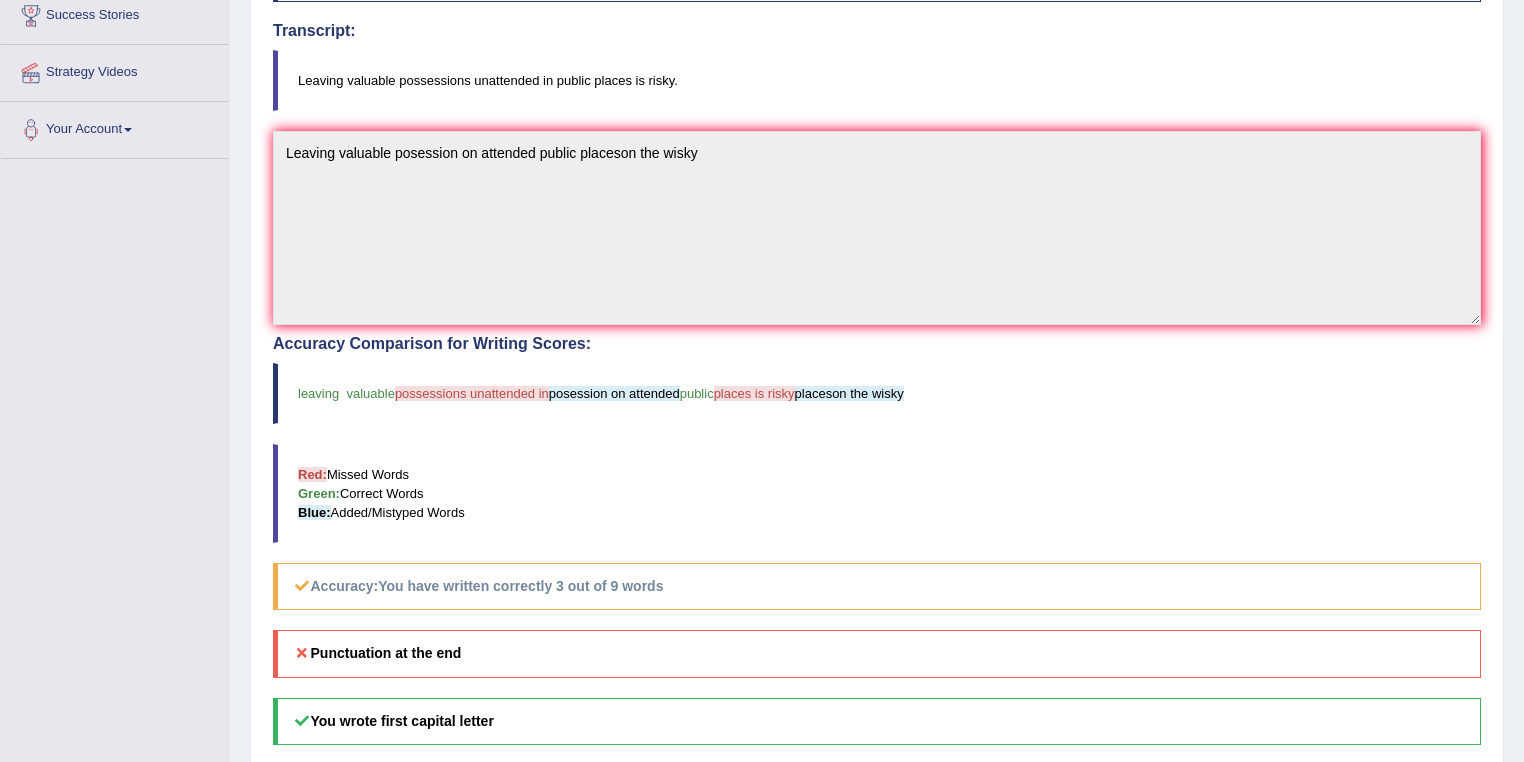 scroll, scrollTop: 320, scrollLeft: 0, axis: vertical 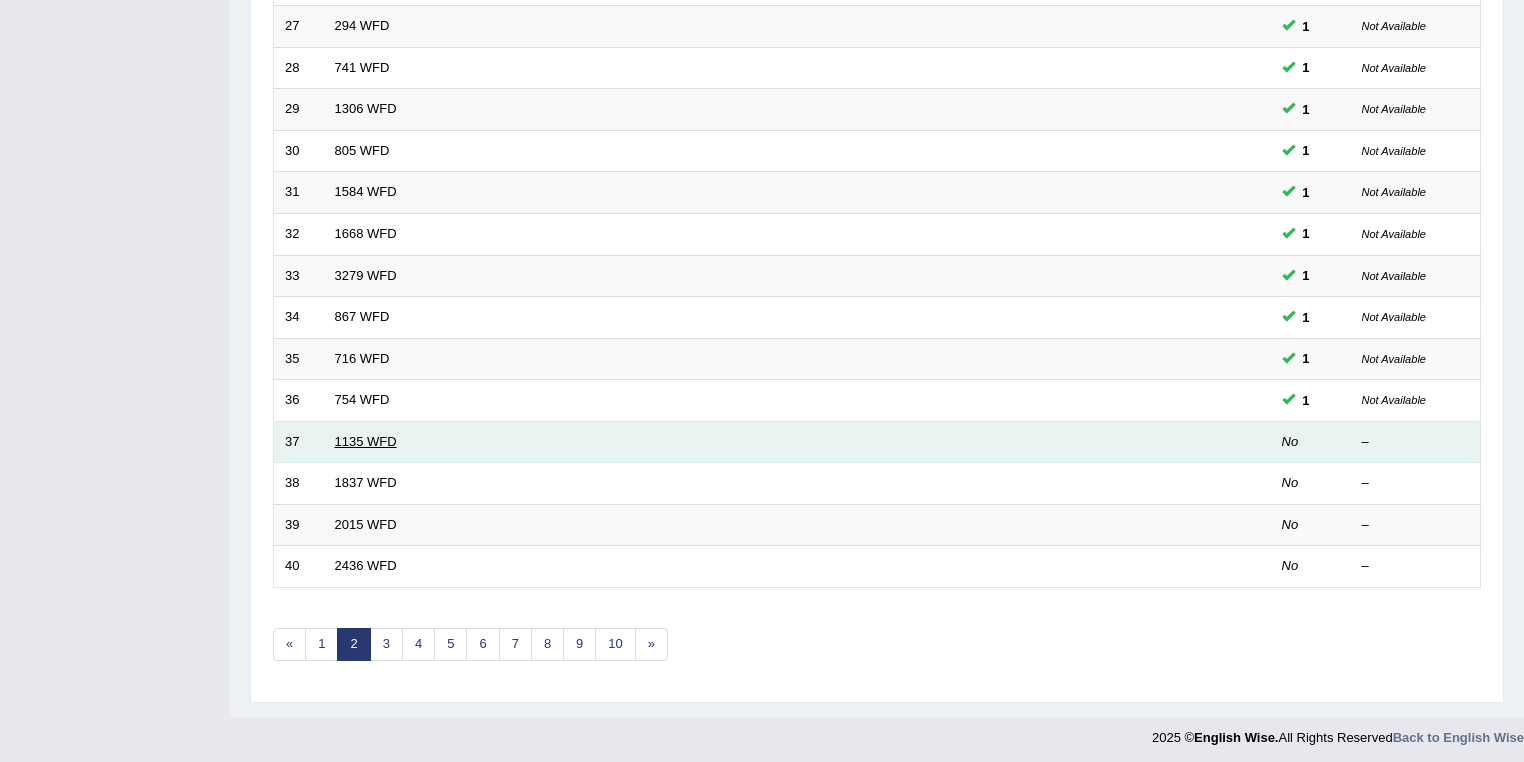 click on "1135 WFD" at bounding box center (366, 441) 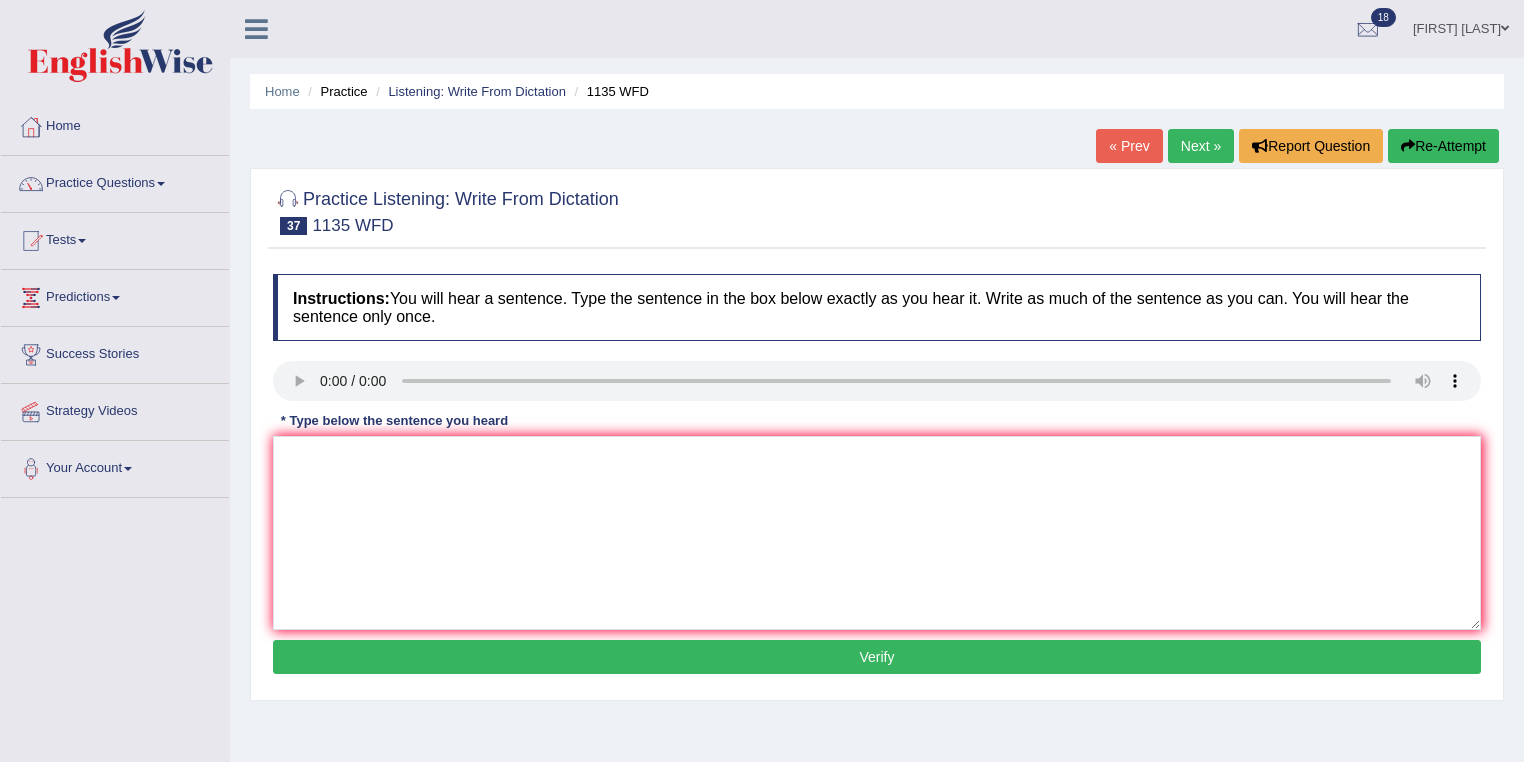 scroll, scrollTop: 0, scrollLeft: 0, axis: both 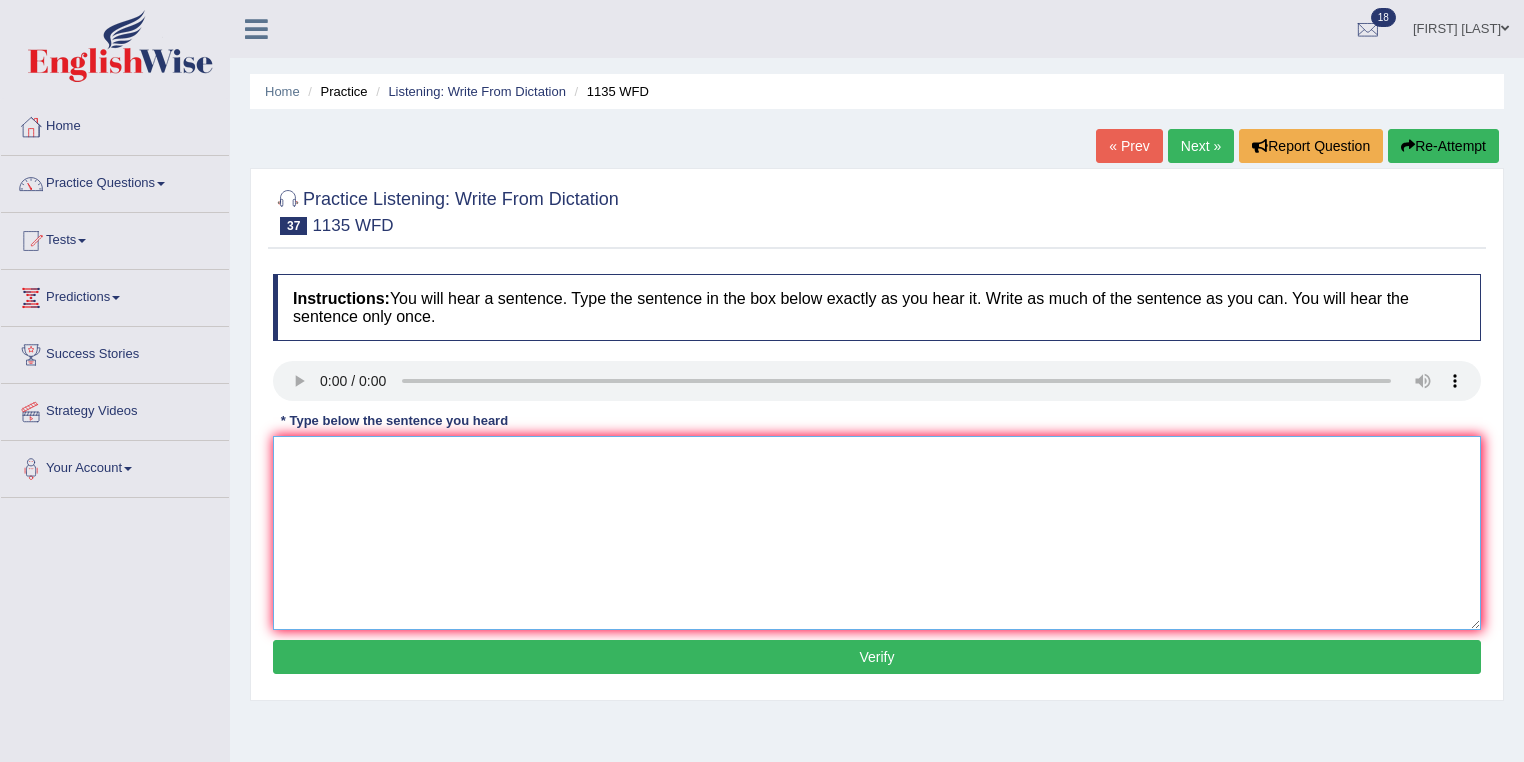click at bounding box center (877, 533) 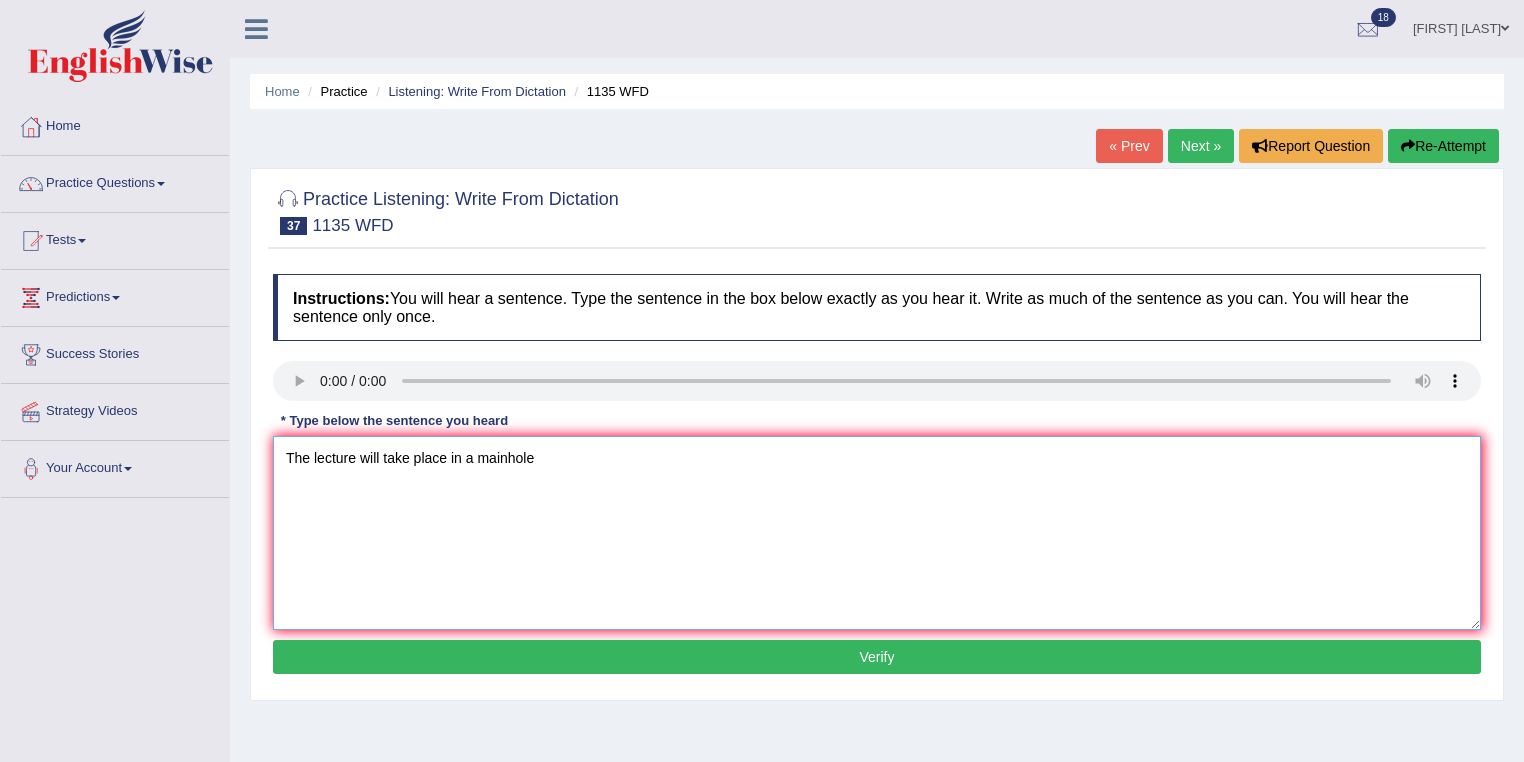type on "The lecture will take place in a mainhole" 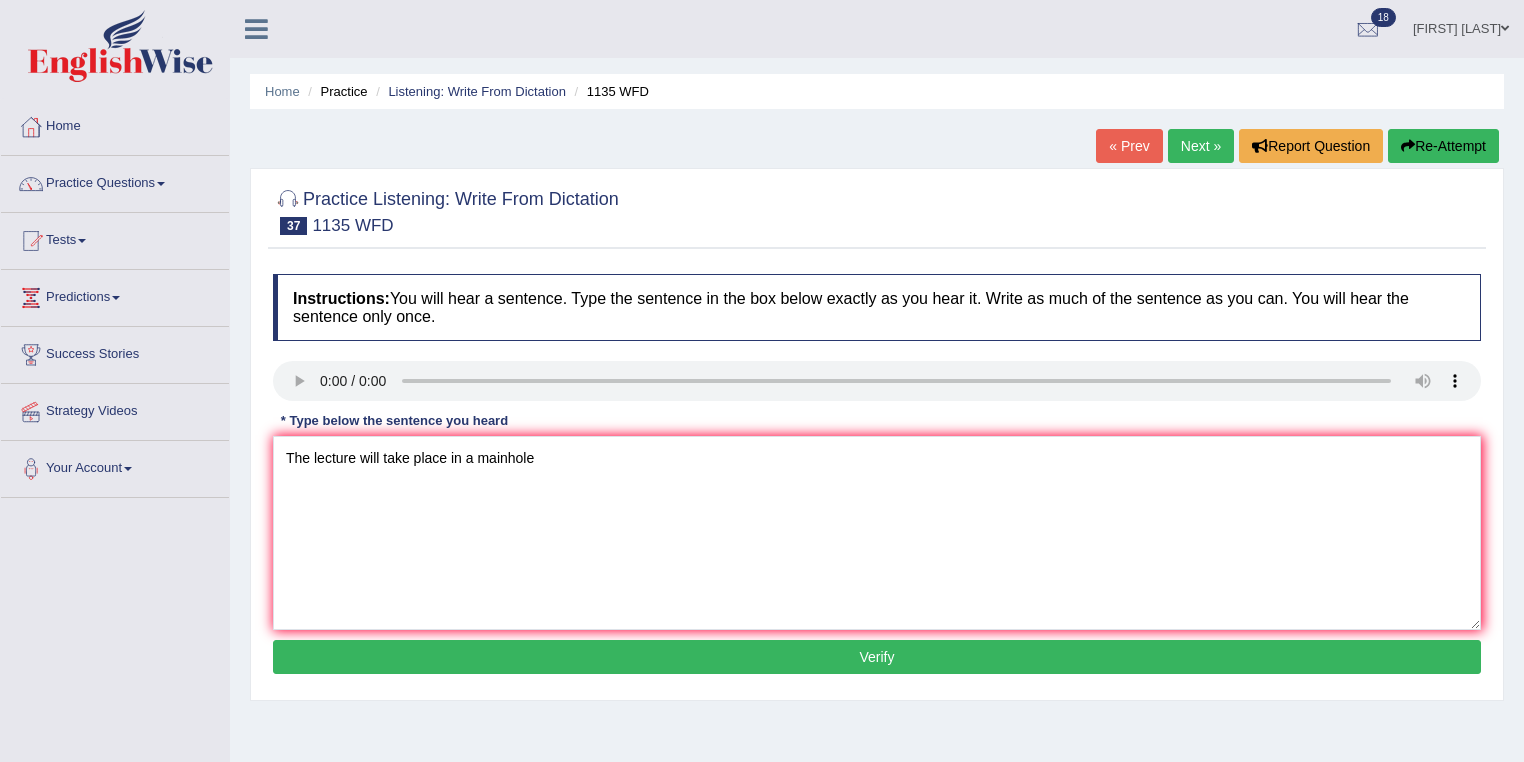 click on "Verify" at bounding box center (877, 657) 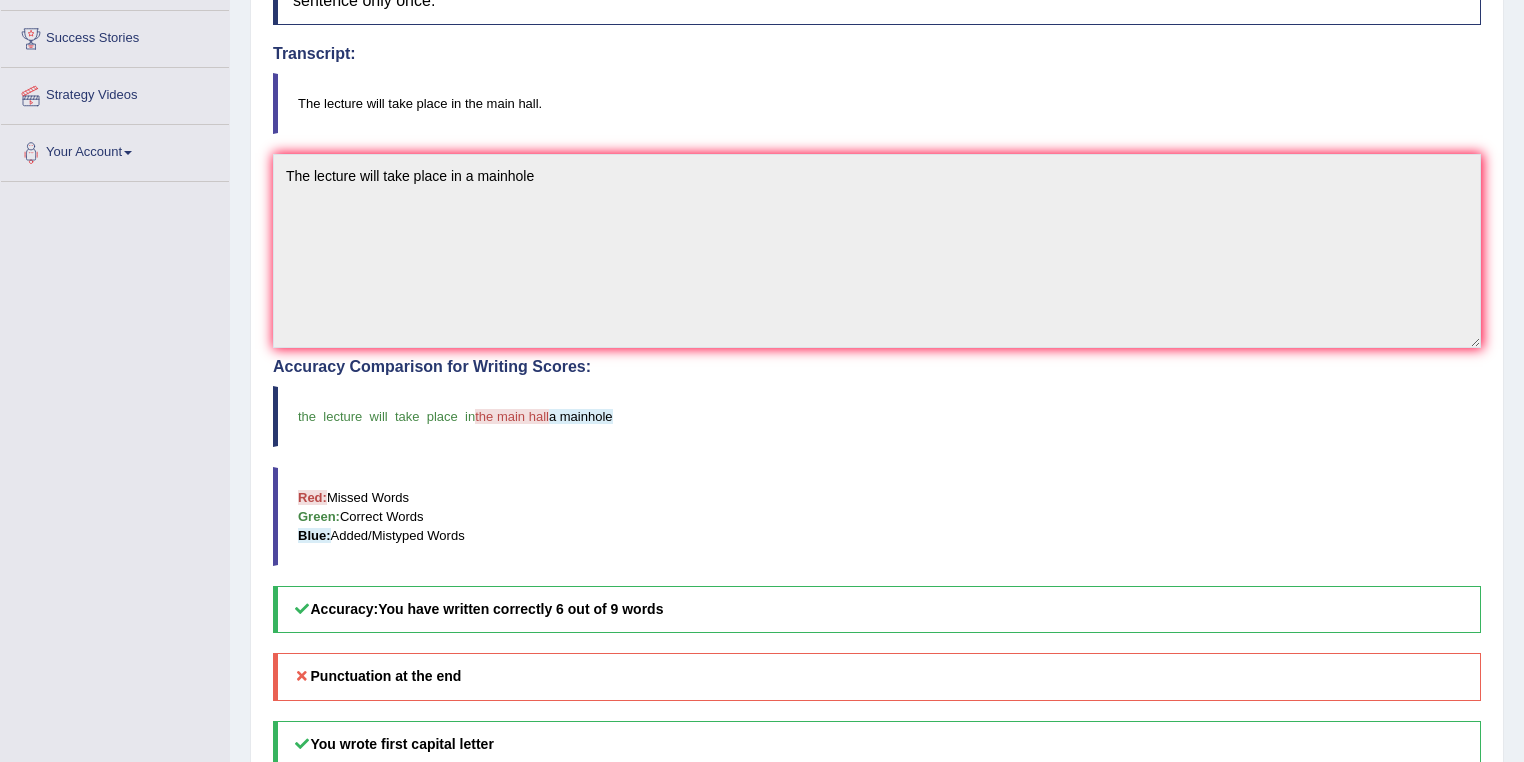 scroll, scrollTop: 288, scrollLeft: 0, axis: vertical 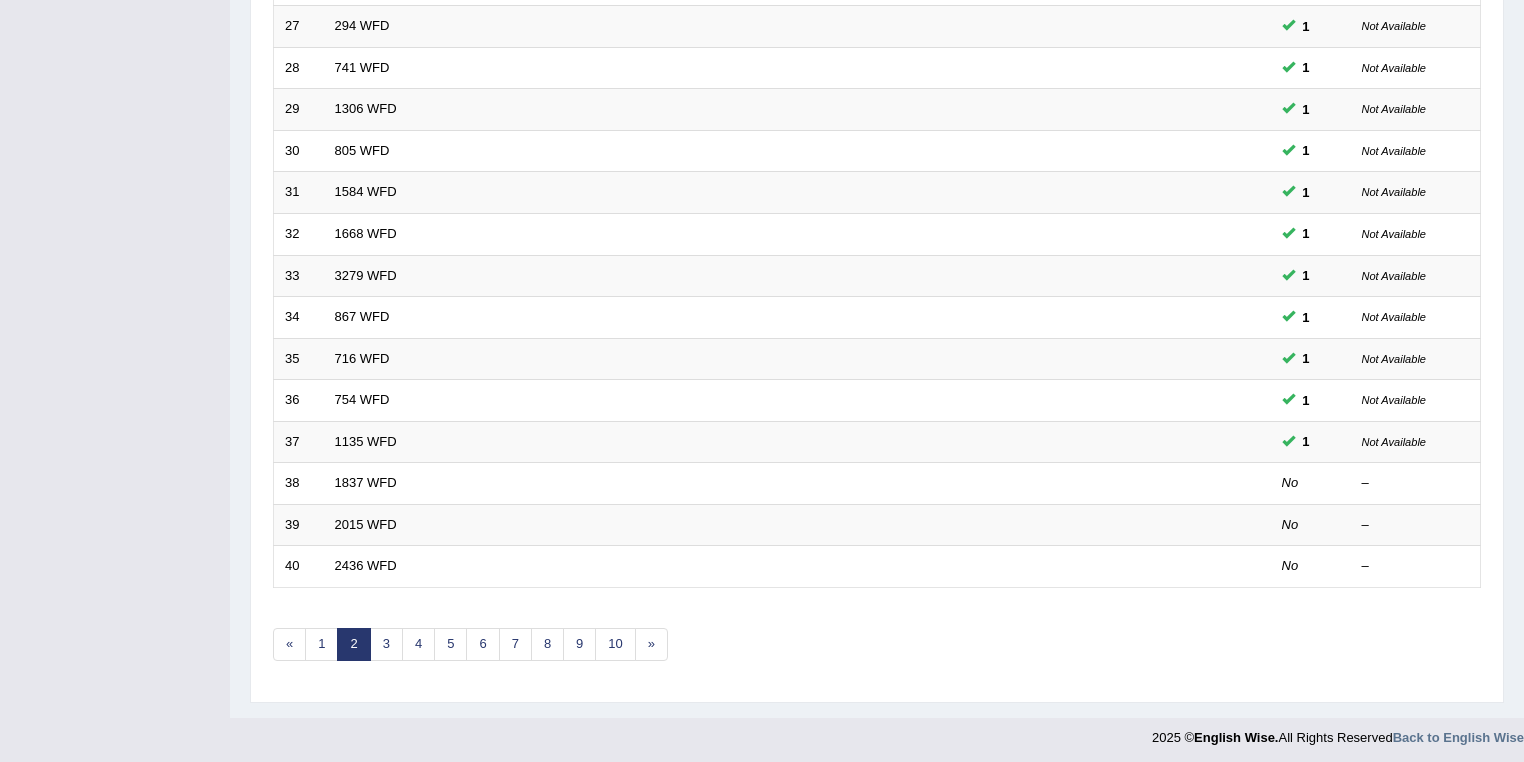 drag, startPoint x: 387, startPoint y: 461, endPoint x: 213, endPoint y: 453, distance: 174.1838 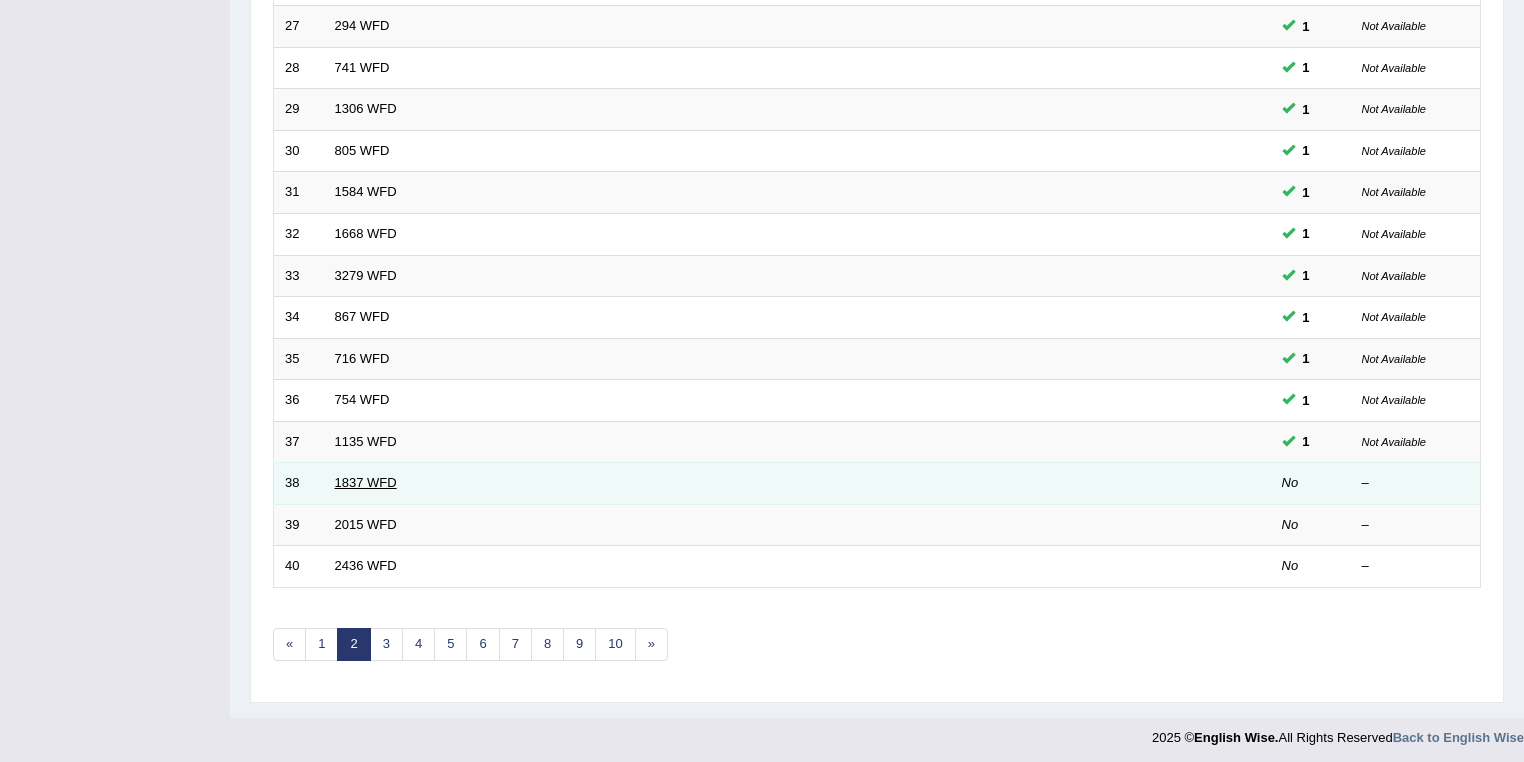 drag, startPoint x: 213, startPoint y: 453, endPoint x: 372, endPoint y: 480, distance: 161.27615 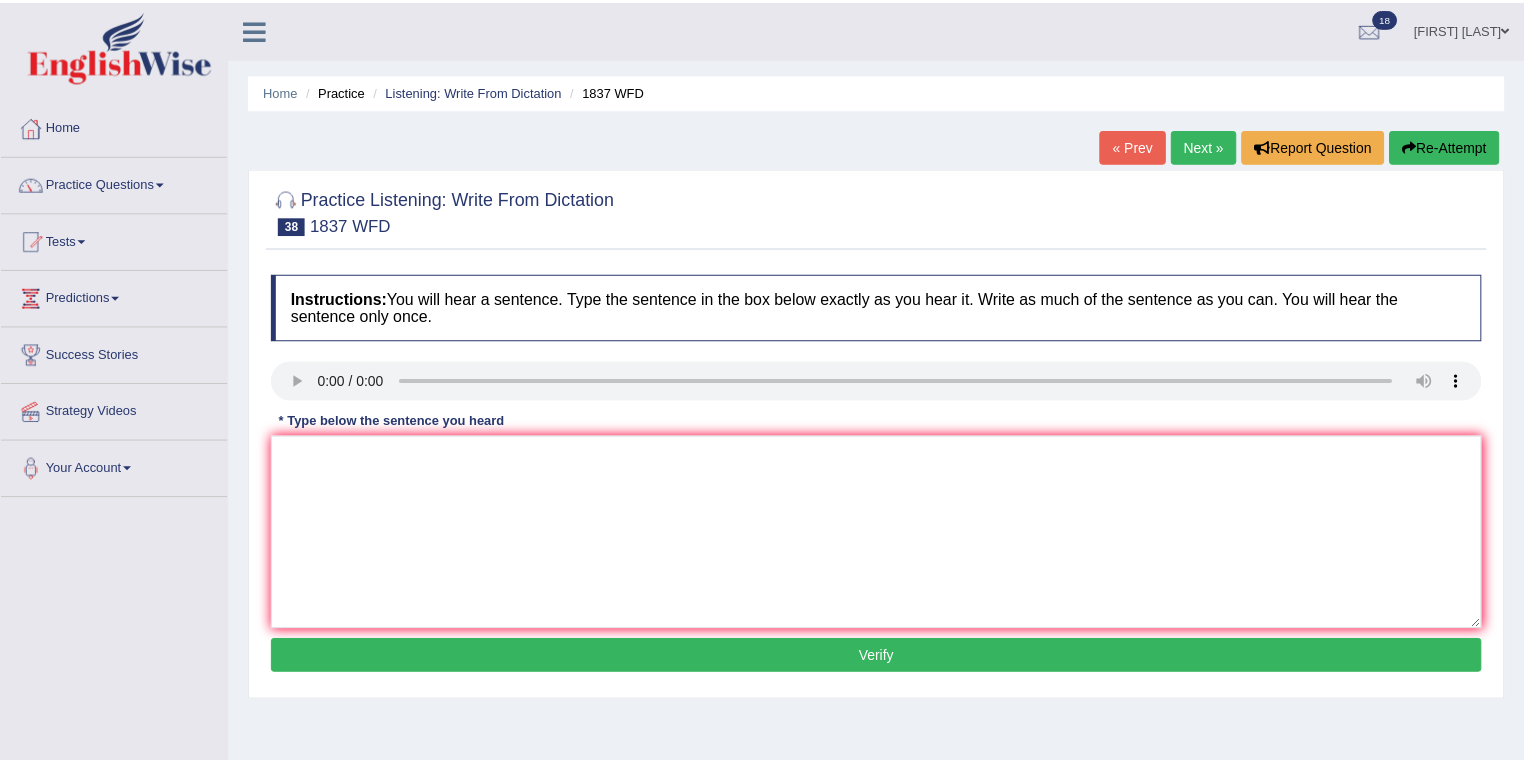 scroll, scrollTop: 0, scrollLeft: 0, axis: both 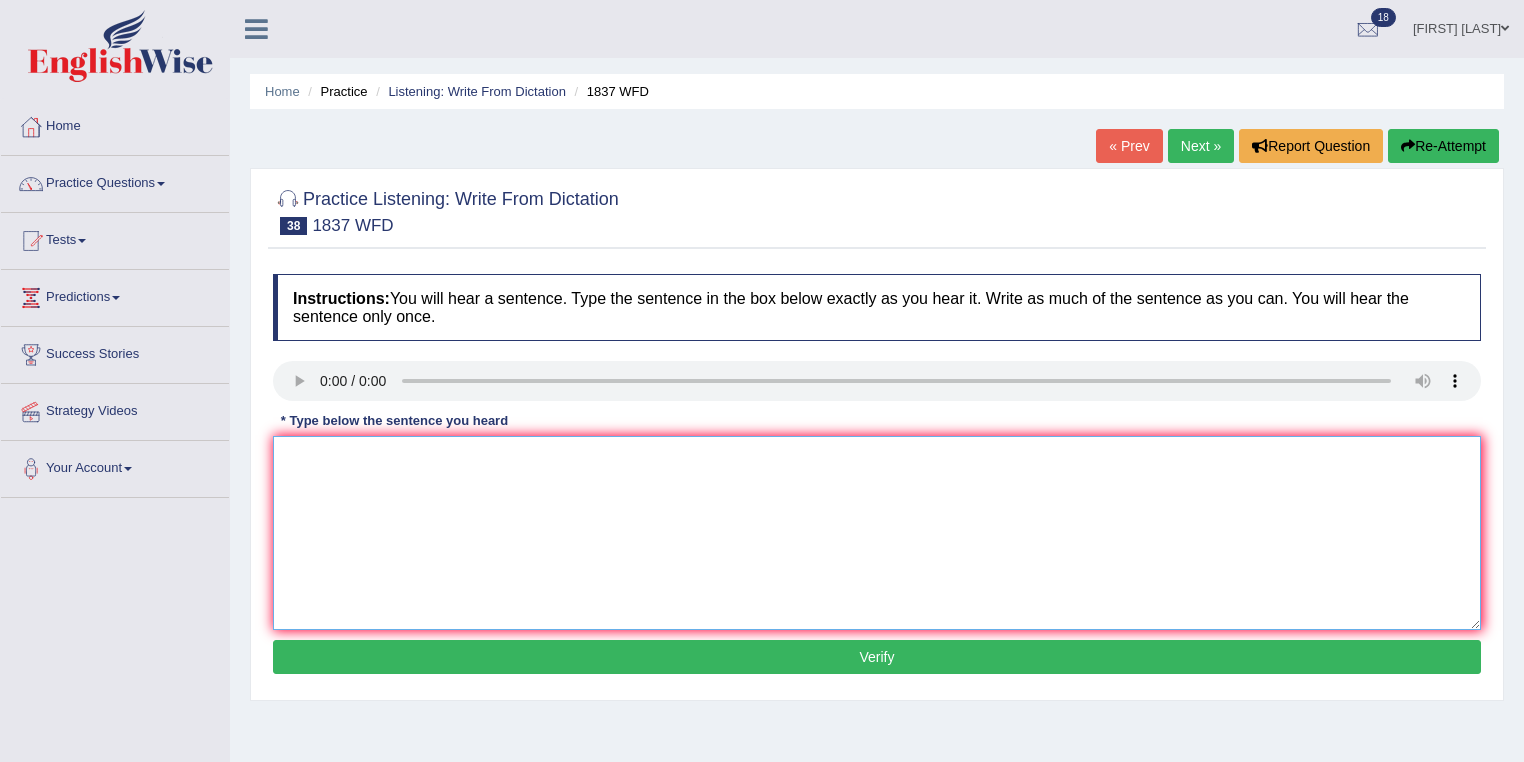 click at bounding box center [877, 533] 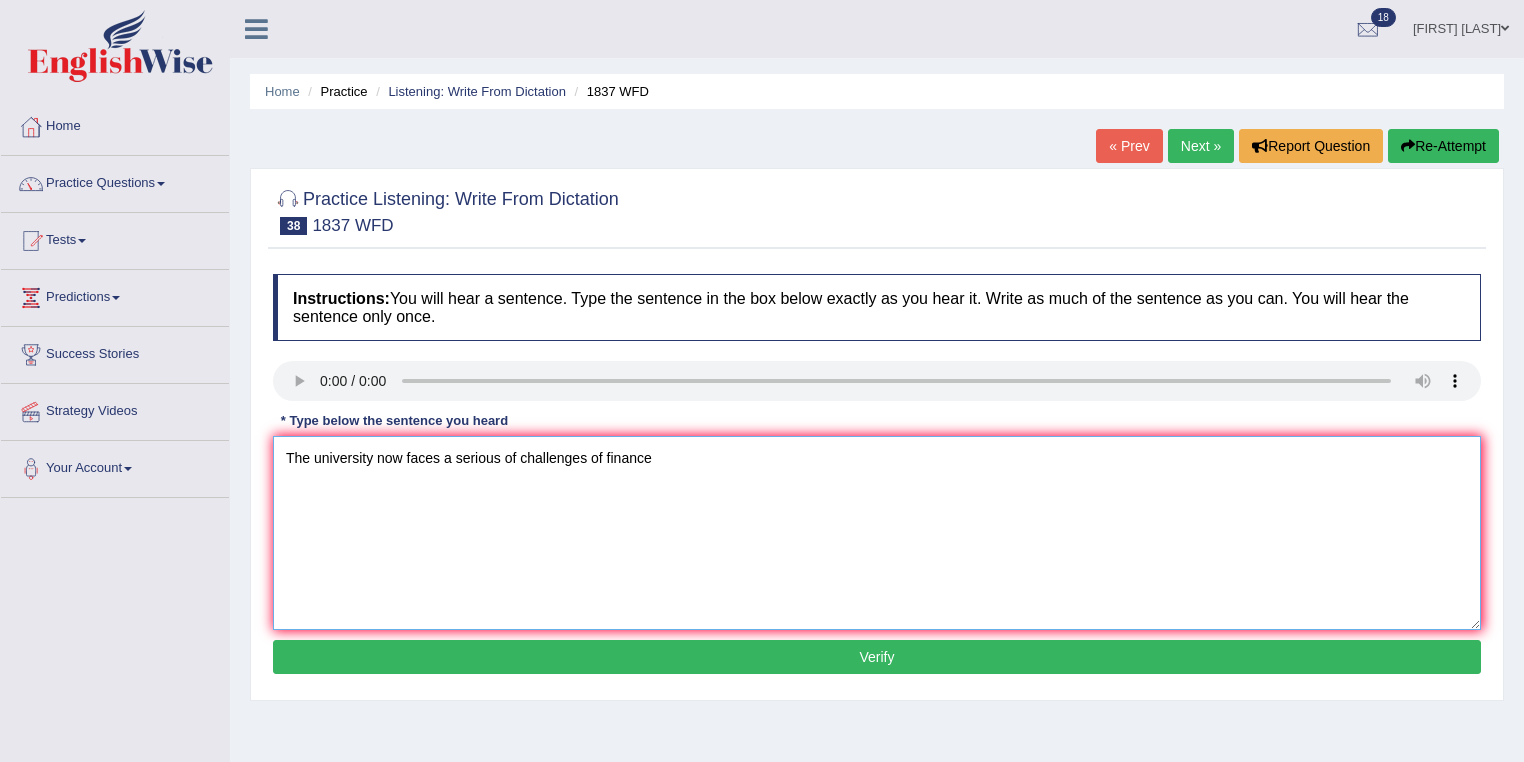 type on "The university now faces a serious of challenges of finance" 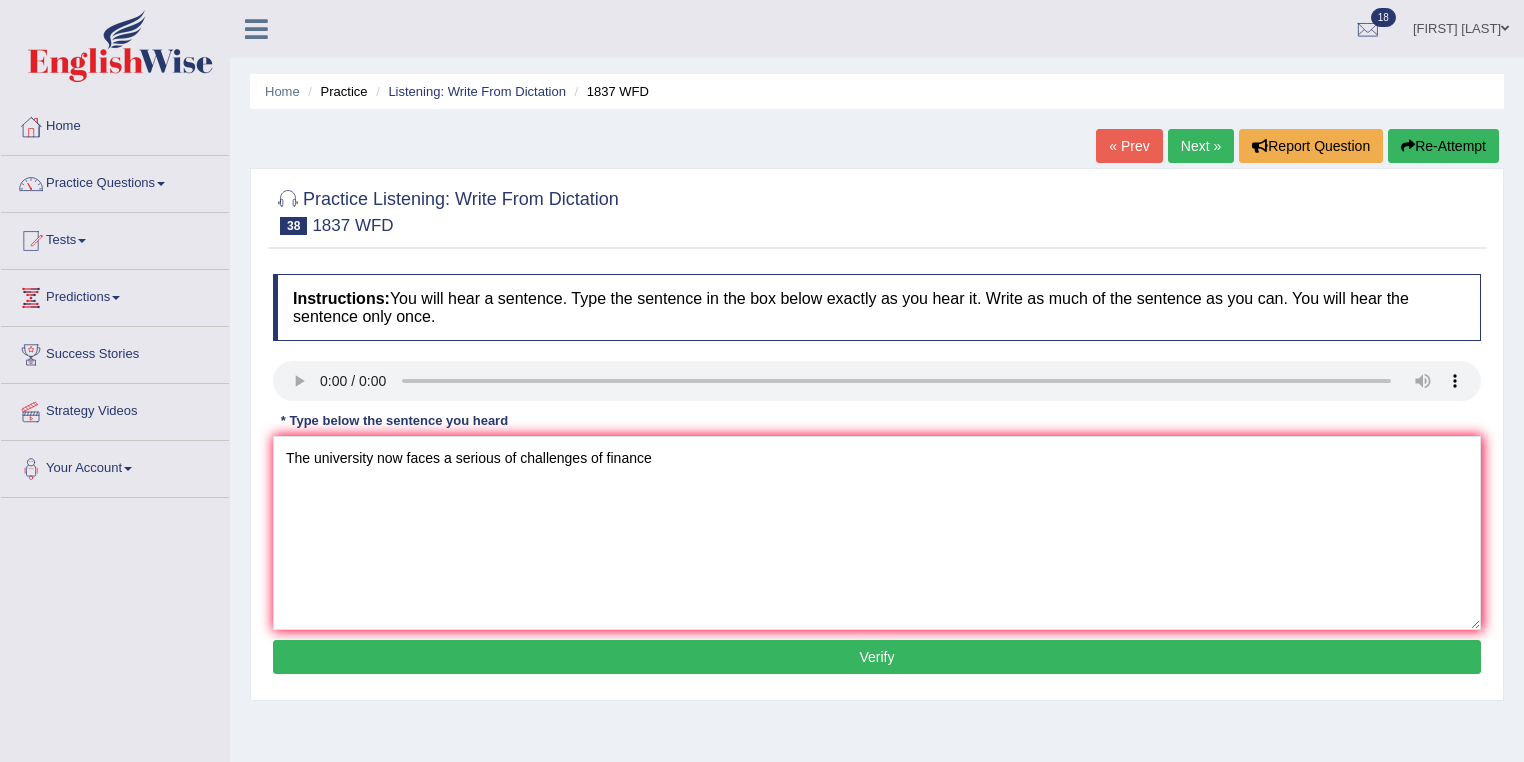 click on "Verify" at bounding box center (877, 657) 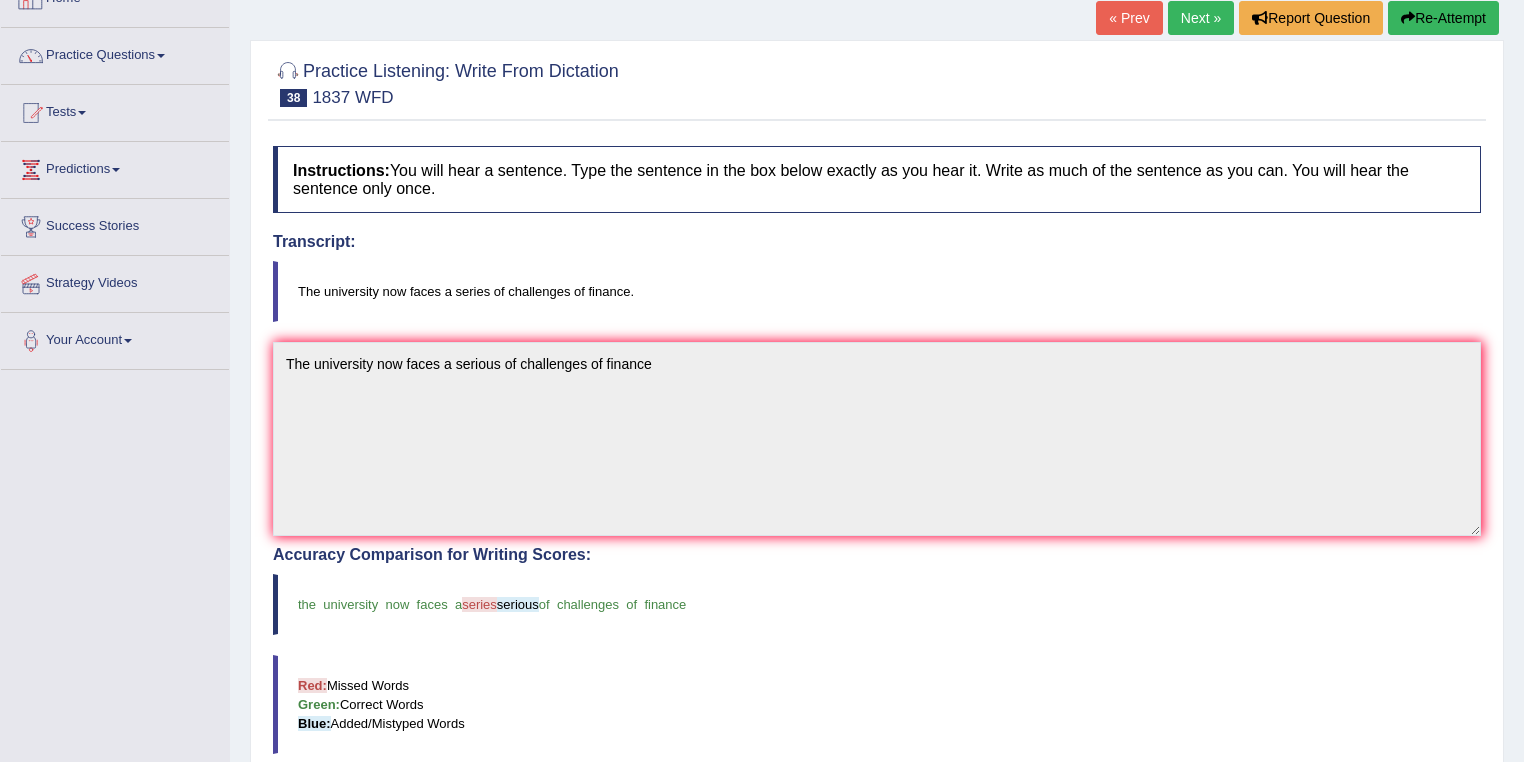 scroll, scrollTop: 208, scrollLeft: 0, axis: vertical 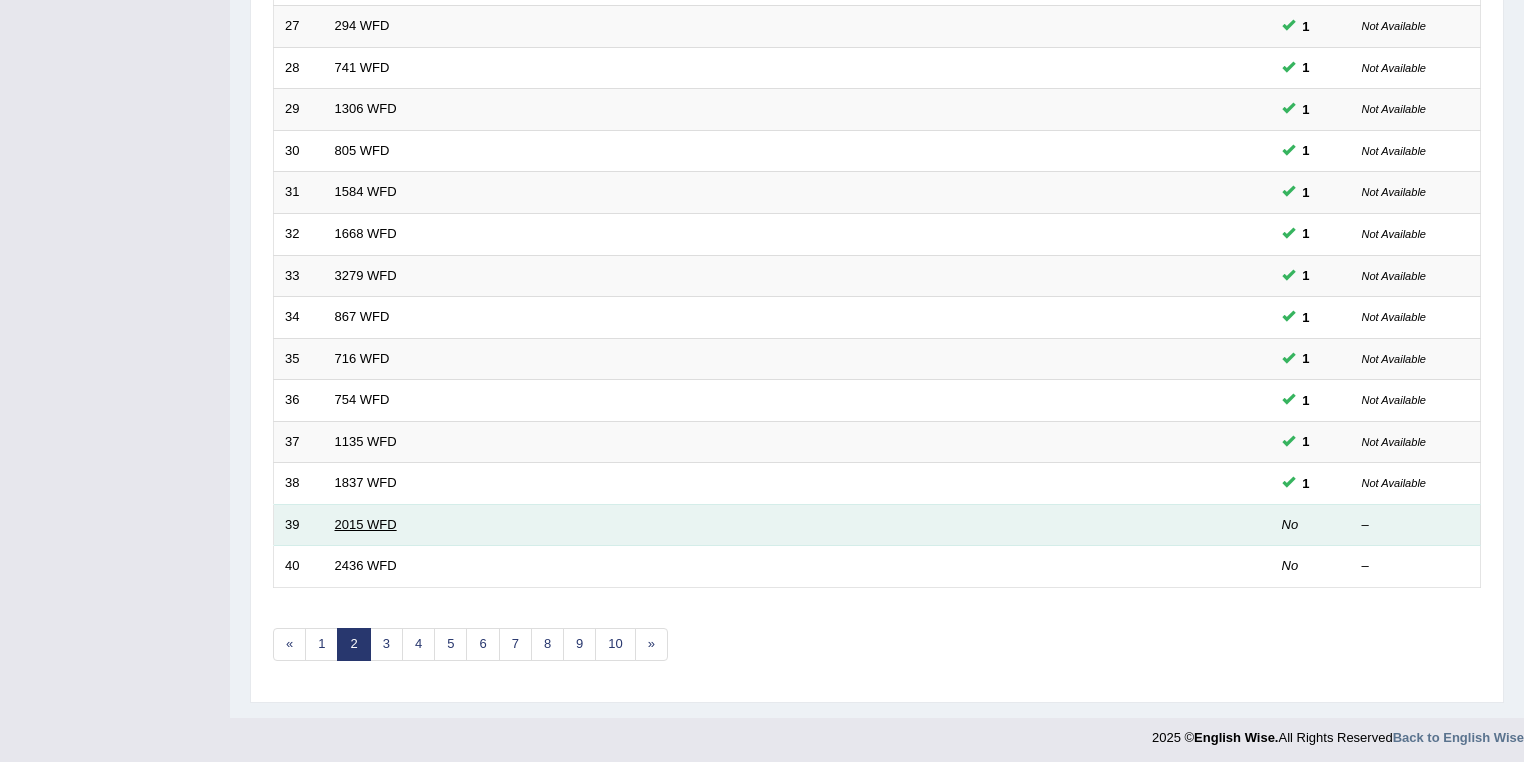 click on "2015 WFD" at bounding box center [366, 524] 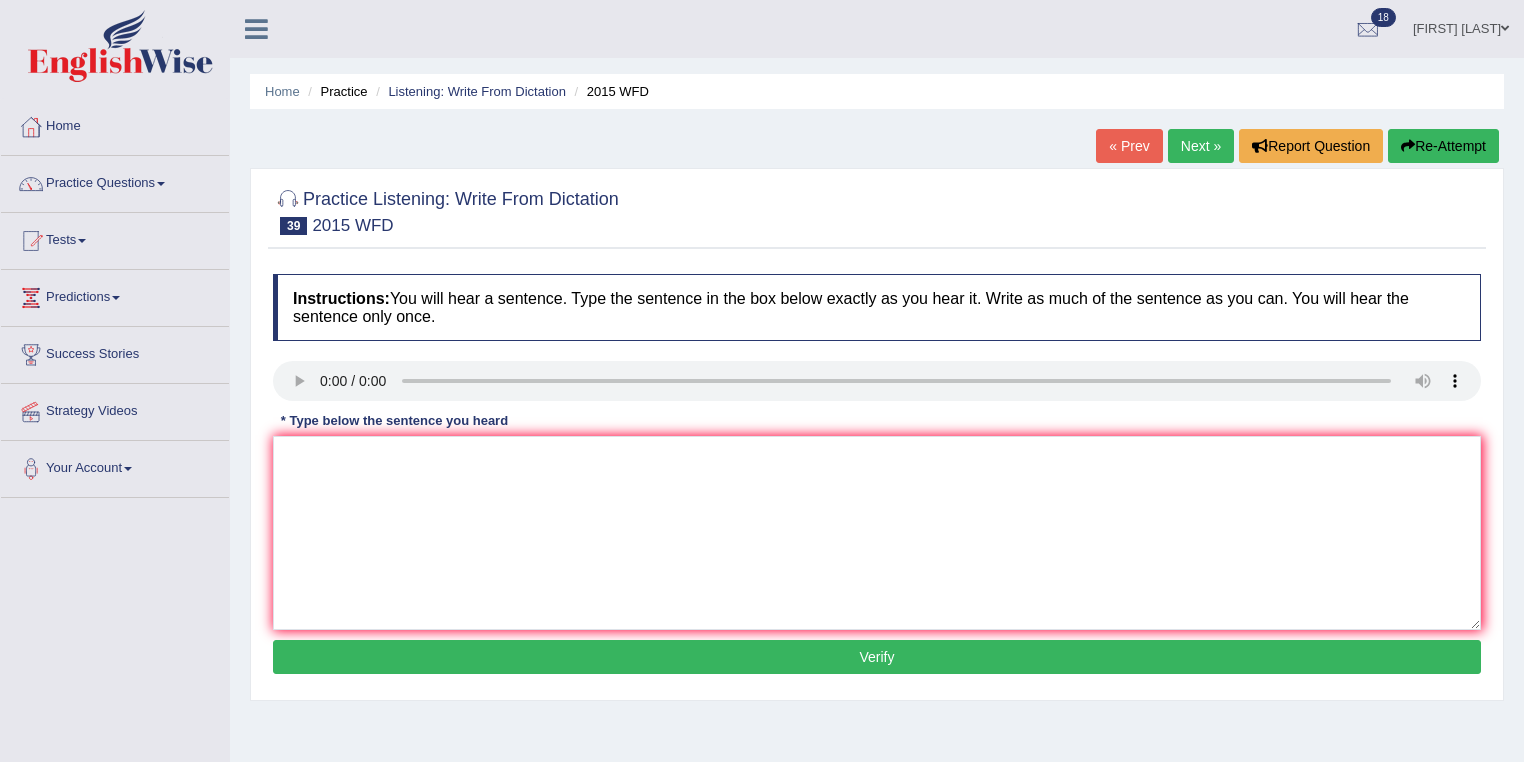scroll, scrollTop: 0, scrollLeft: 0, axis: both 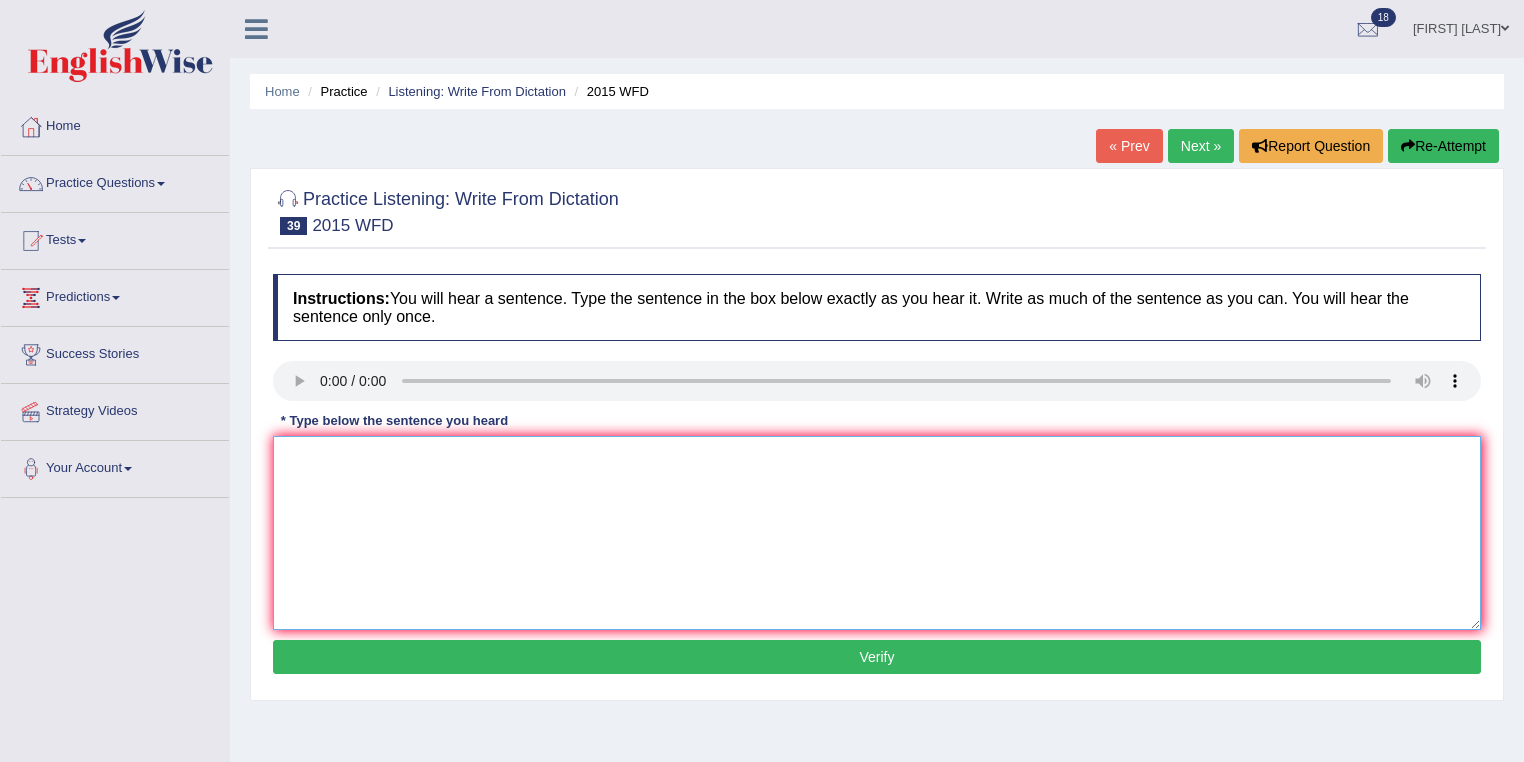 click at bounding box center (877, 533) 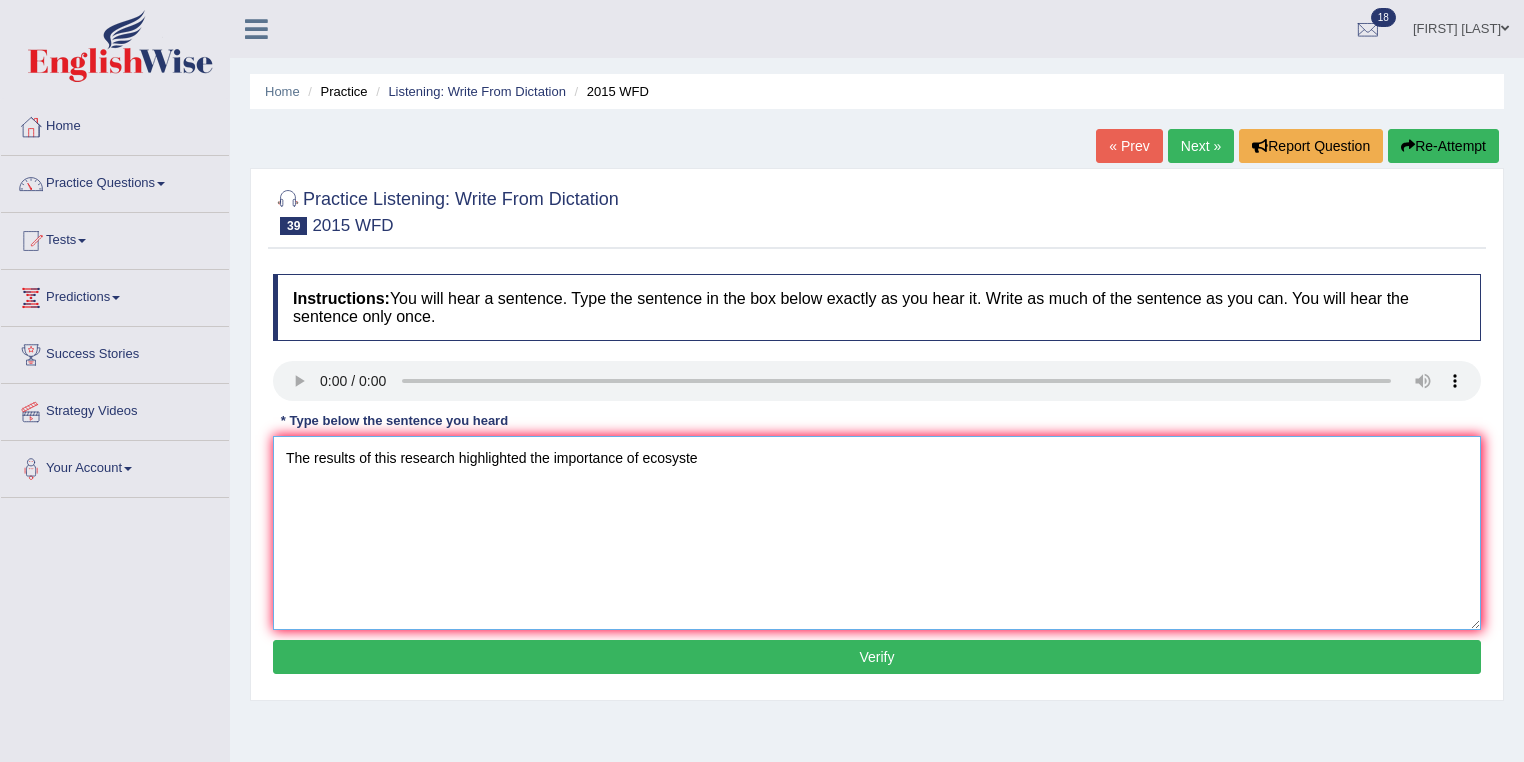 click on "The results of this research highlighted the importance of ecosyste" at bounding box center [877, 533] 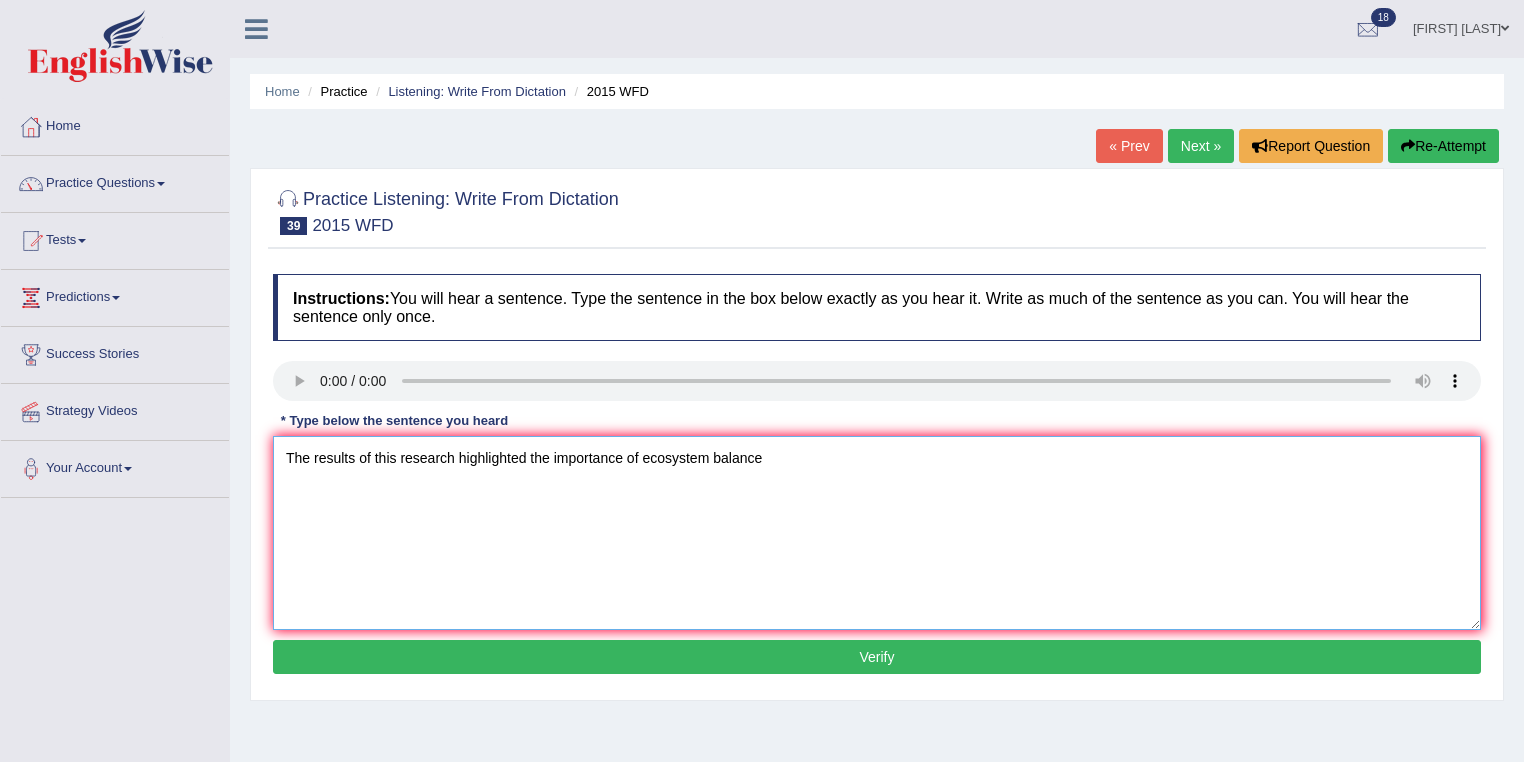 type on "The results of this research highlighted the importance of ecosystem balance" 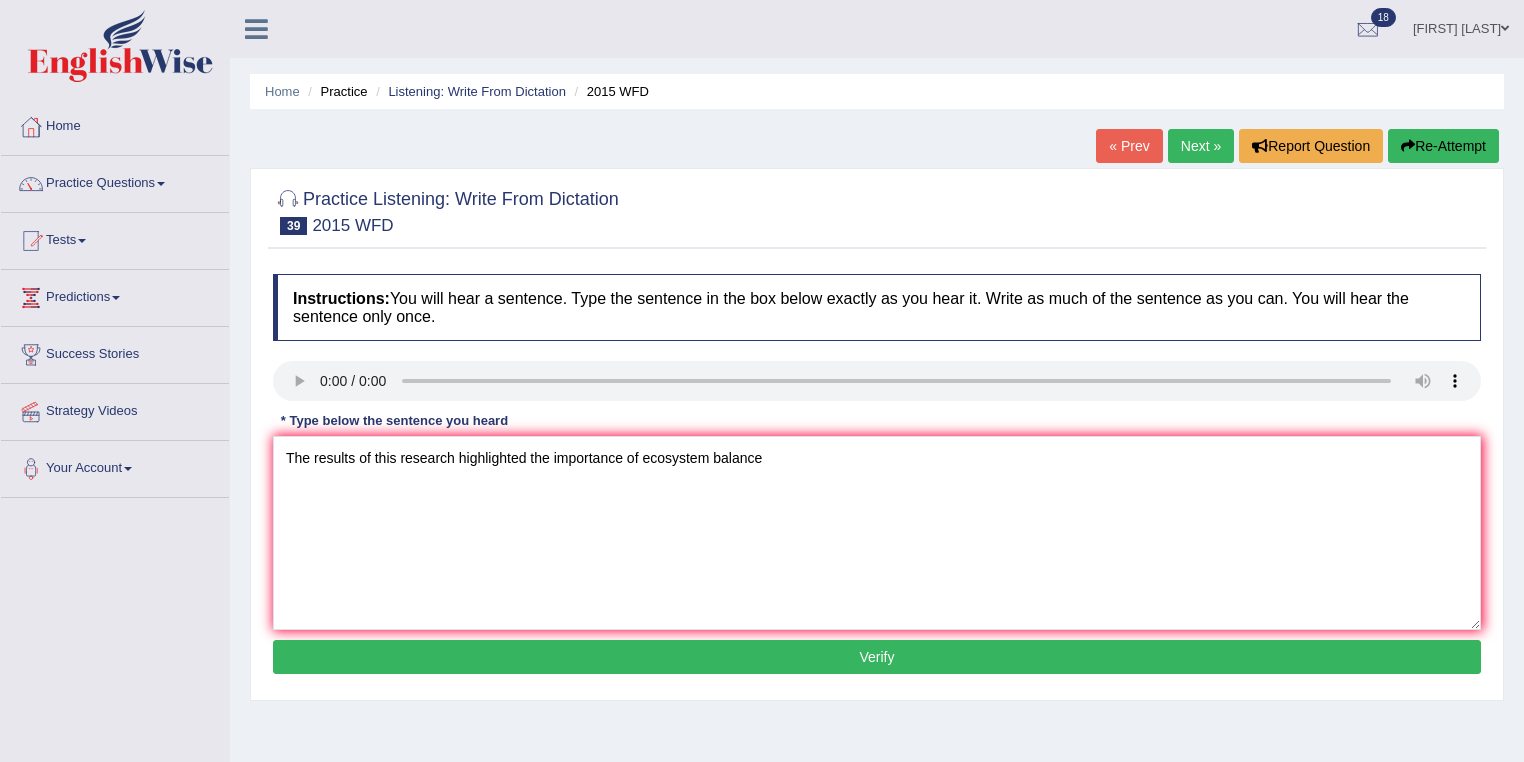 click on "Verify" at bounding box center (877, 657) 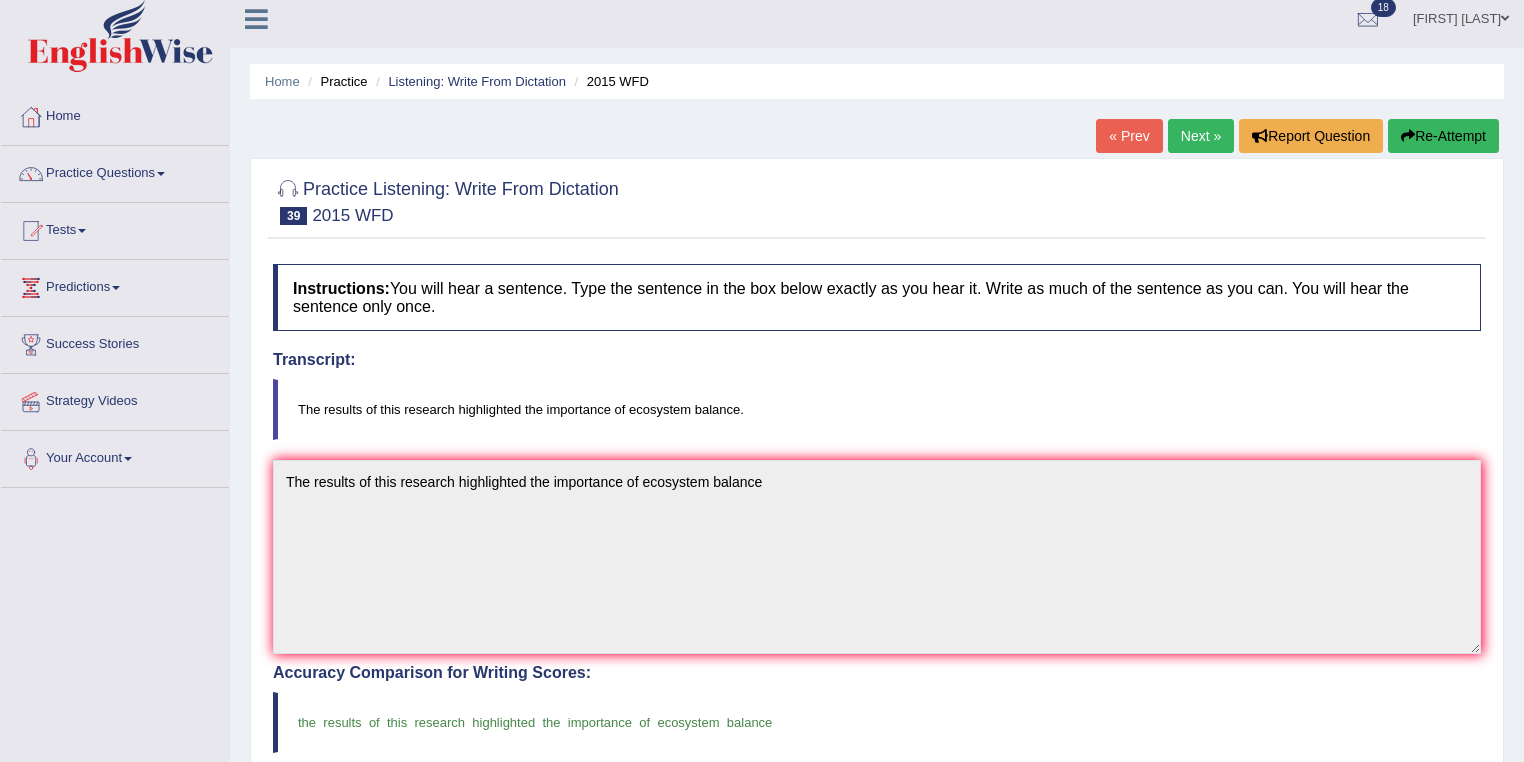 scroll, scrollTop: 0, scrollLeft: 0, axis: both 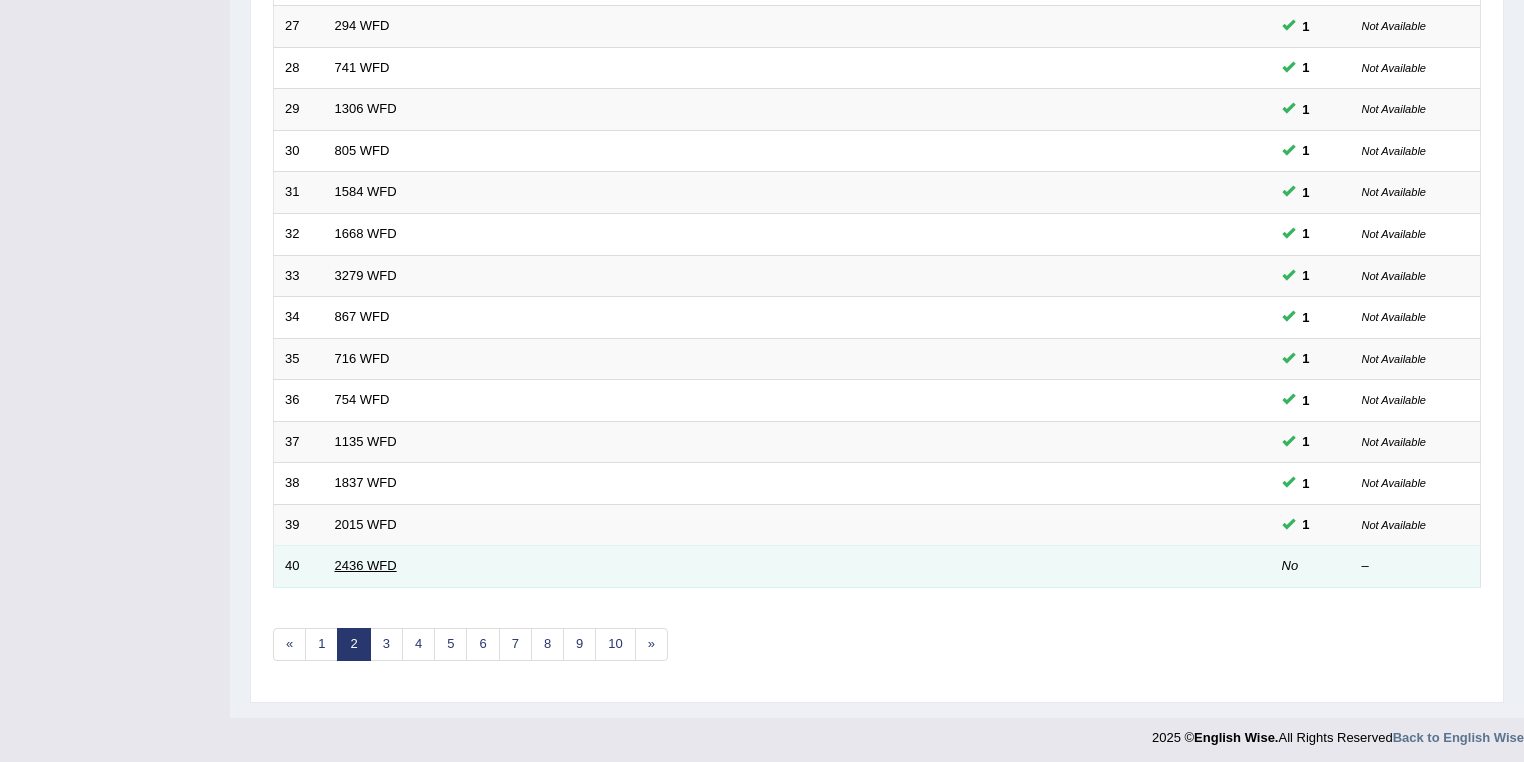 click on "2436 WFD" at bounding box center [366, 565] 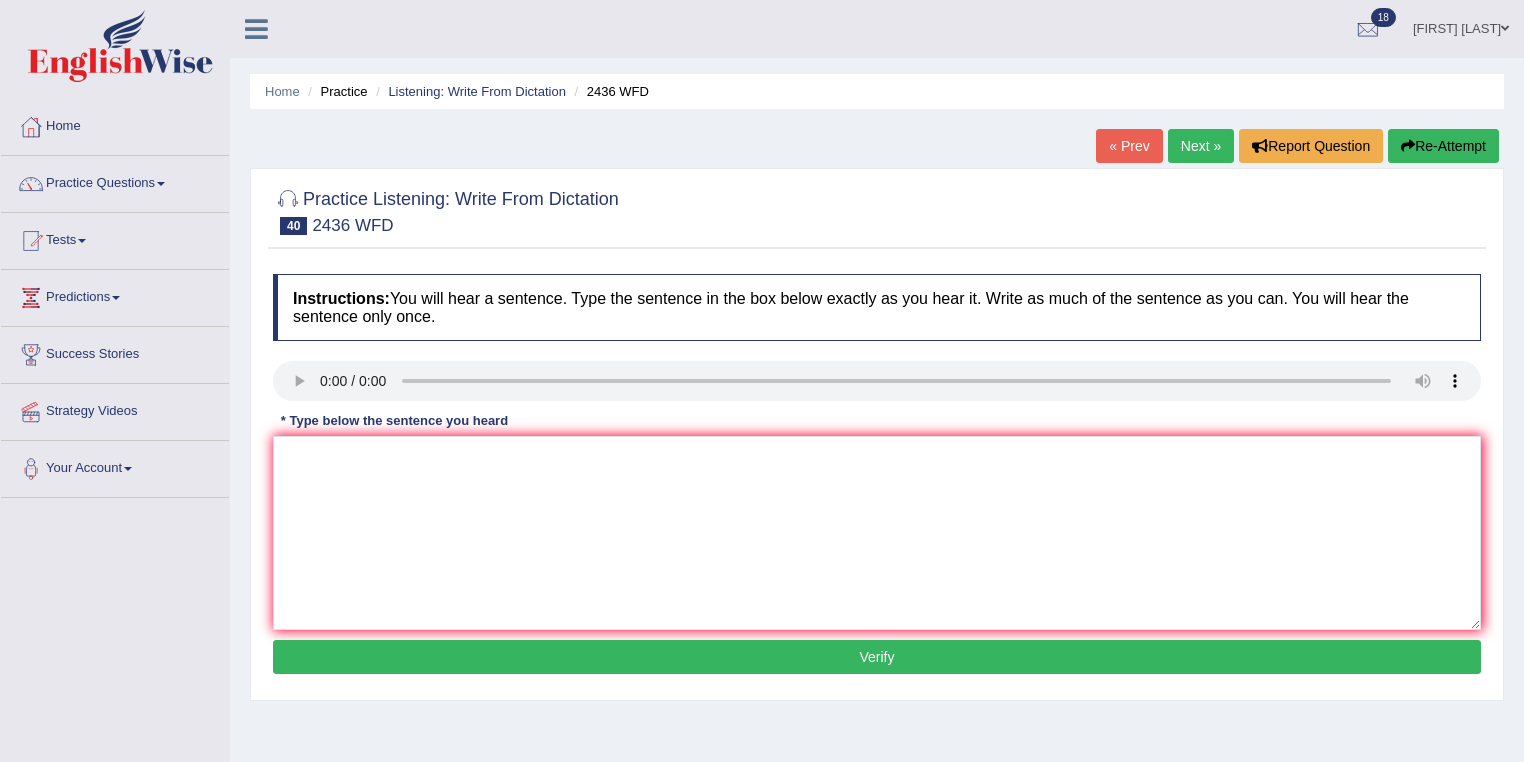 scroll, scrollTop: 0, scrollLeft: 0, axis: both 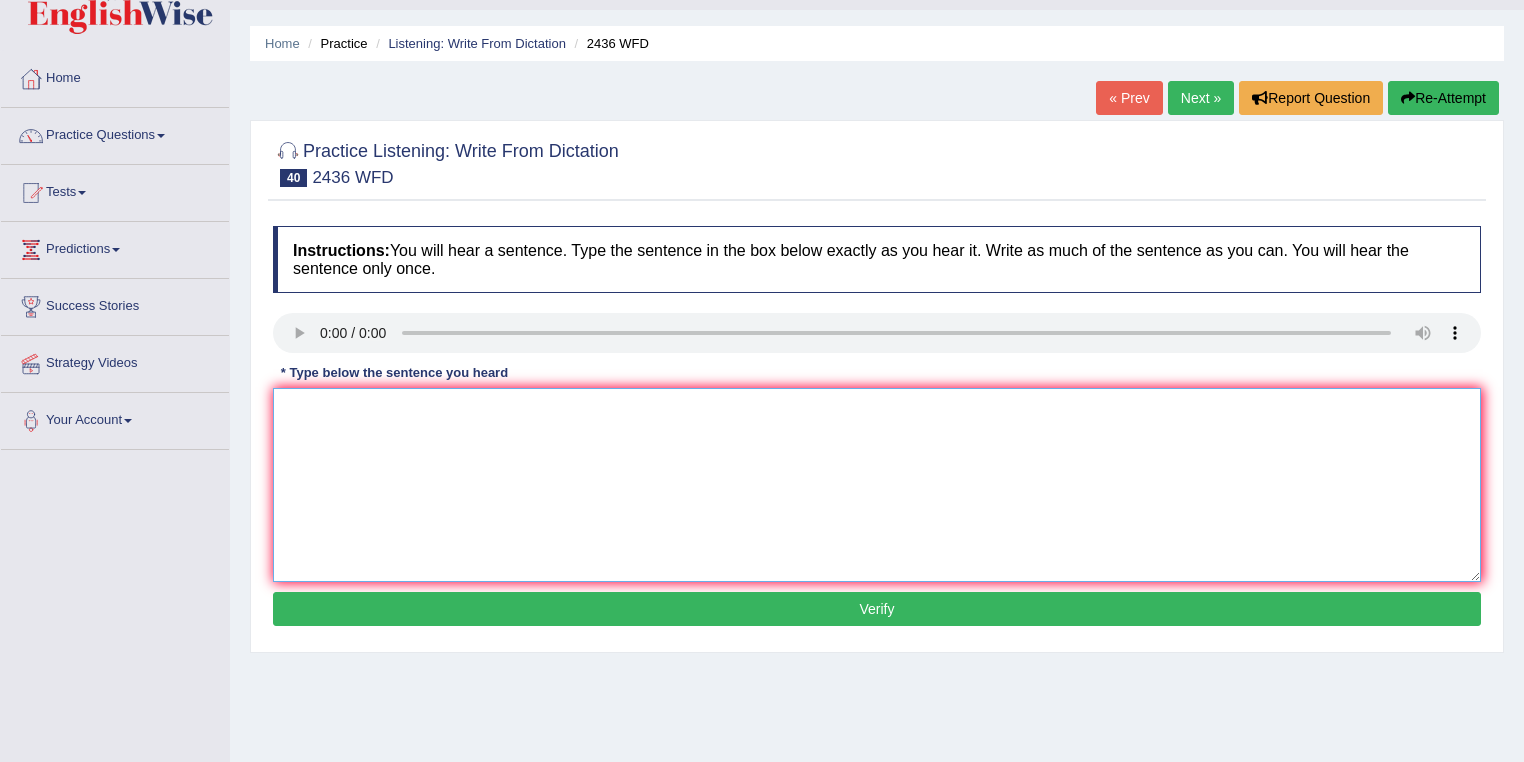 click at bounding box center (877, 485) 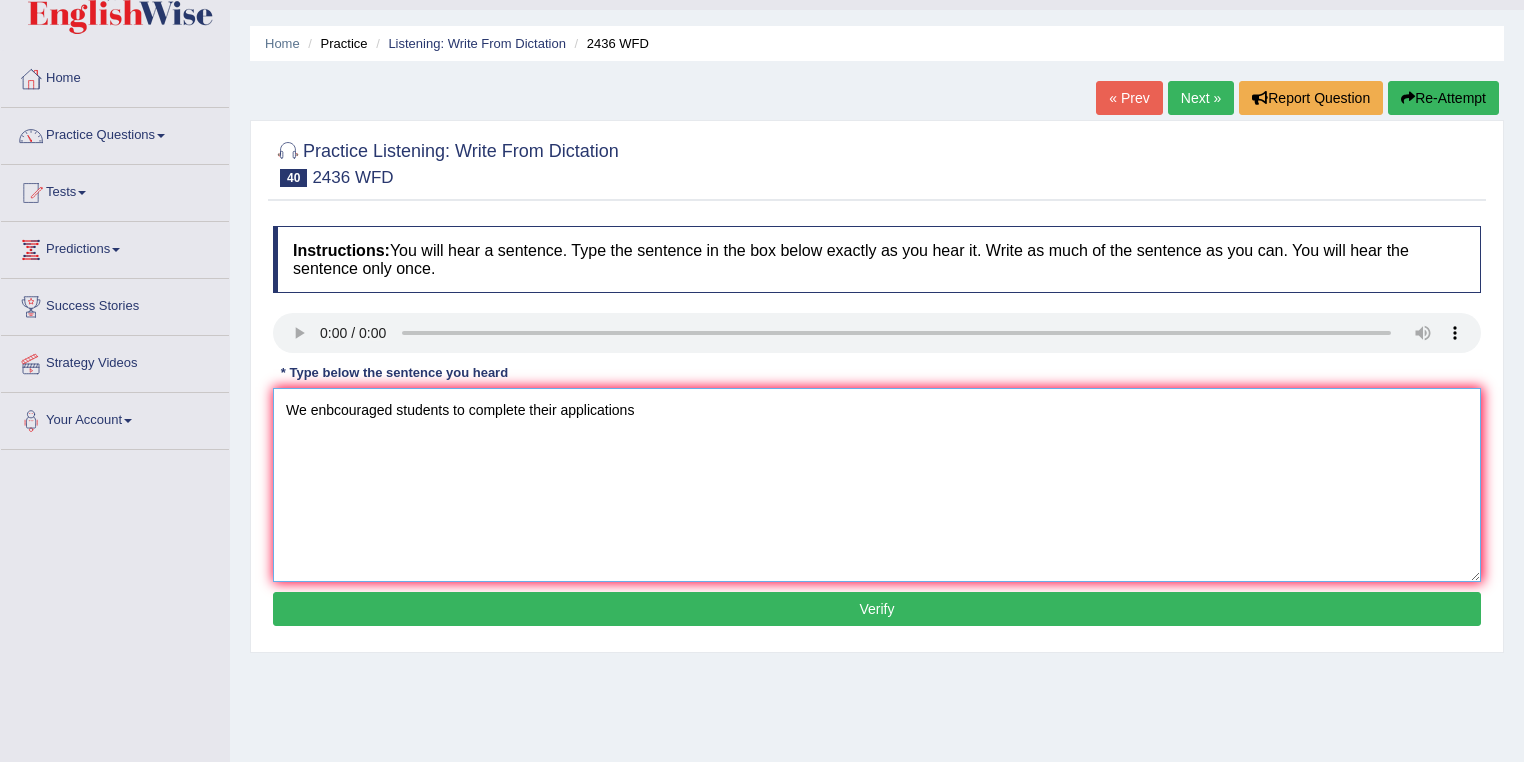 click on "We enbcouraged students to complete their applications" at bounding box center [877, 485] 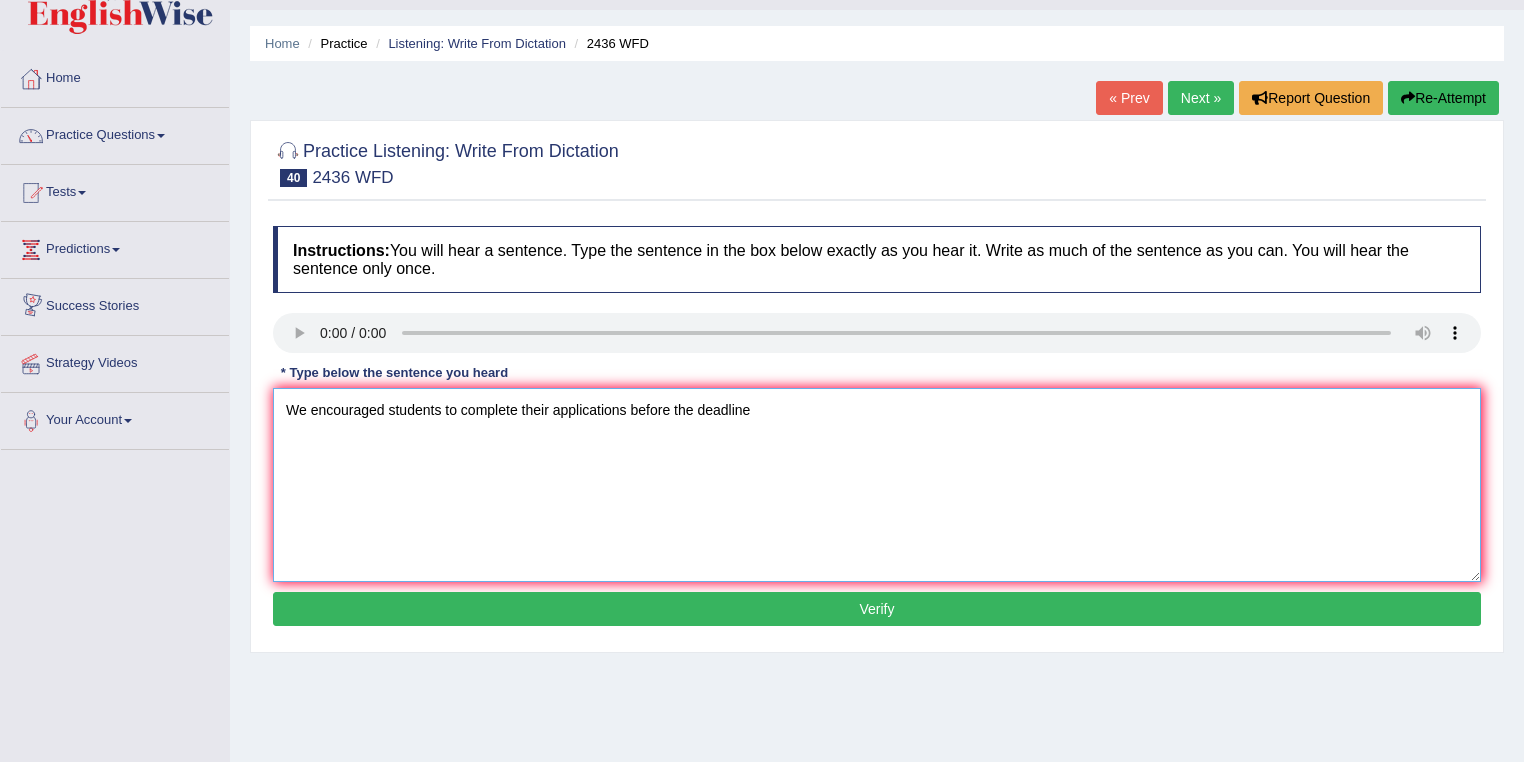 type on "We encouraged students to complete their applications before the deadline" 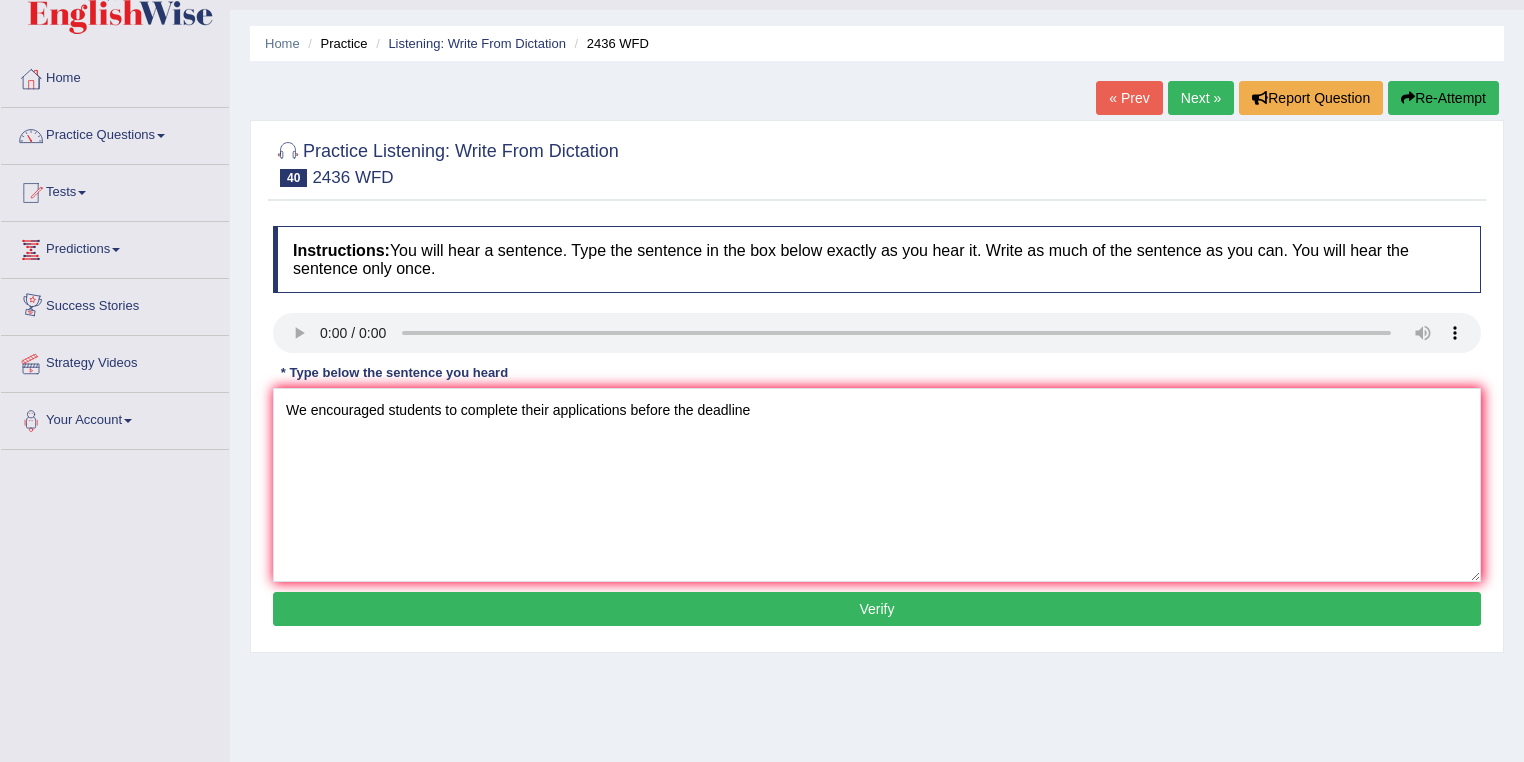 click on "Verify" at bounding box center [877, 609] 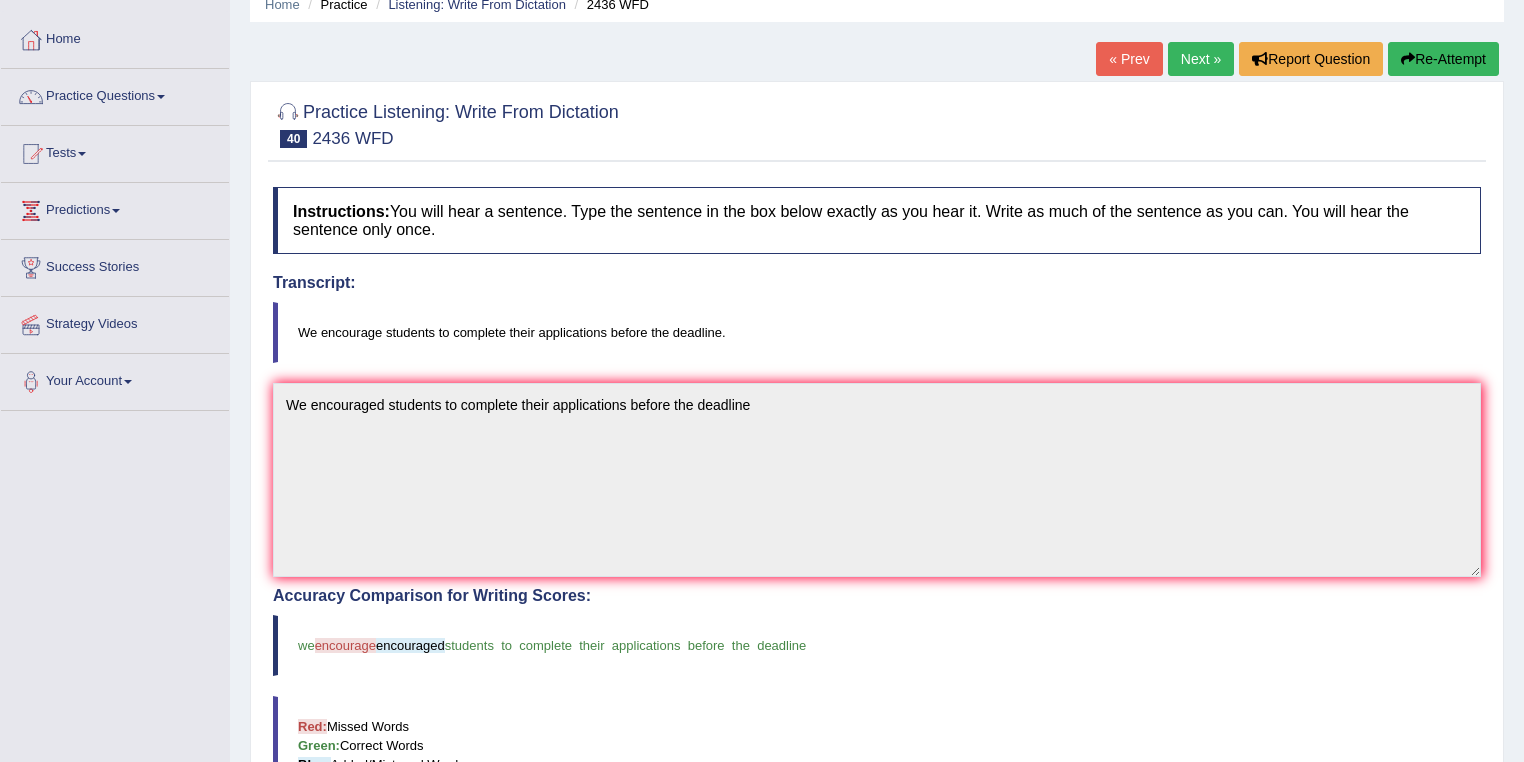 scroll, scrollTop: 0, scrollLeft: 0, axis: both 